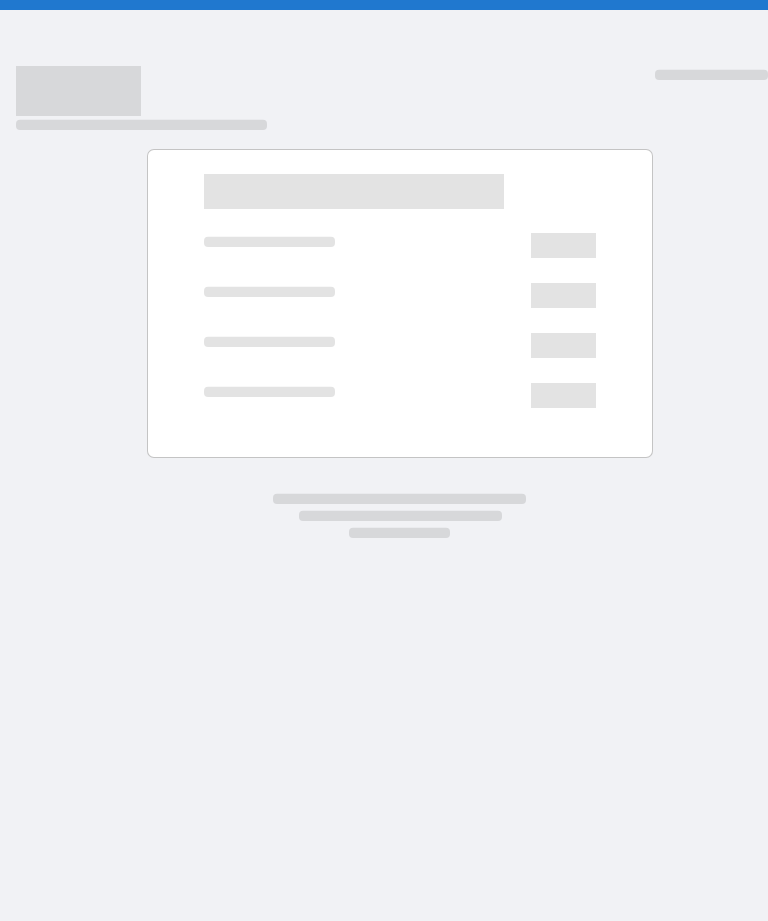 scroll, scrollTop: 0, scrollLeft: 0, axis: both 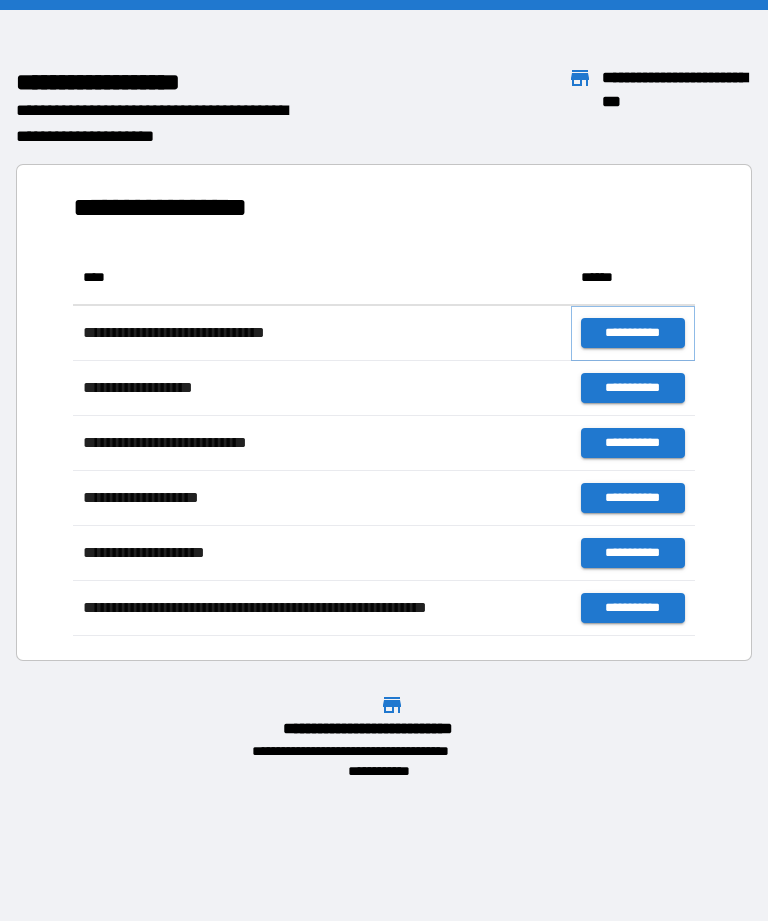 click on "**********" at bounding box center (633, 333) 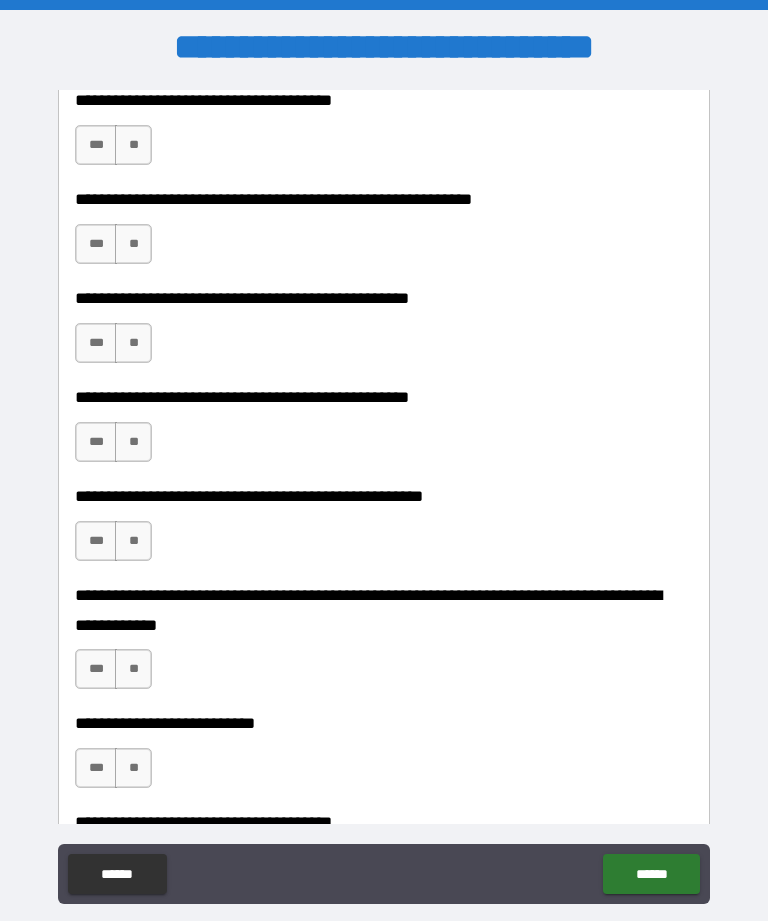 scroll, scrollTop: 492, scrollLeft: 0, axis: vertical 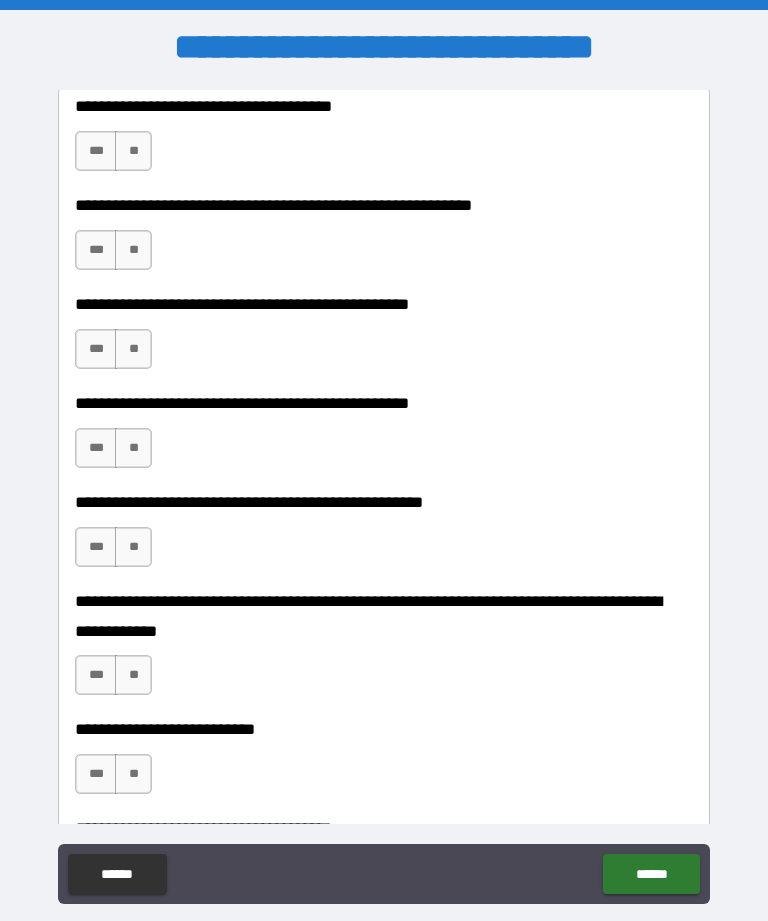click on "**" at bounding box center [133, 151] 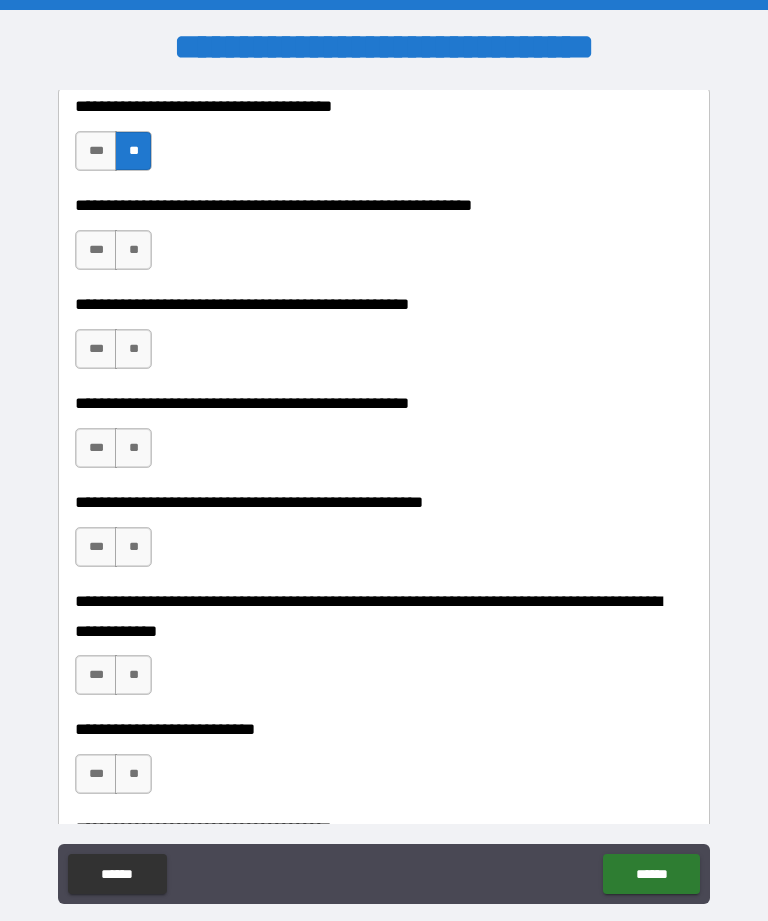click on "***" at bounding box center (96, 151) 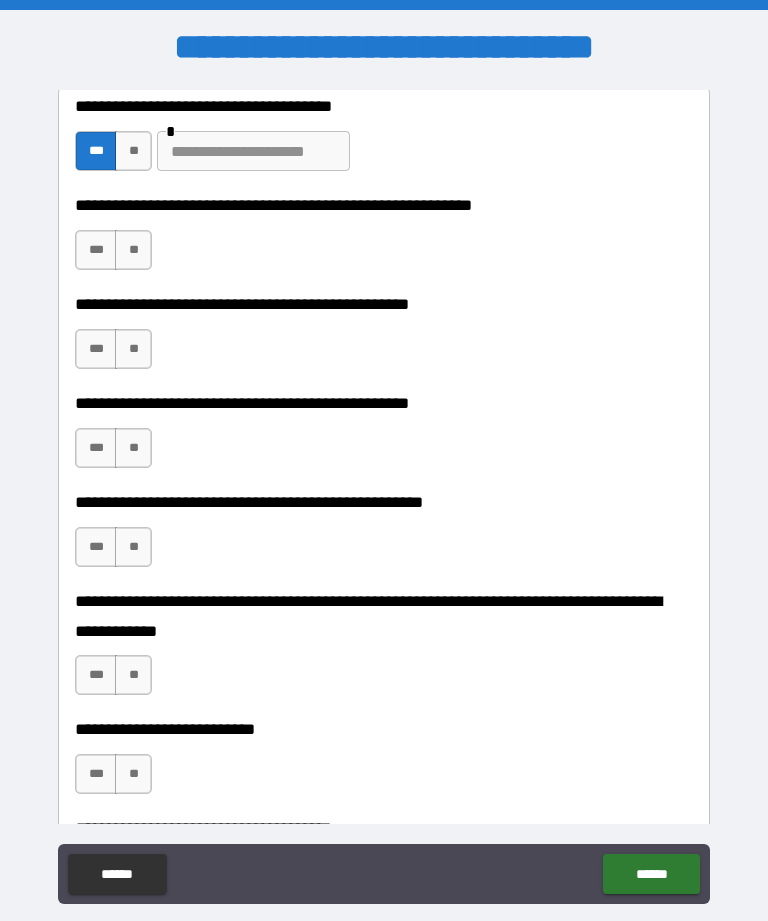 scroll, scrollTop: 498, scrollLeft: 0, axis: vertical 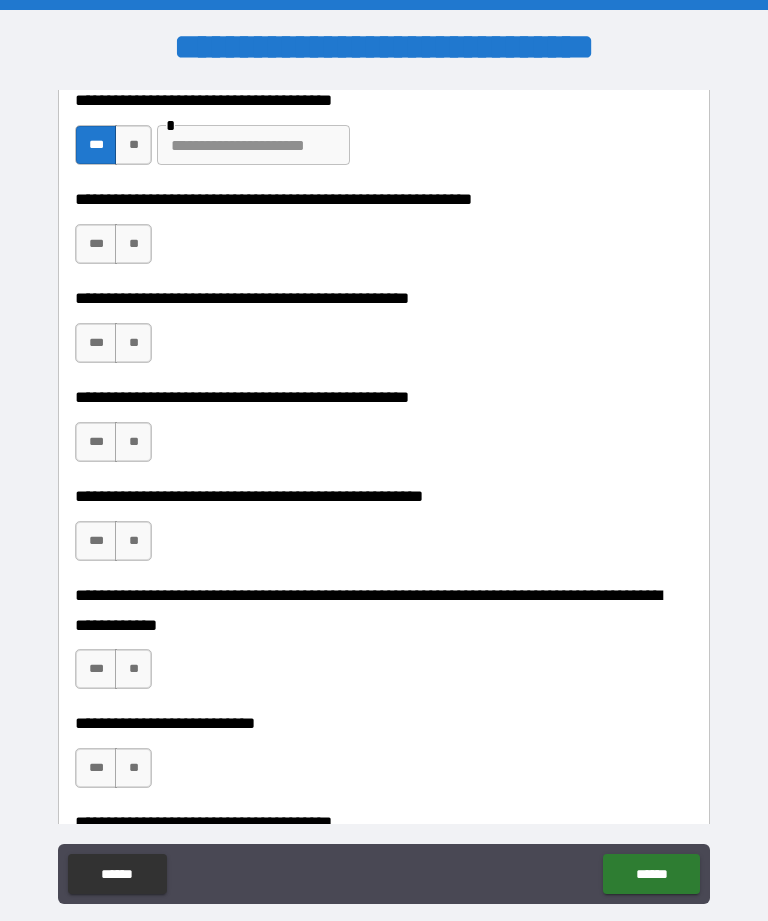click on "**" at bounding box center [133, 145] 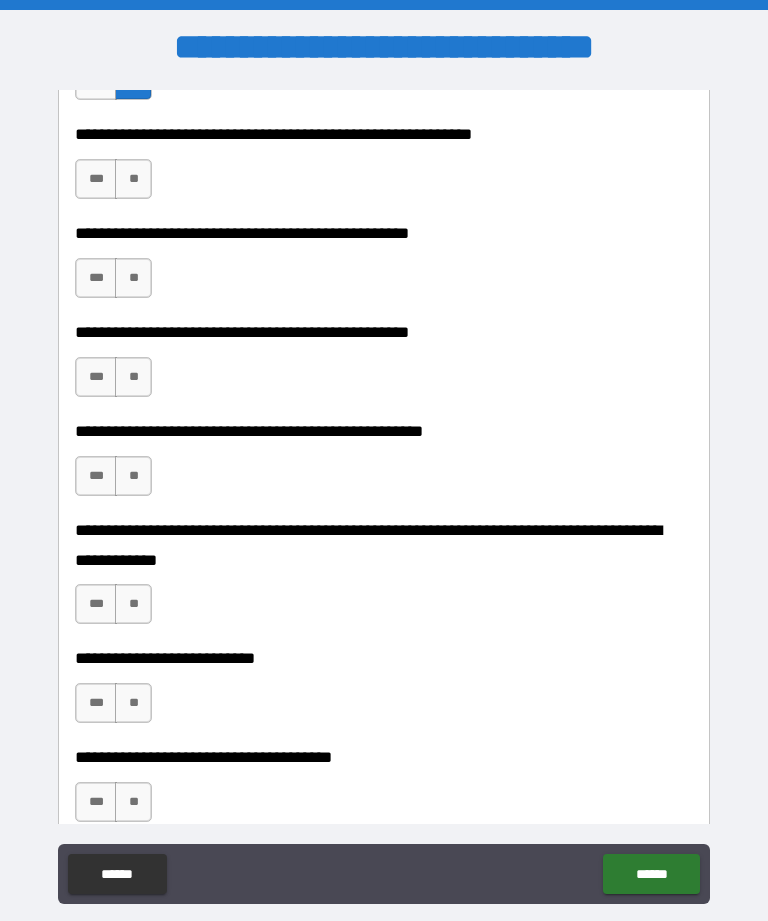scroll, scrollTop: 569, scrollLeft: 0, axis: vertical 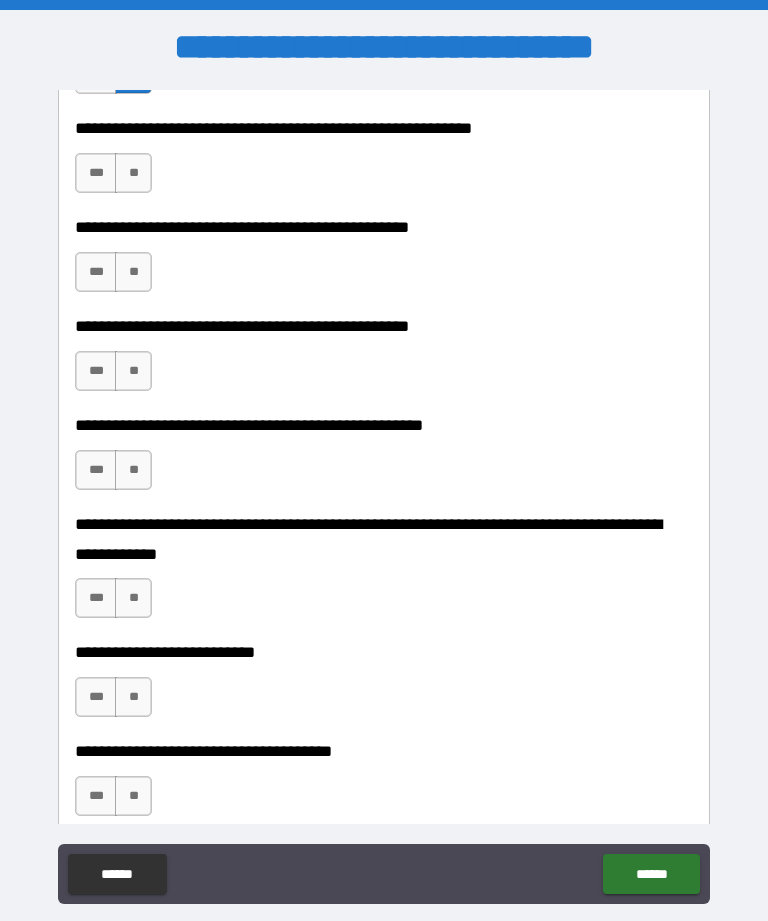 click on "**" at bounding box center (133, 173) 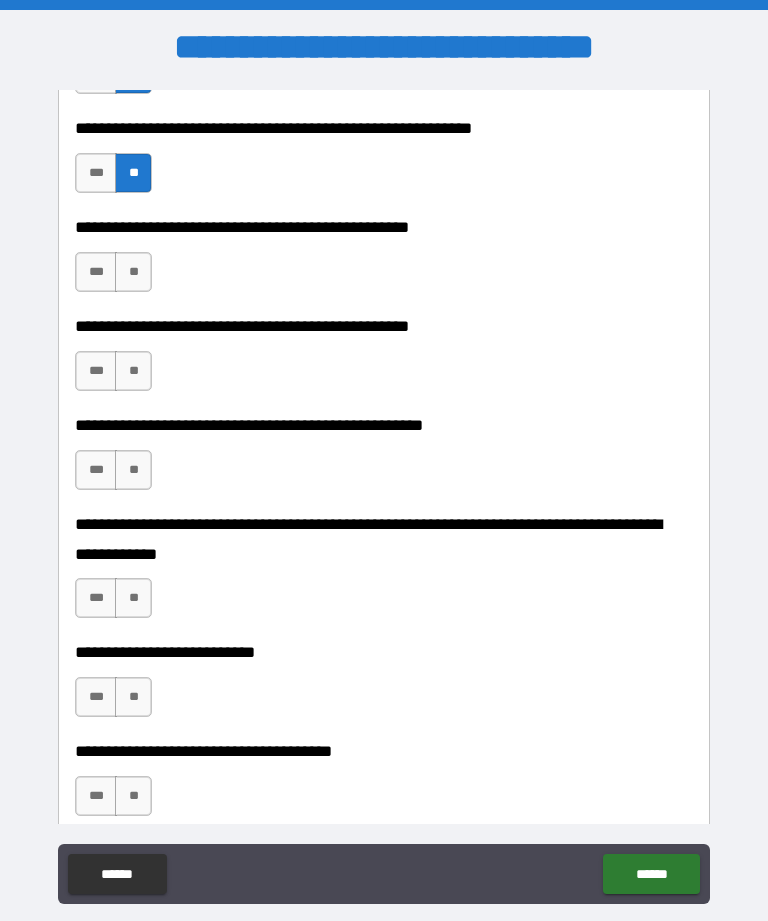 click on "**" at bounding box center [133, 272] 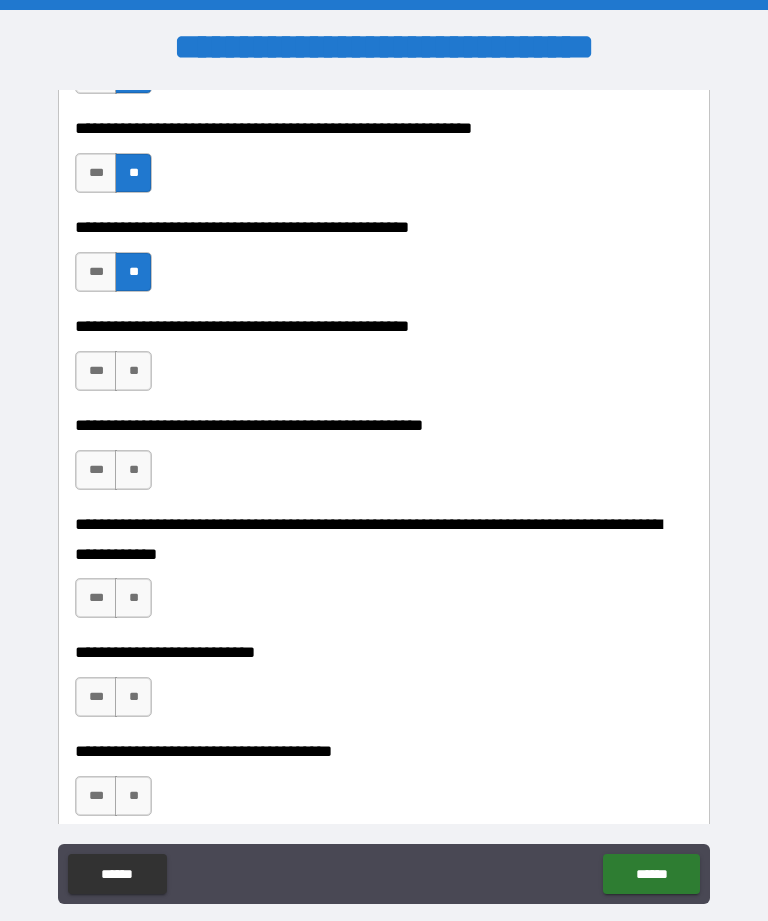 click on "**" at bounding box center (133, 371) 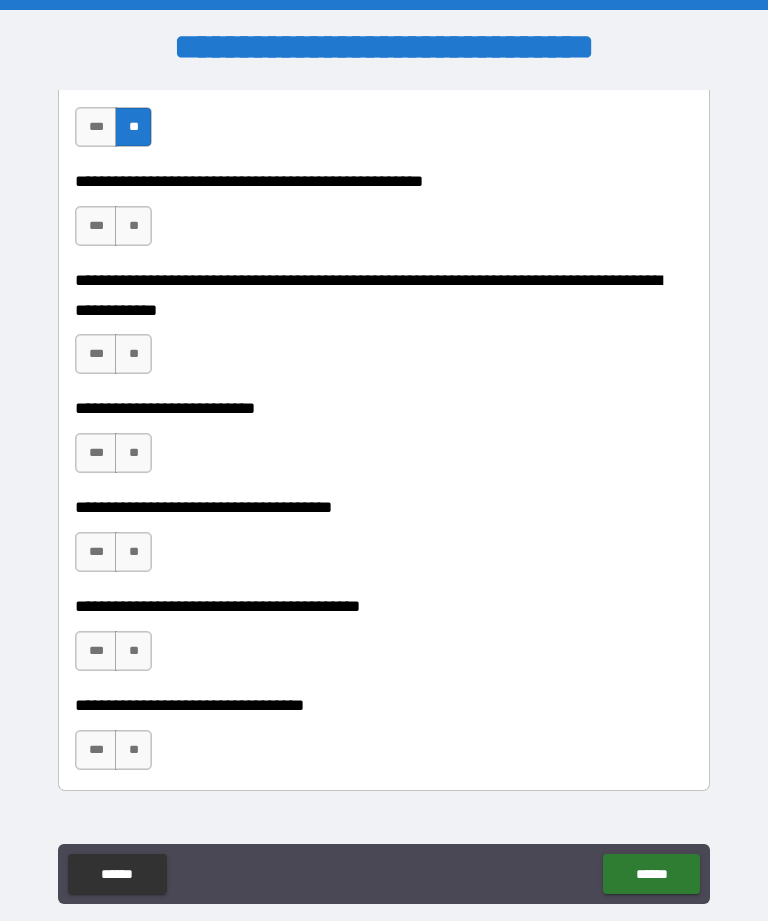 scroll, scrollTop: 836, scrollLeft: 0, axis: vertical 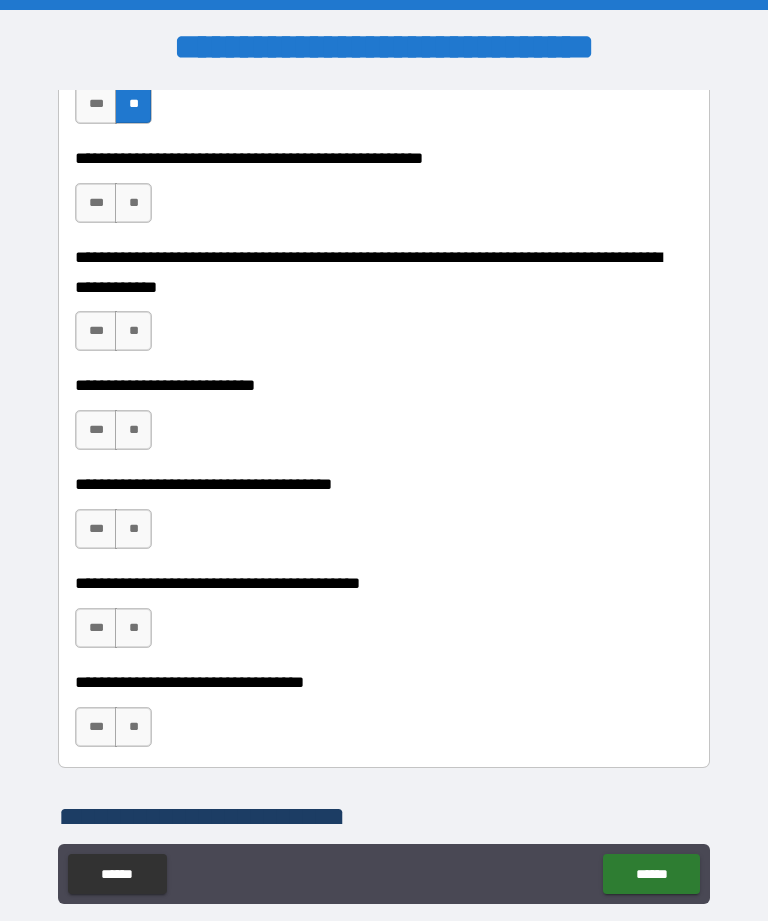 click on "**" at bounding box center (133, 203) 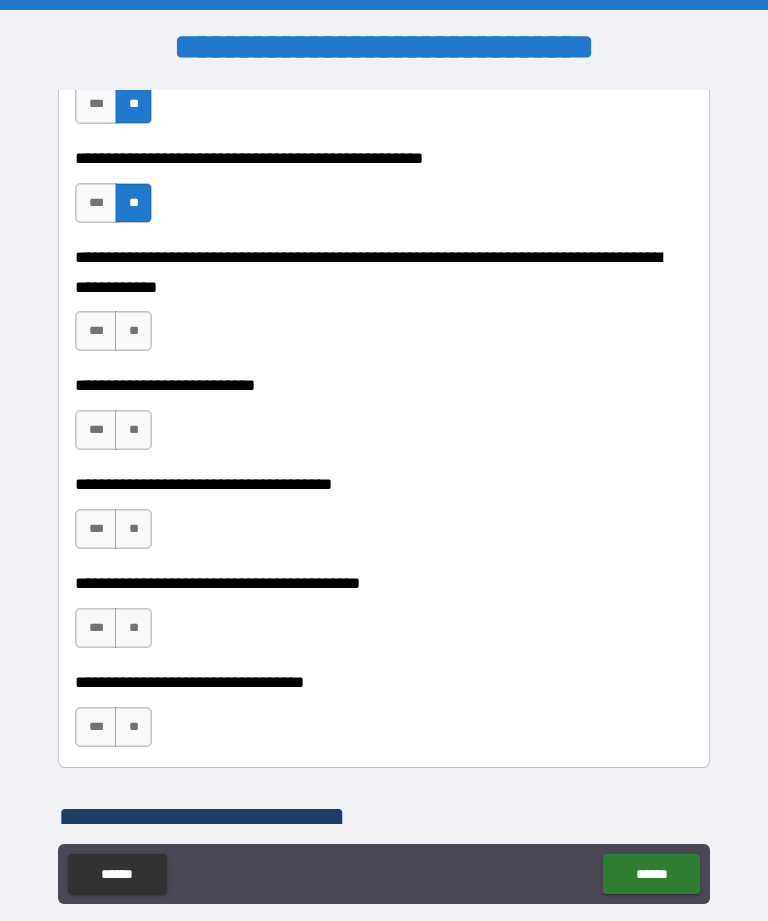 click on "**" at bounding box center (133, 331) 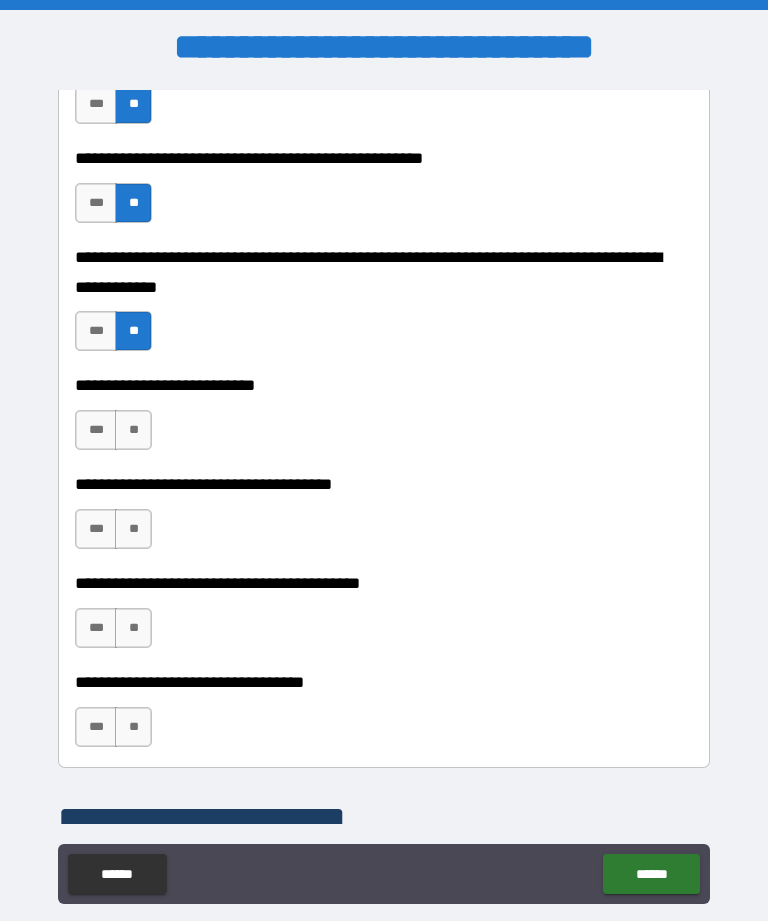 click on "**" at bounding box center [133, 430] 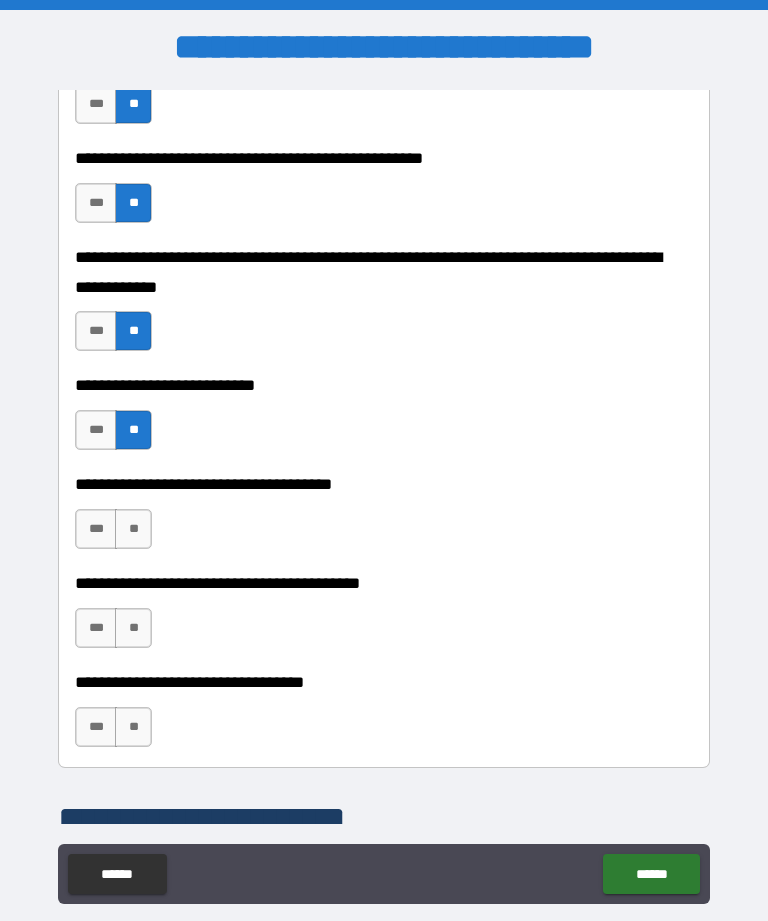 click on "**" at bounding box center (133, 529) 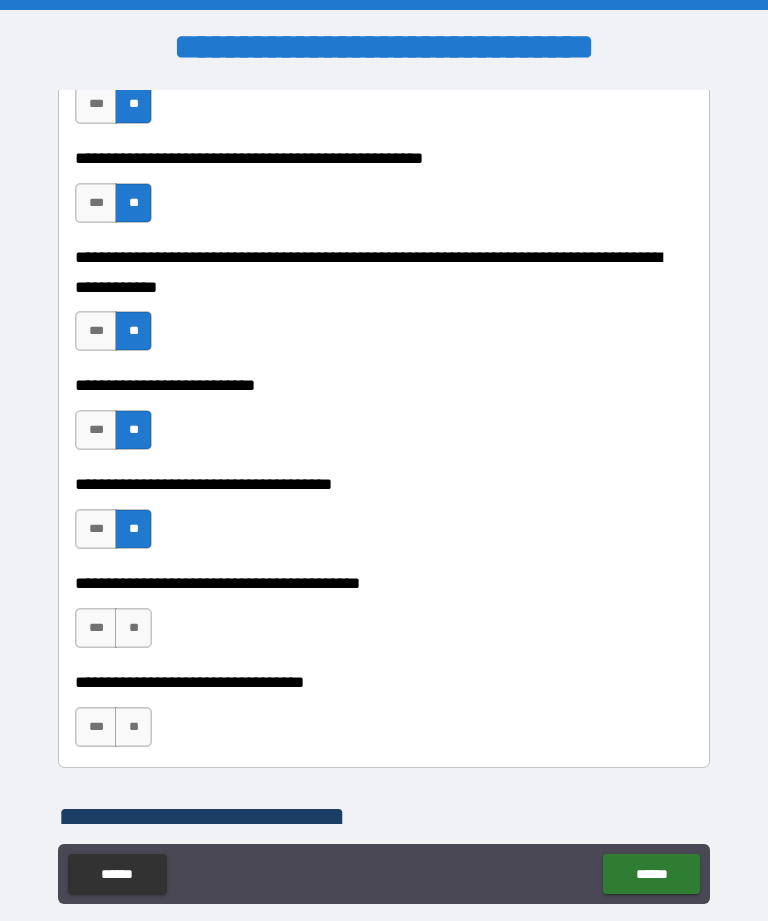 click on "**" at bounding box center [133, 628] 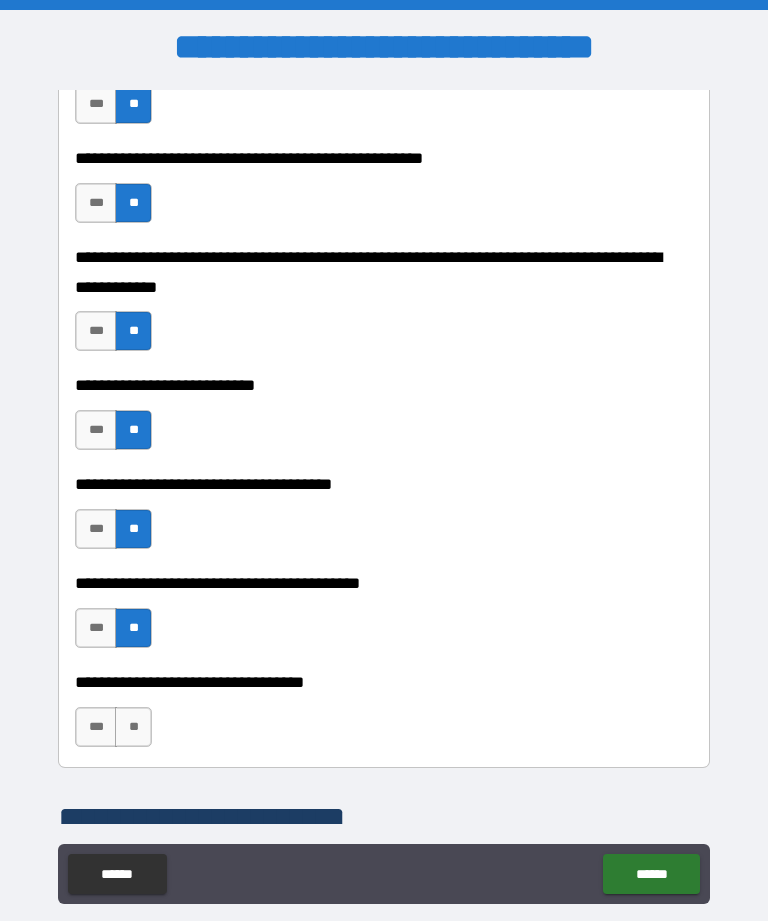 click on "**" at bounding box center [133, 727] 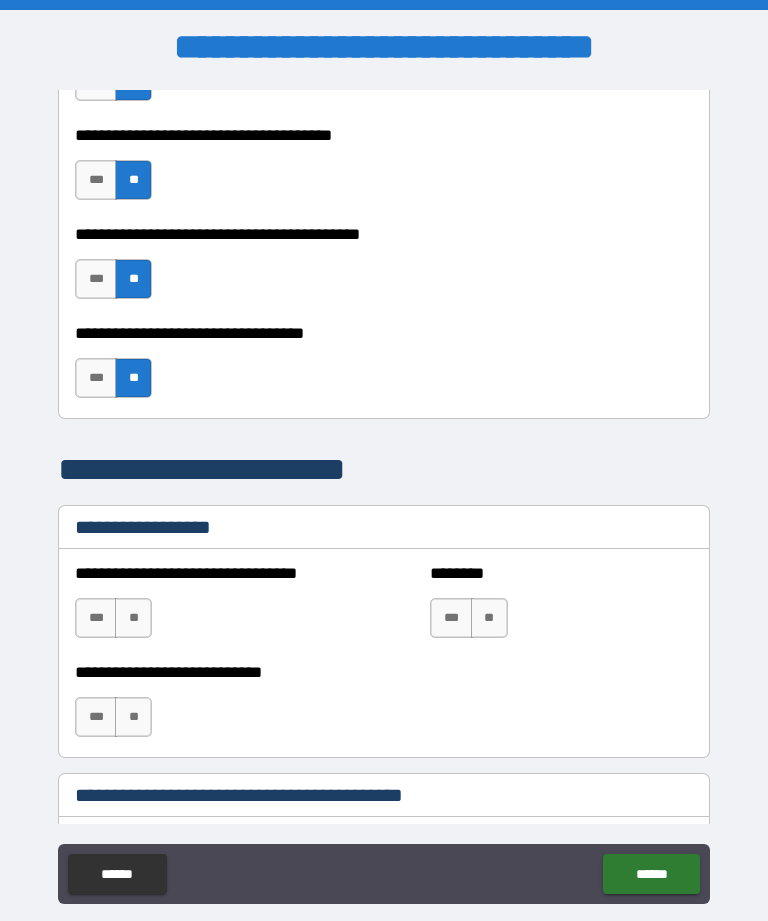 scroll, scrollTop: 1390, scrollLeft: 0, axis: vertical 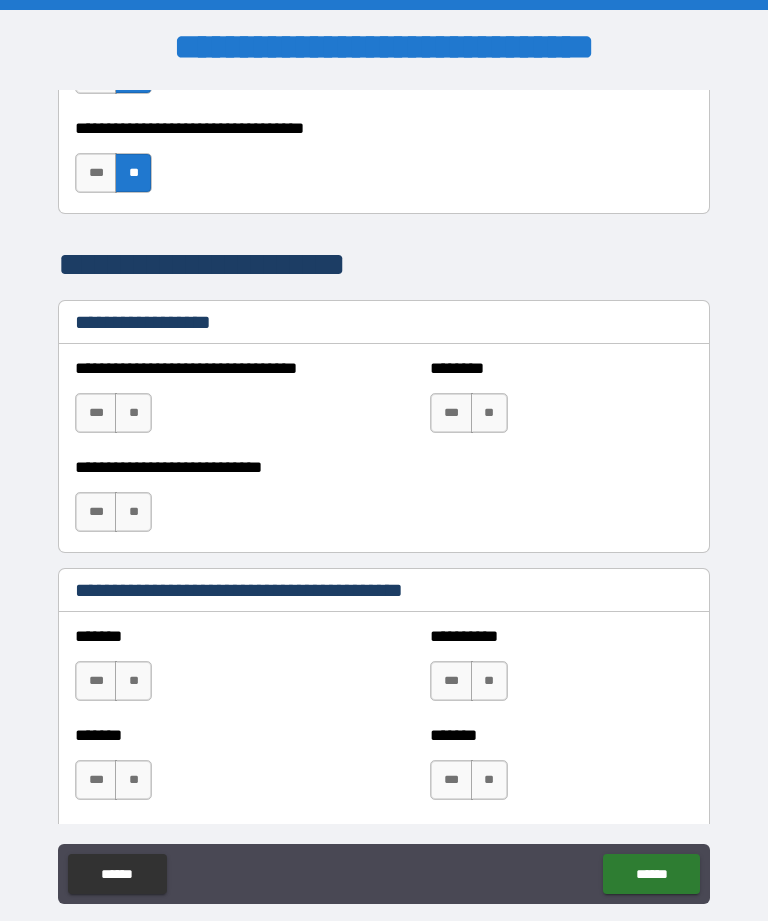 click on "**" at bounding box center [133, 413] 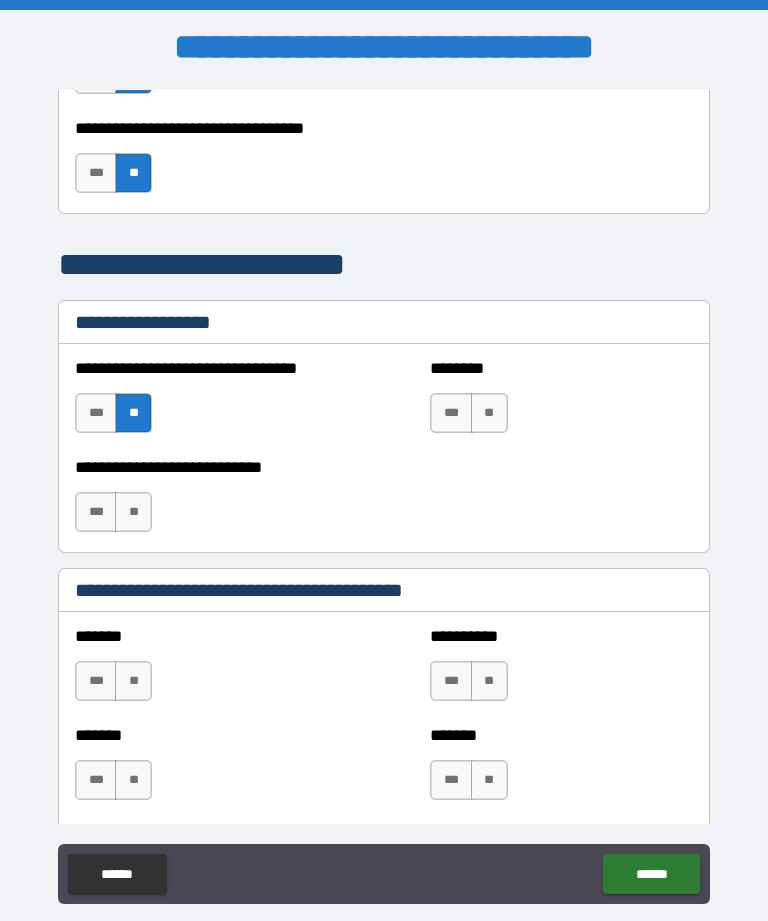 click on "**" at bounding box center (489, 413) 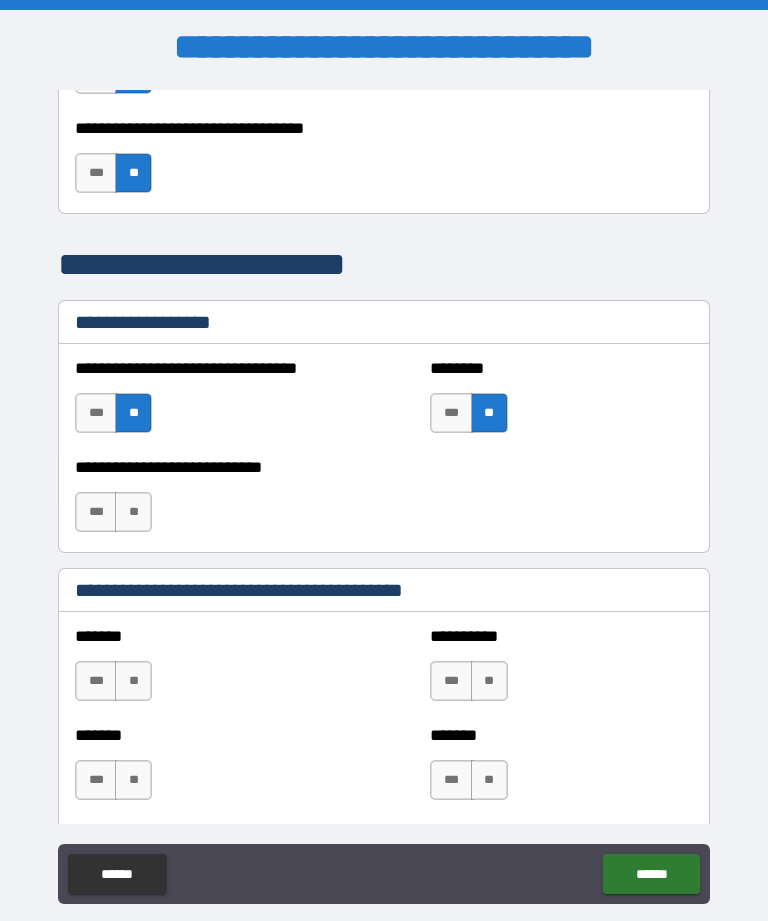 click on "**" at bounding box center (133, 512) 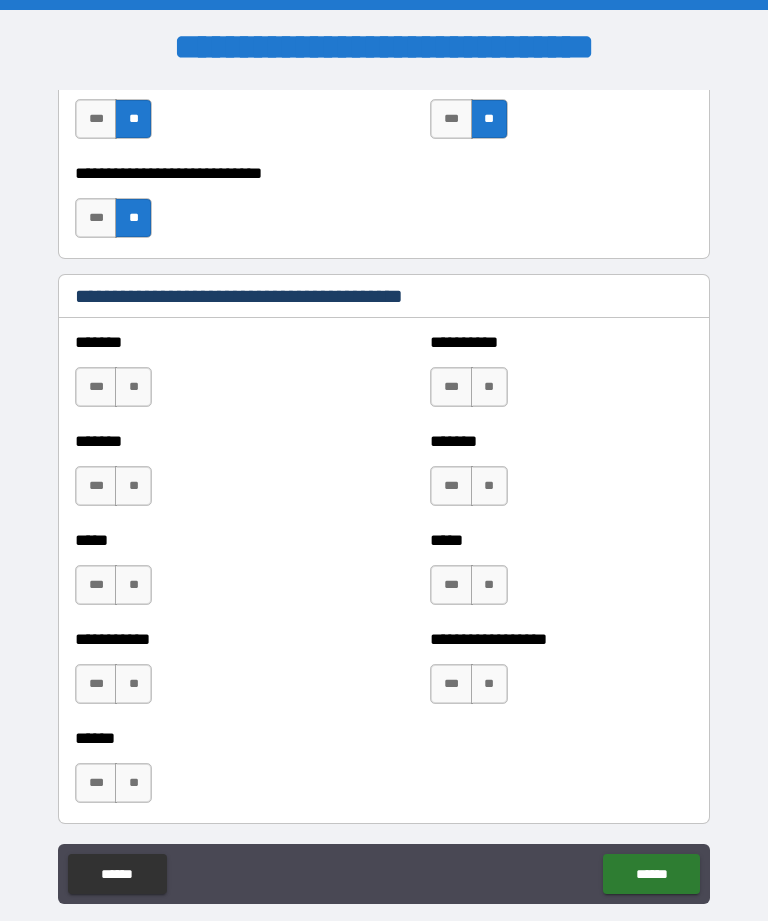 scroll, scrollTop: 1747, scrollLeft: 0, axis: vertical 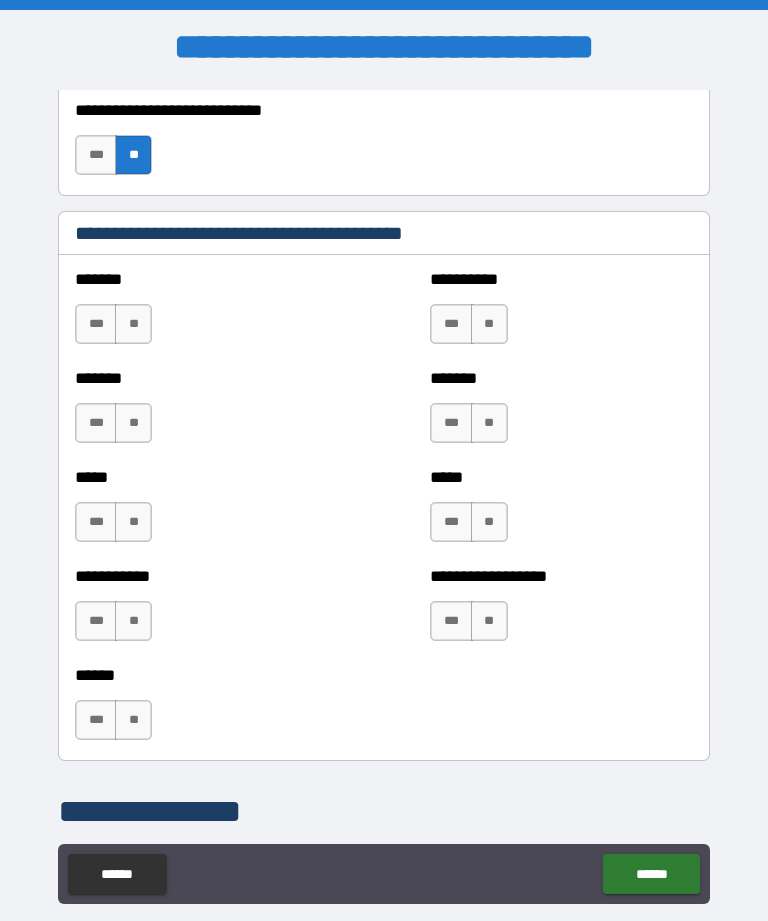click on "**" at bounding box center [133, 324] 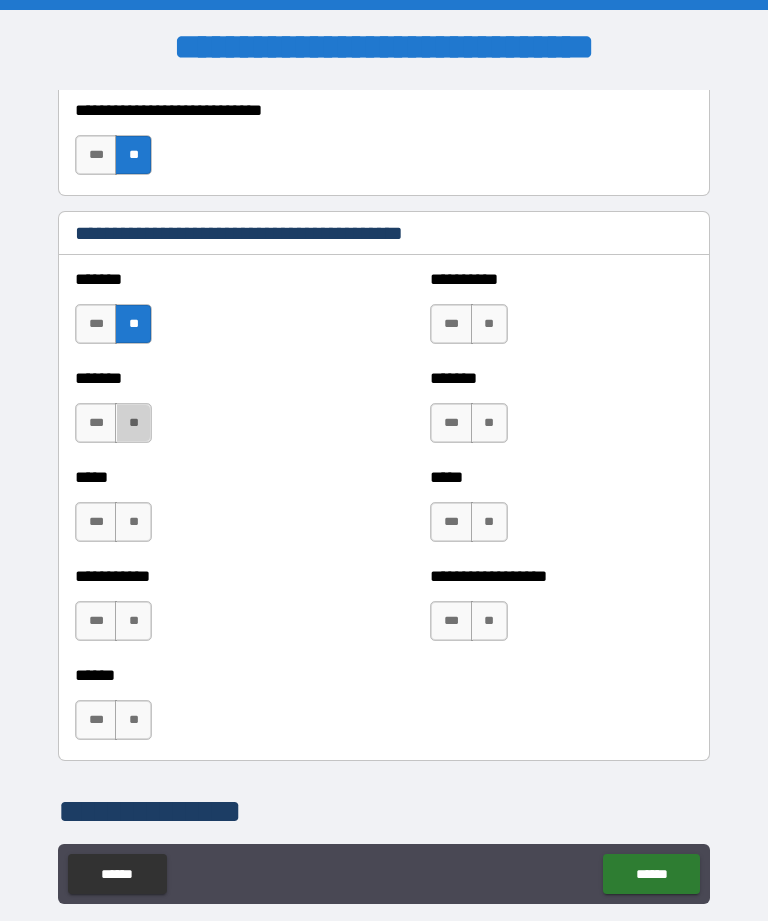click on "**" at bounding box center (133, 423) 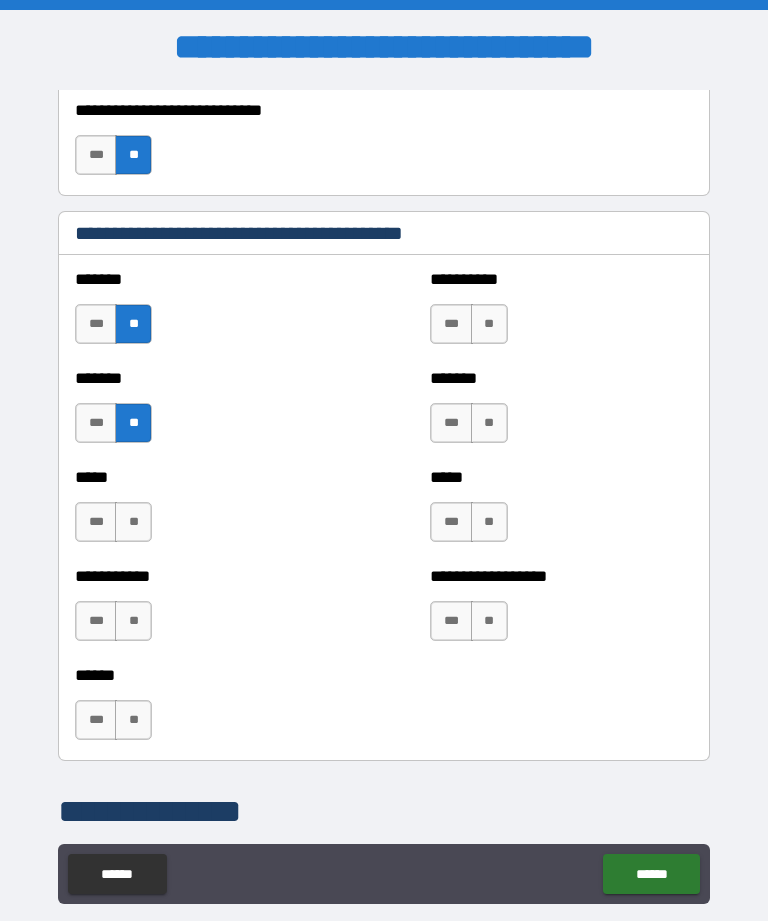 click on "**" at bounding box center (133, 522) 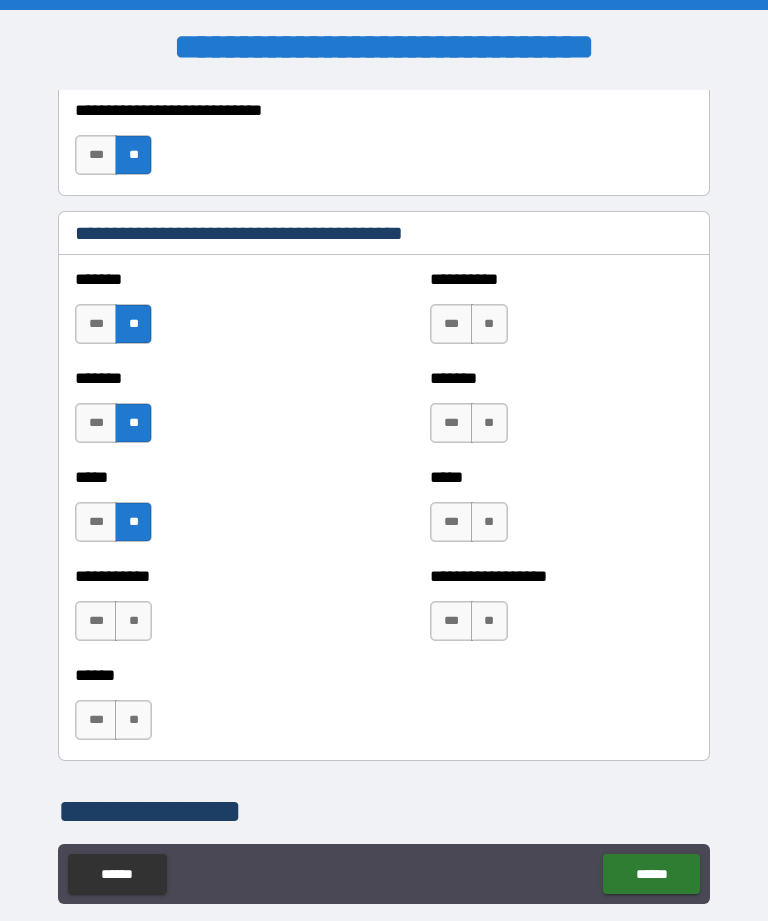 click on "**" at bounding box center [133, 621] 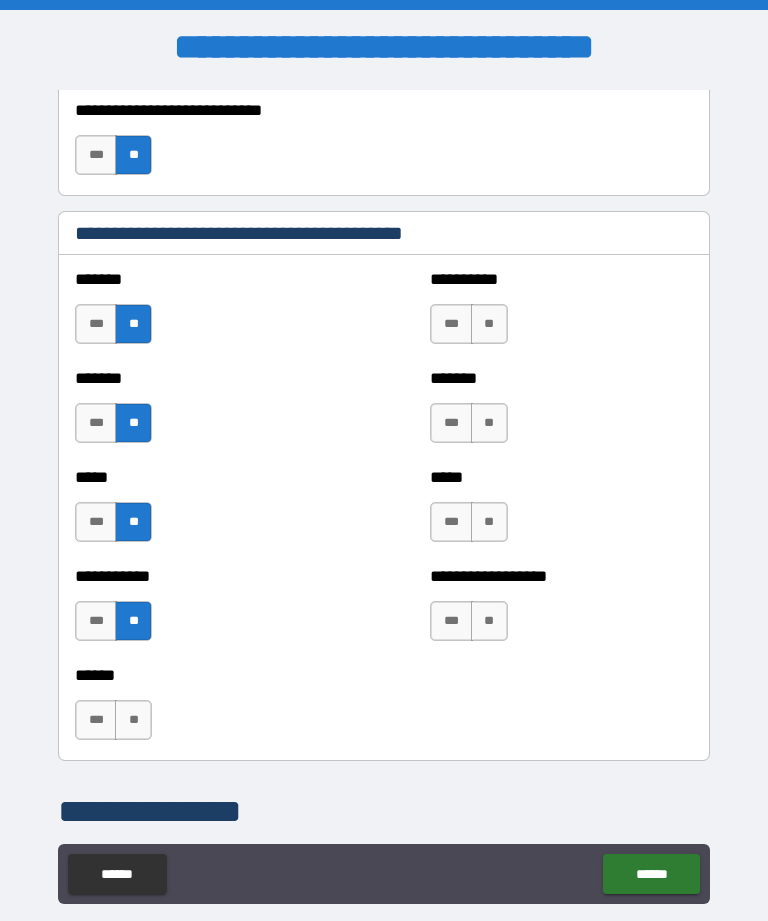 click on "**" at bounding box center [133, 720] 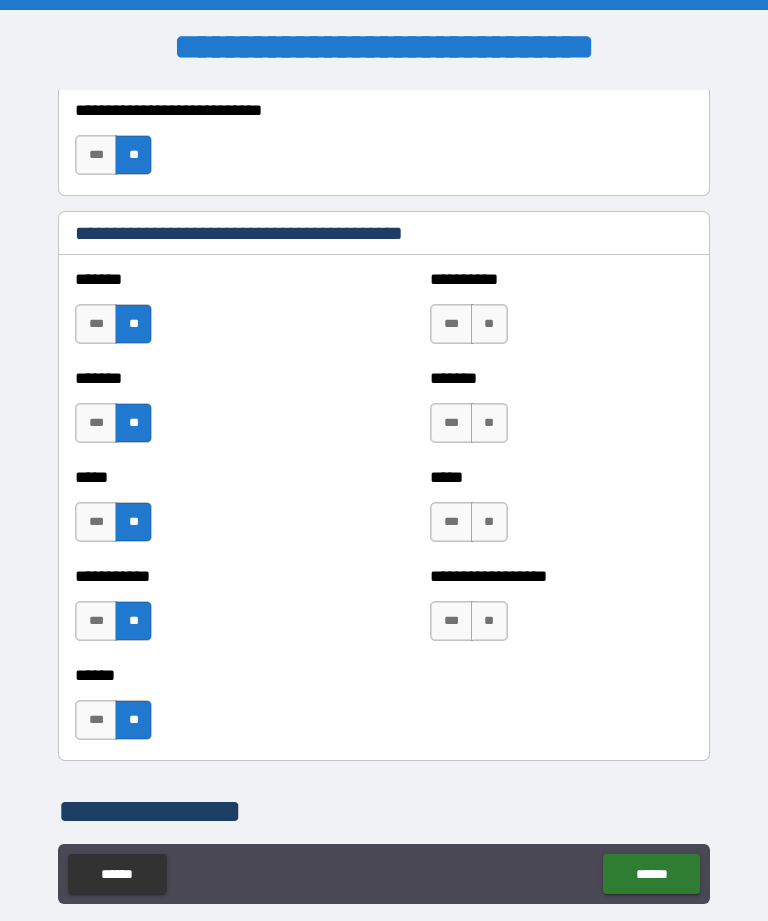 click on "**" at bounding box center [489, 324] 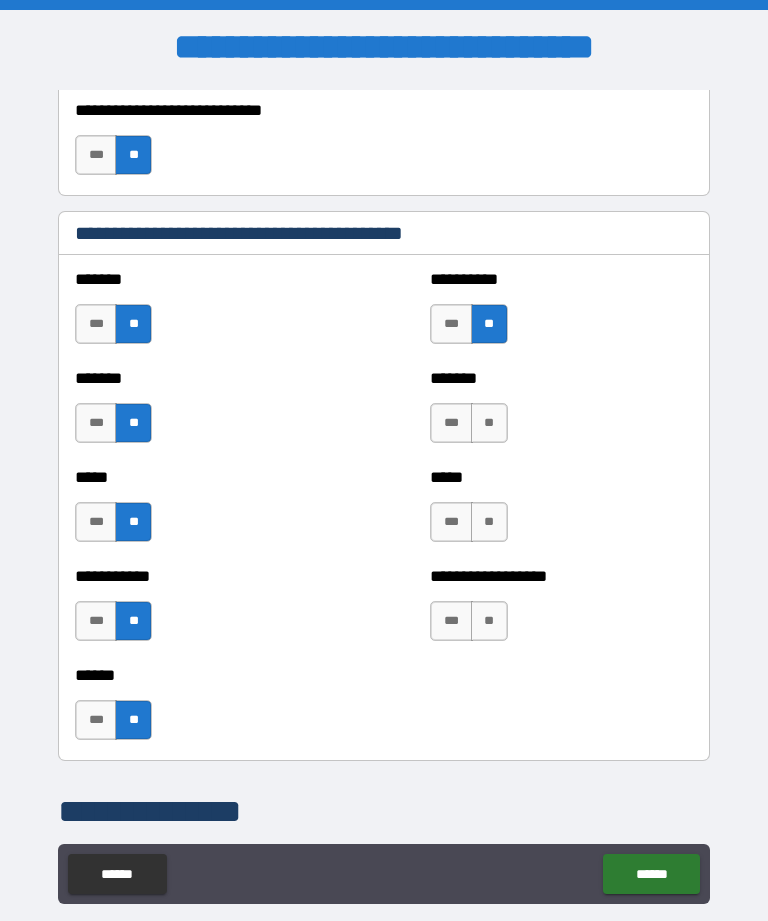 click on "**" at bounding box center (489, 423) 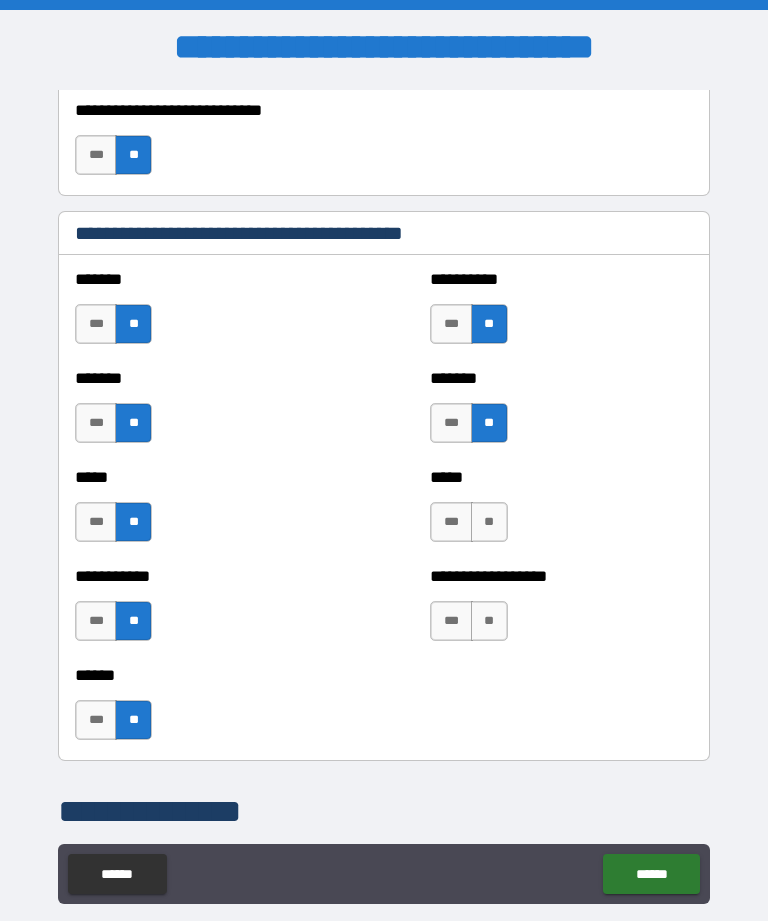 click on "**" at bounding box center [489, 522] 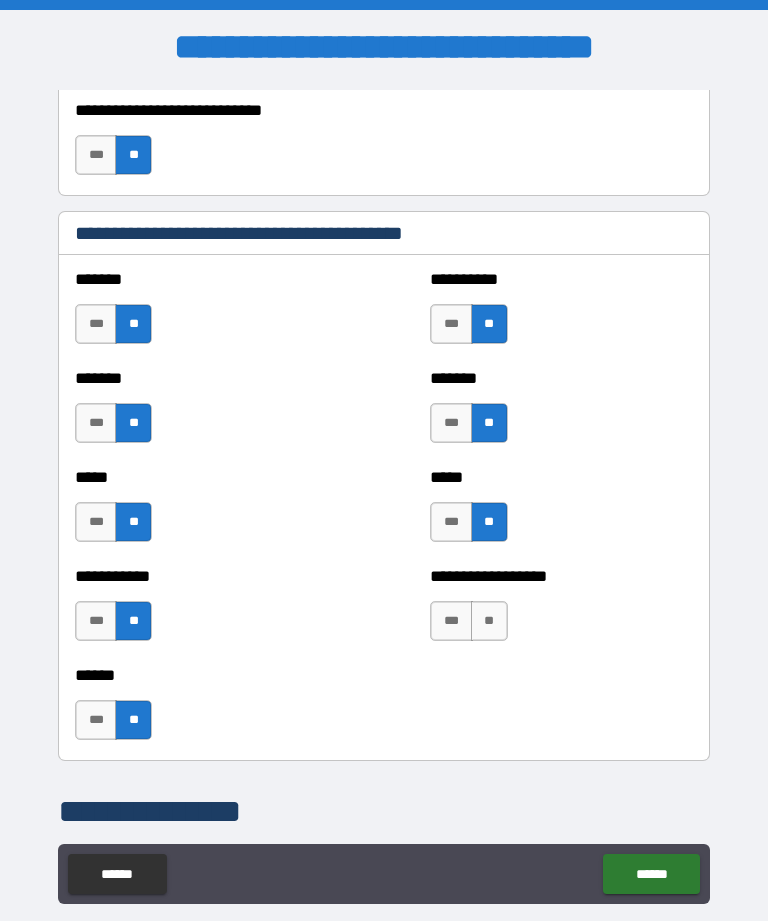click on "**" at bounding box center (489, 621) 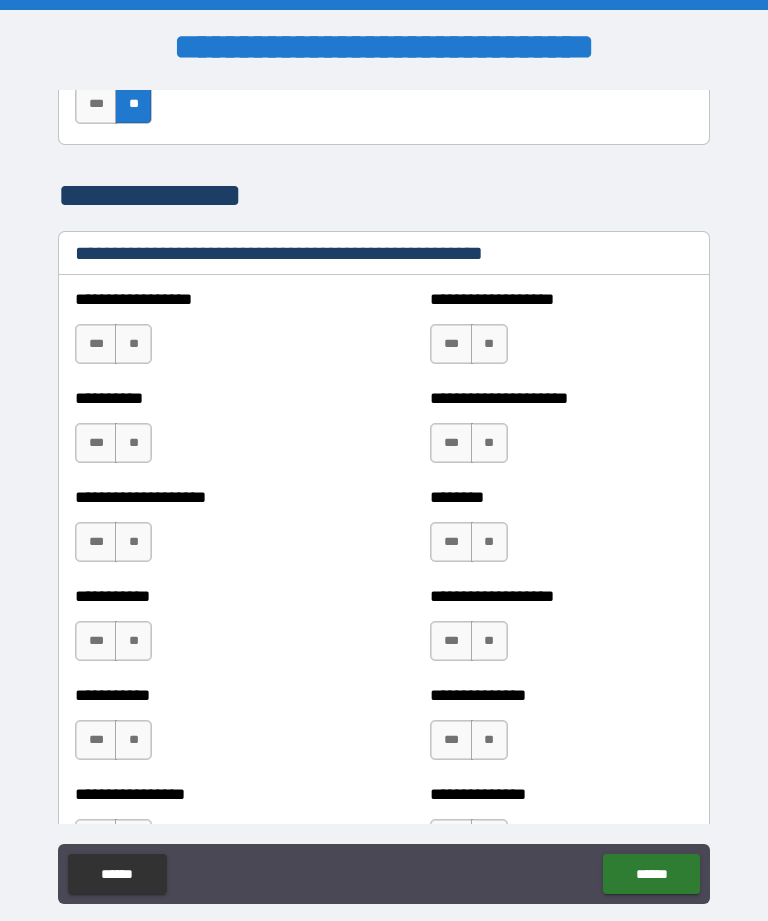 scroll, scrollTop: 2364, scrollLeft: 0, axis: vertical 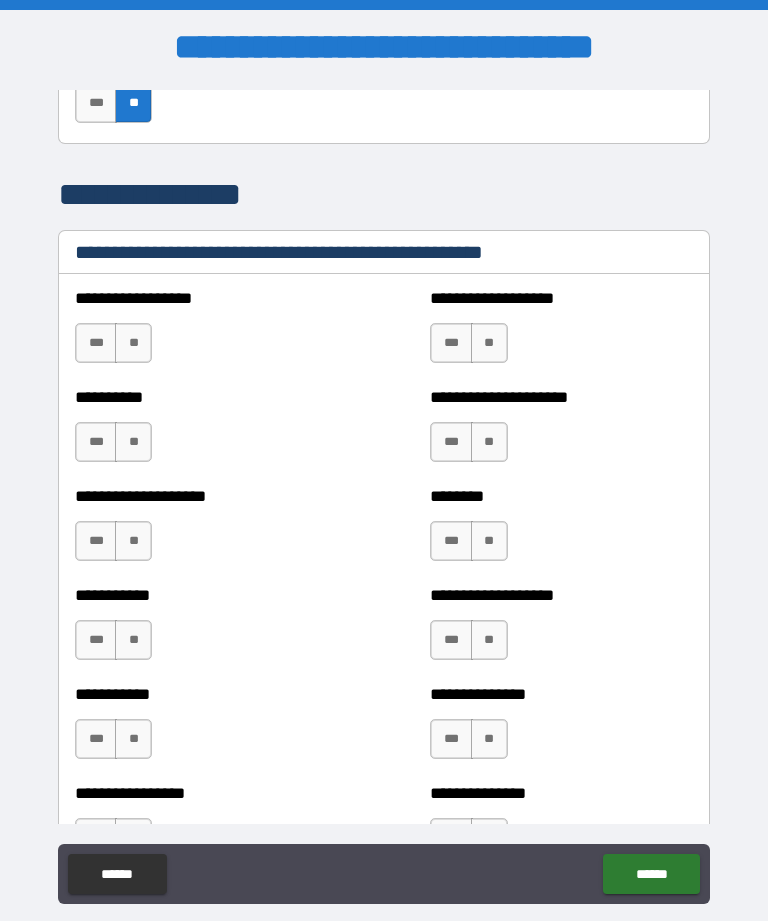 click on "**" at bounding box center [133, 343] 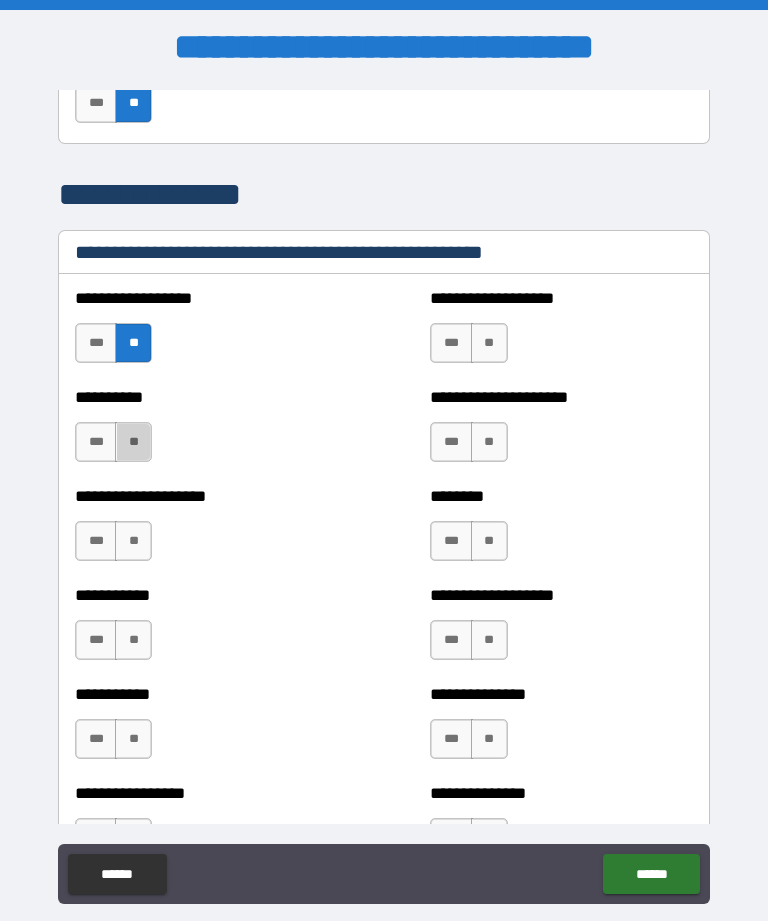 click on "**" at bounding box center [133, 442] 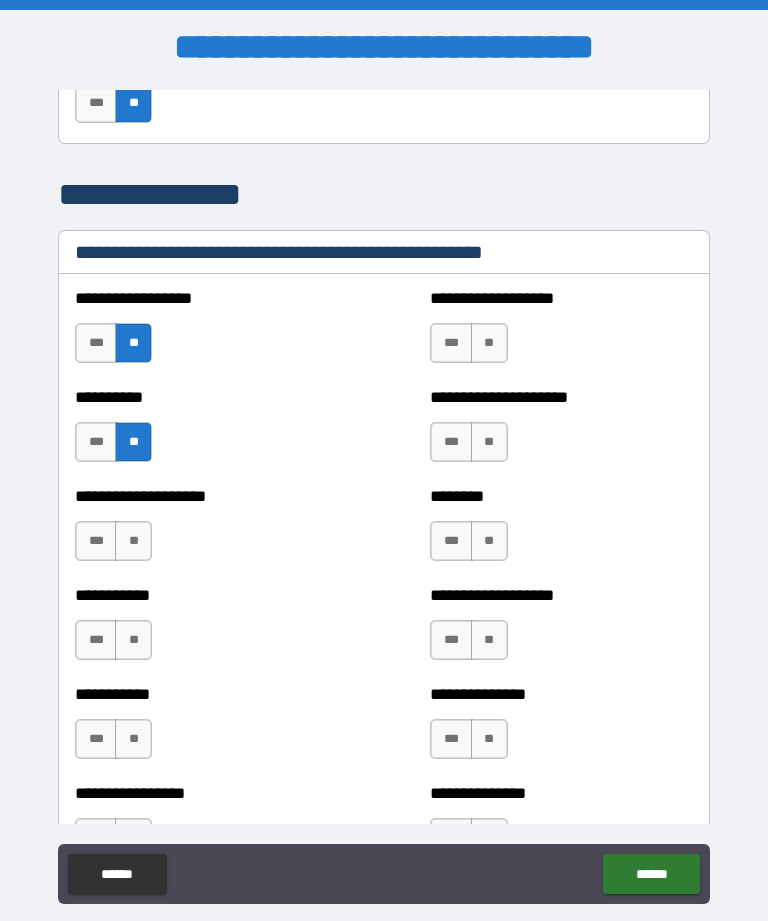 click on "**" at bounding box center (133, 541) 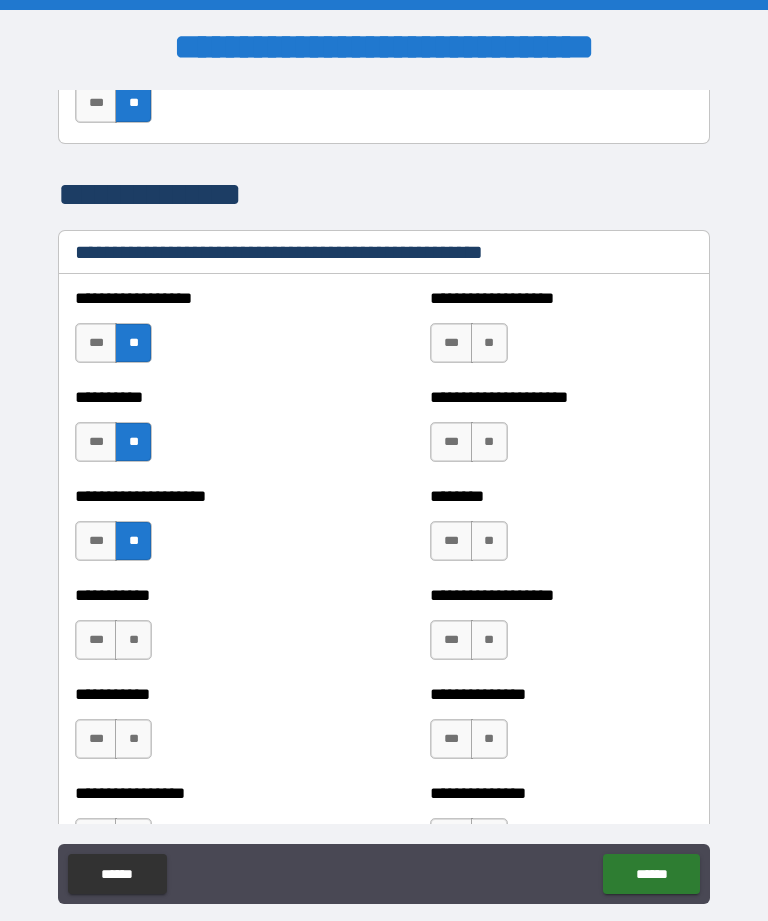 click on "**" at bounding box center (133, 640) 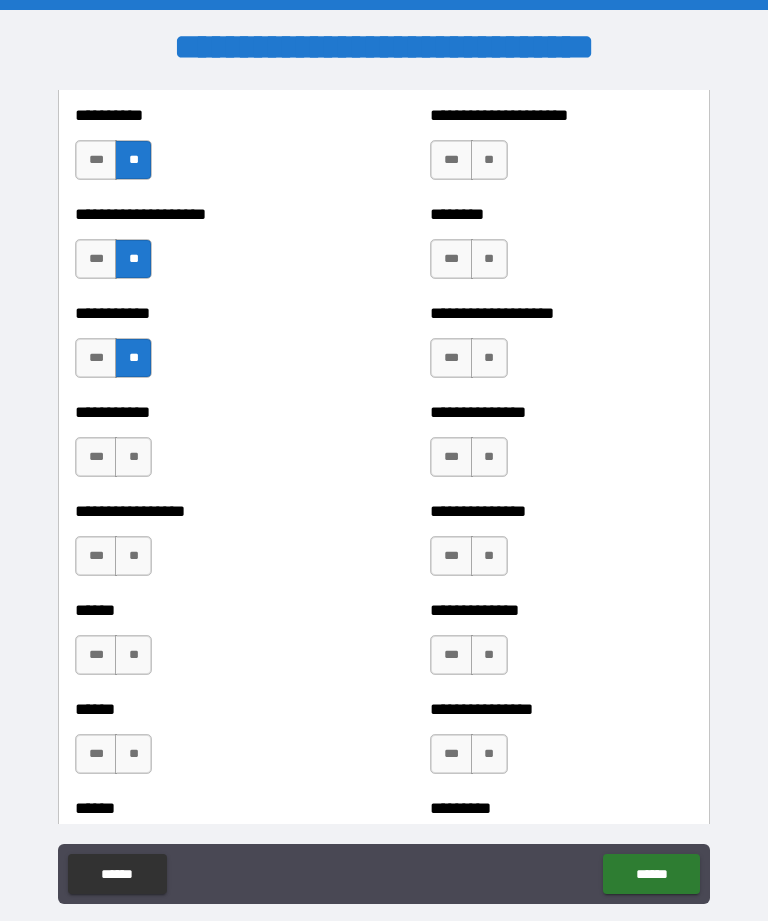 scroll, scrollTop: 2678, scrollLeft: 0, axis: vertical 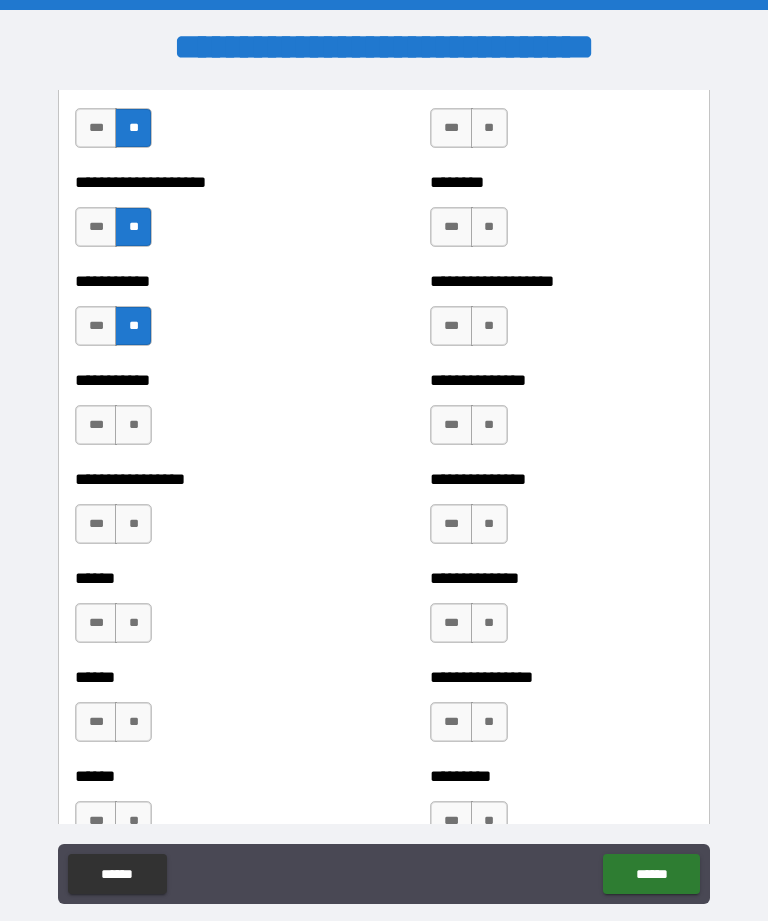 click on "**" at bounding box center [133, 425] 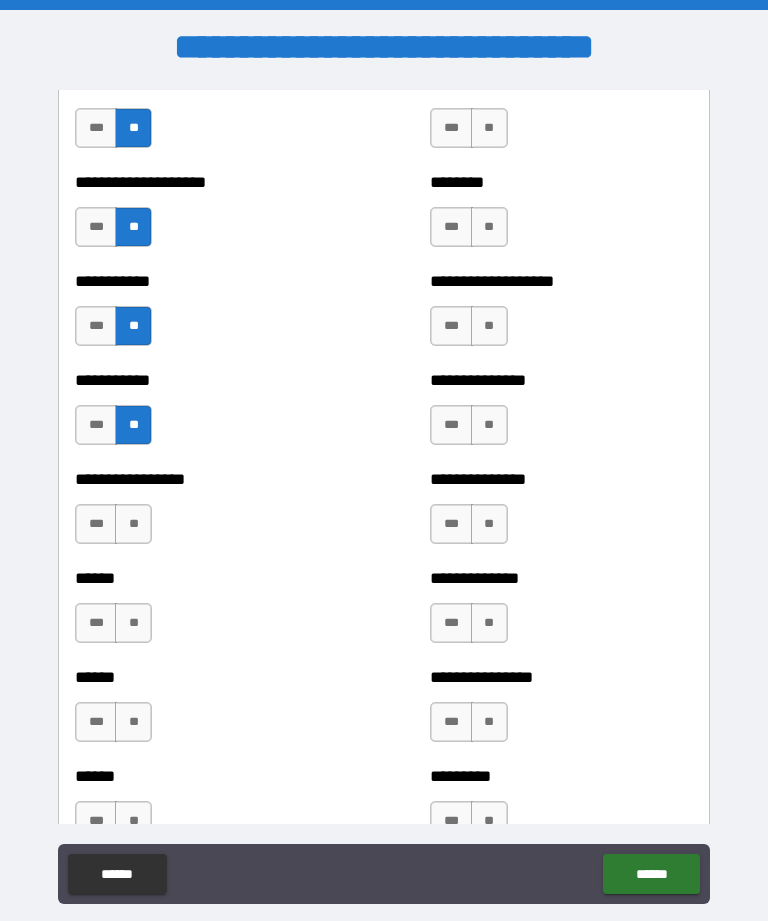 click on "**" at bounding box center [133, 524] 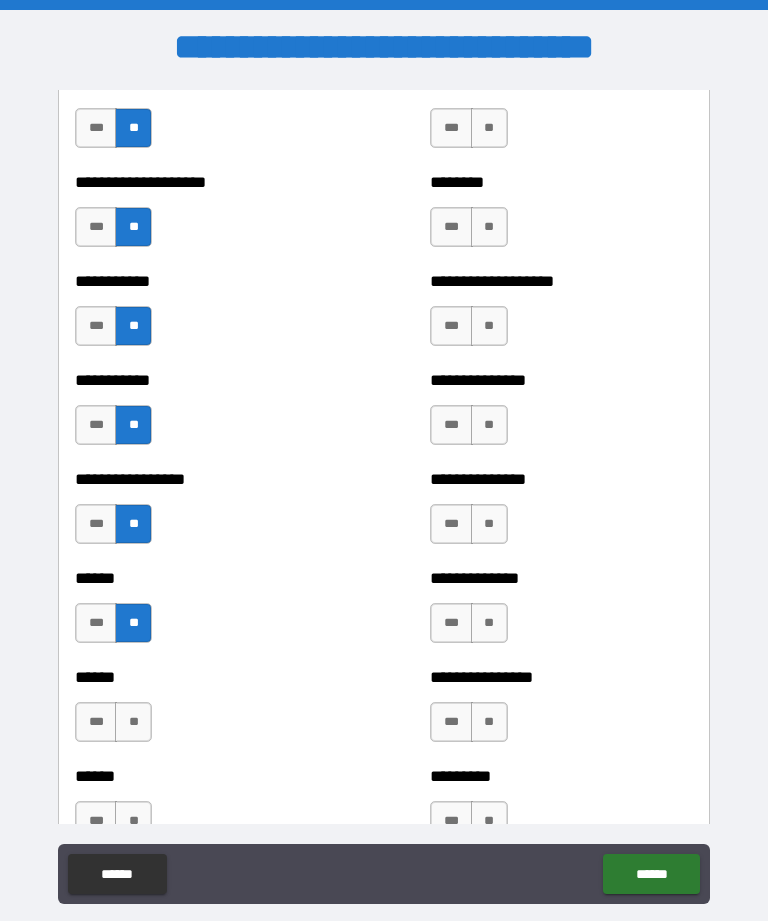 click on "**" at bounding box center (133, 722) 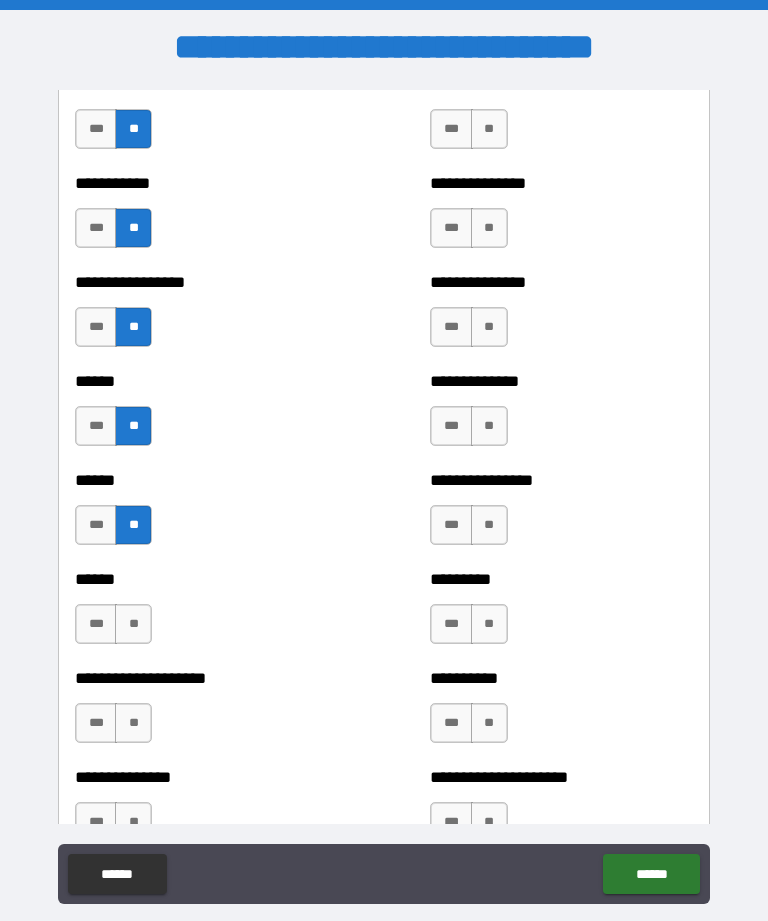 scroll, scrollTop: 2922, scrollLeft: 0, axis: vertical 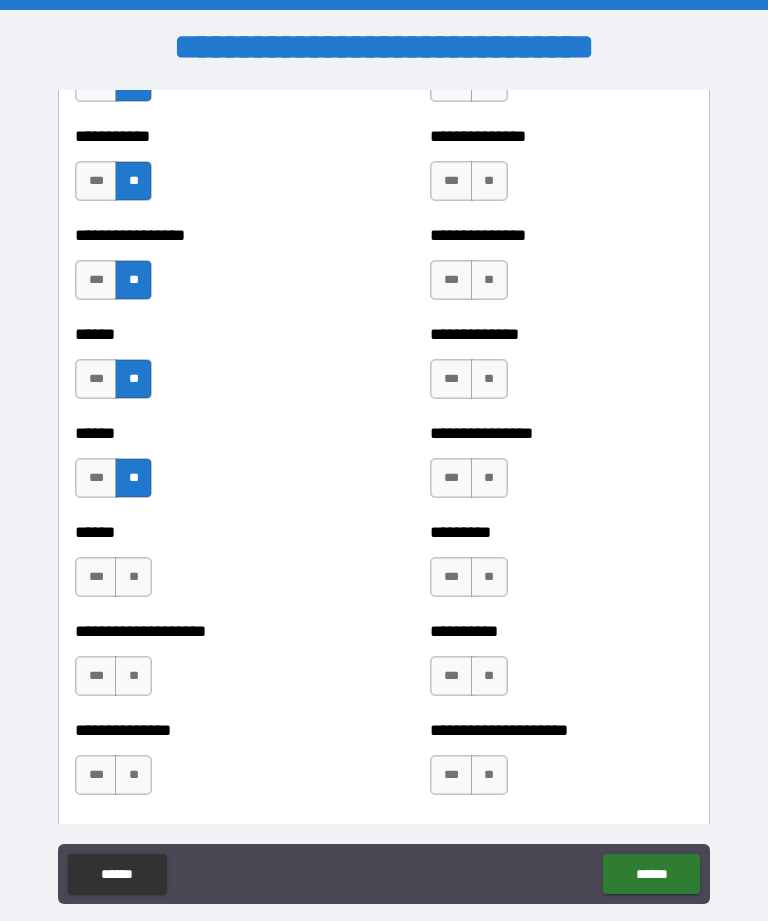 click on "**" at bounding box center (133, 577) 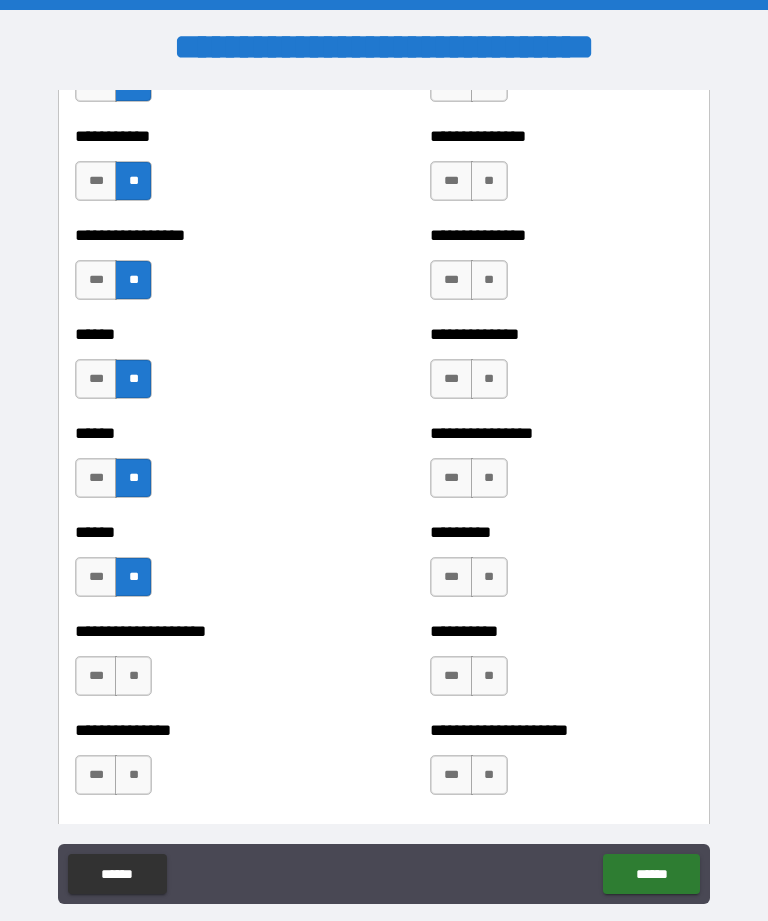 click on "**" at bounding box center (133, 676) 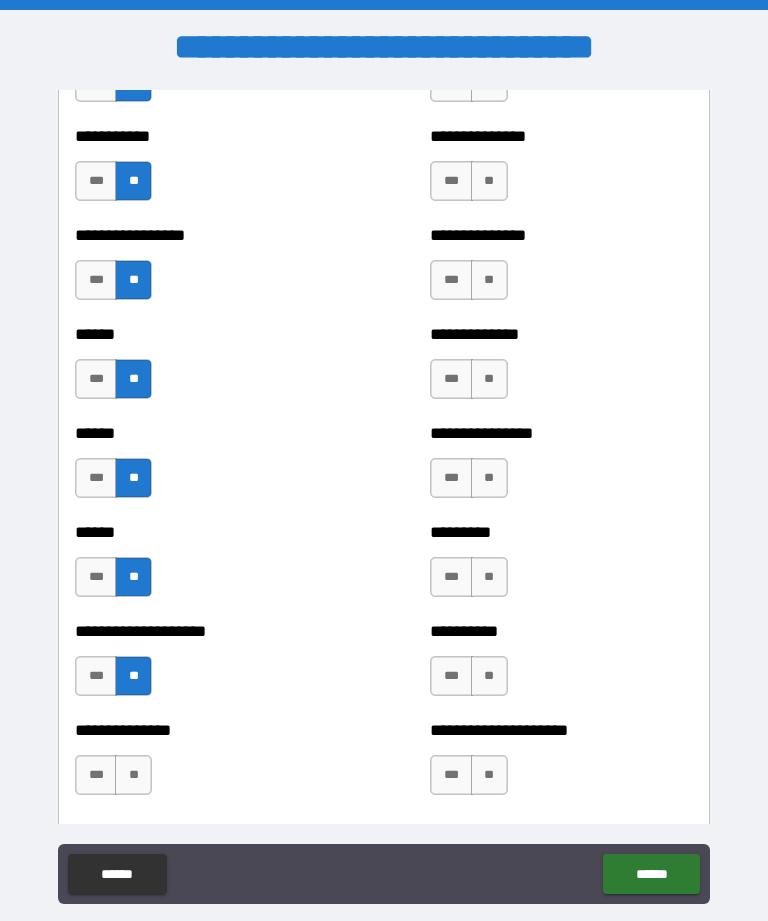 click on "**" at bounding box center (133, 775) 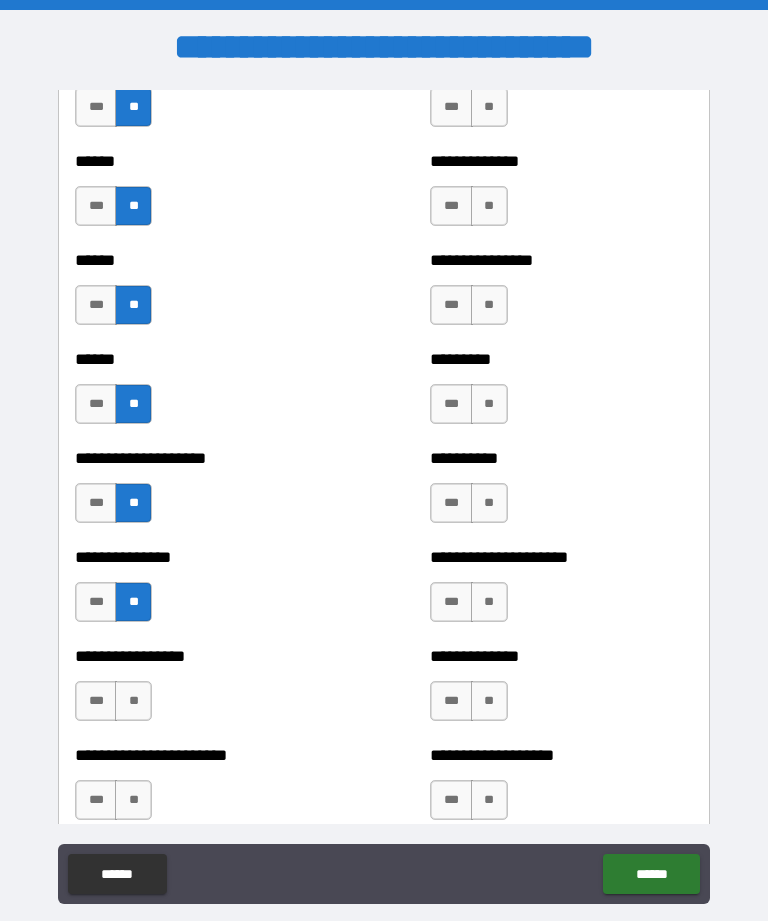 scroll, scrollTop: 3227, scrollLeft: 0, axis: vertical 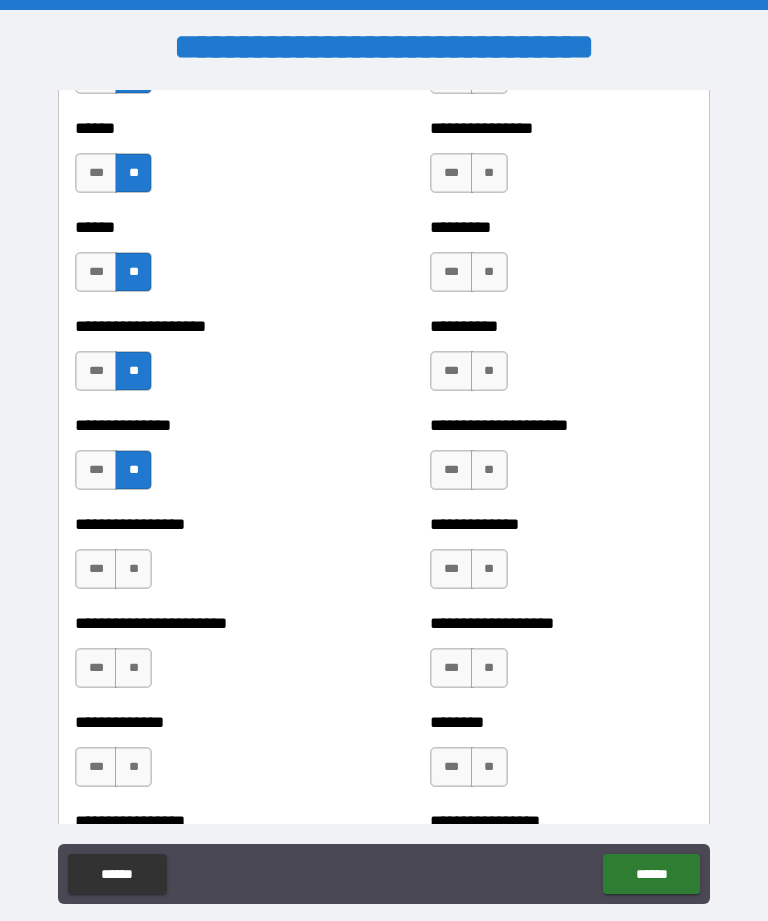 click on "**" at bounding box center [133, 569] 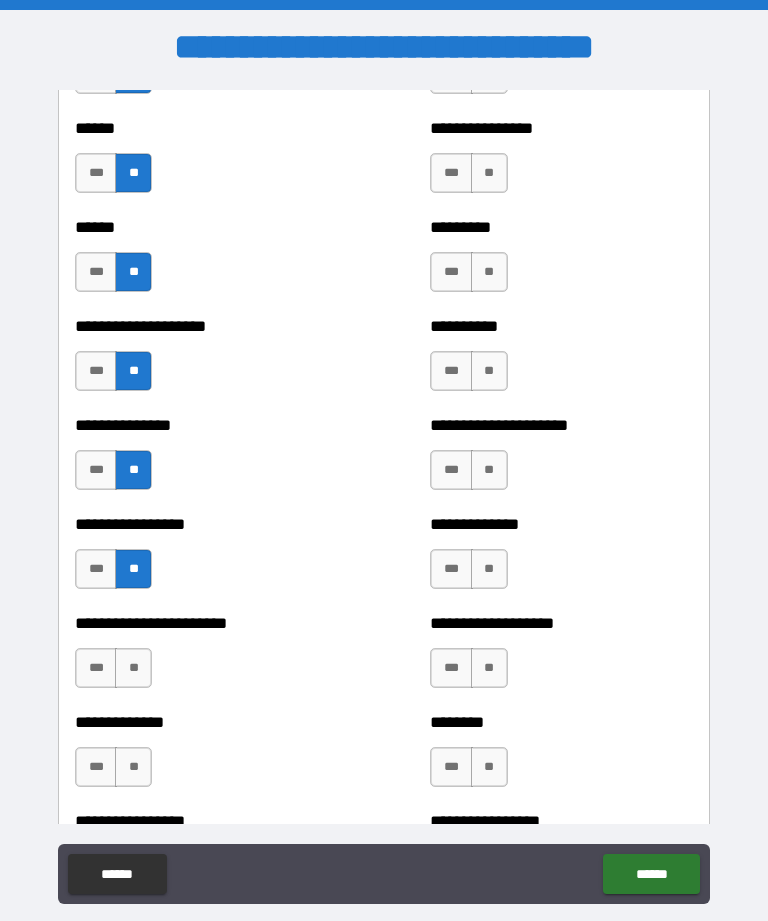 click on "**" at bounding box center (133, 668) 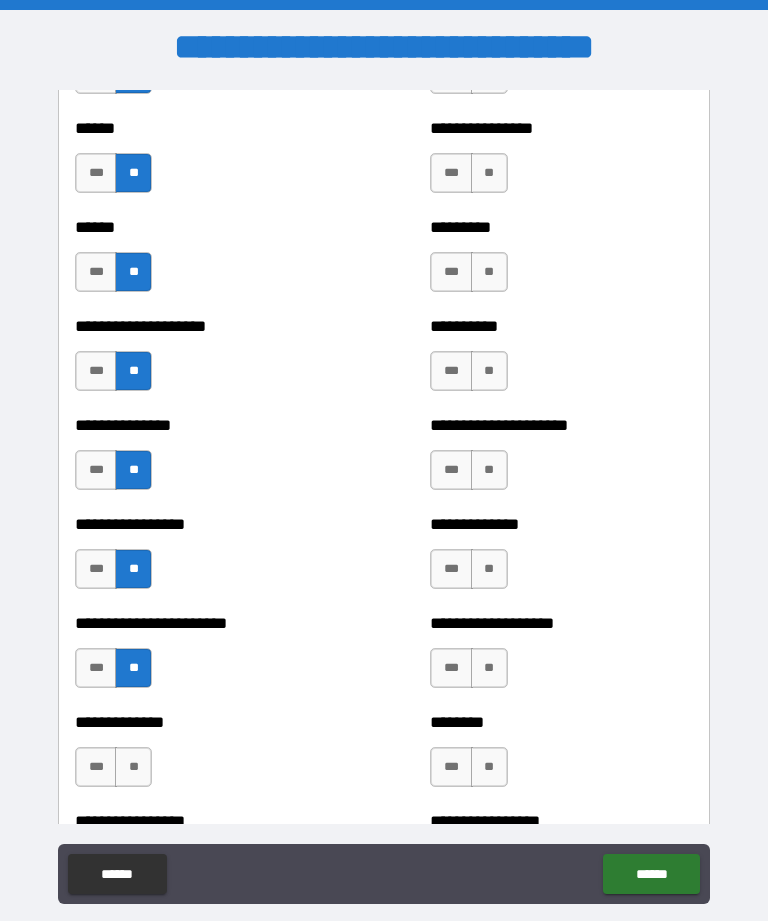 click on "**" at bounding box center (133, 767) 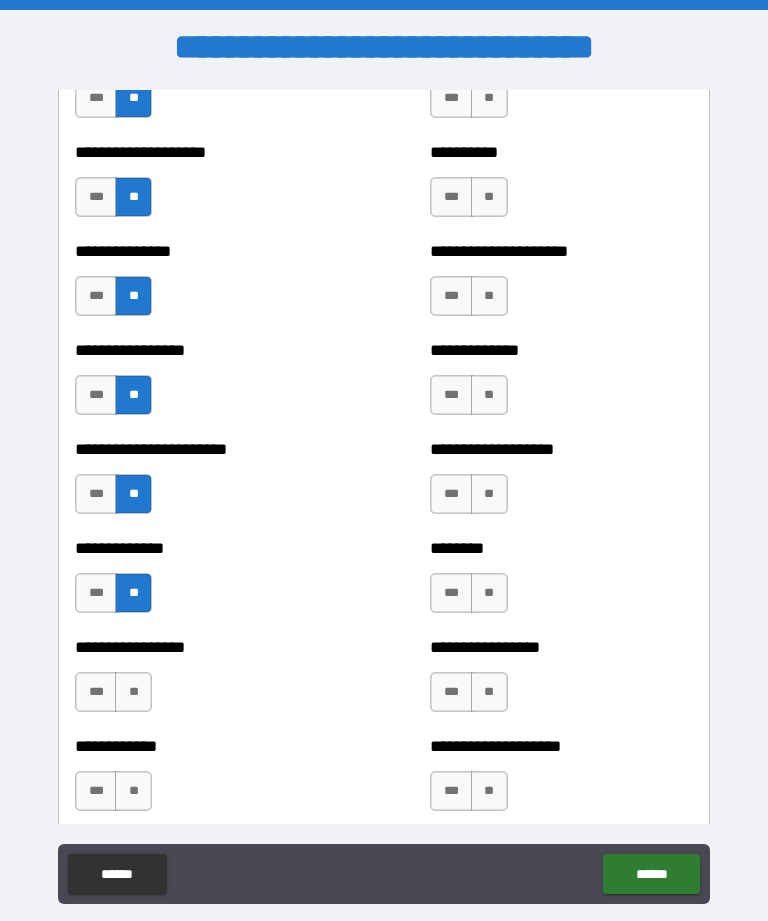 scroll, scrollTop: 3405, scrollLeft: 0, axis: vertical 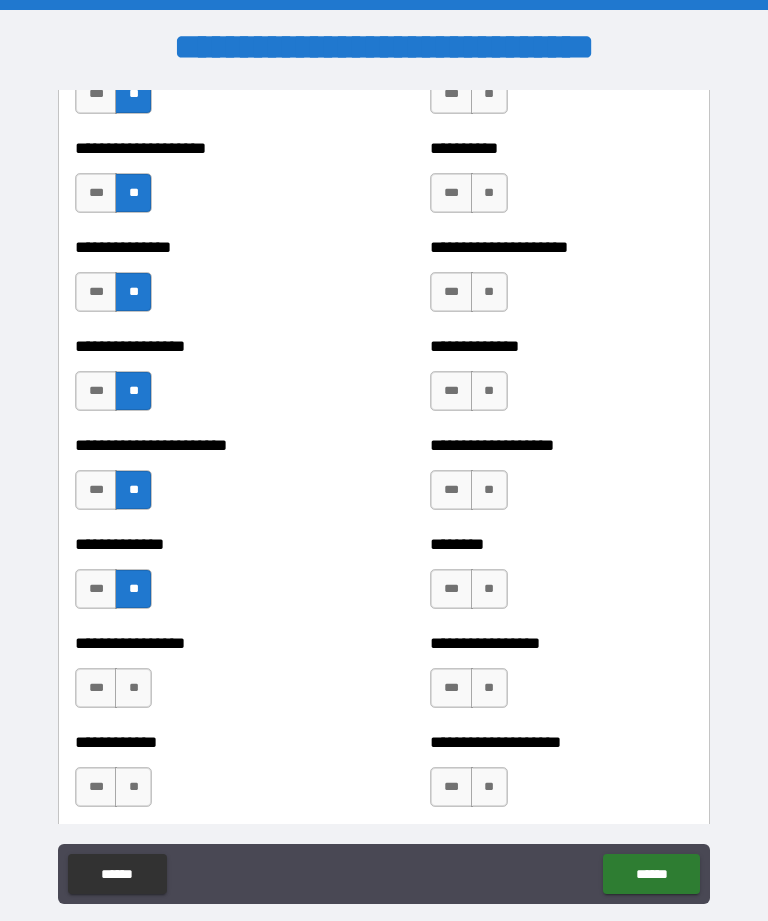 click on "**" at bounding box center [133, 688] 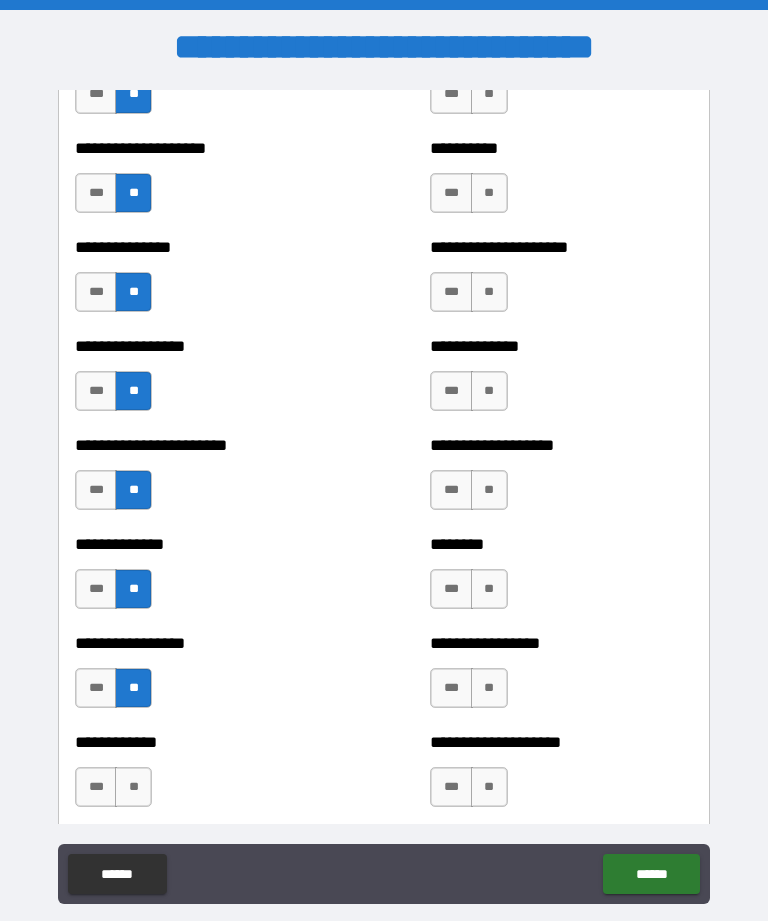 click on "**" at bounding box center [133, 787] 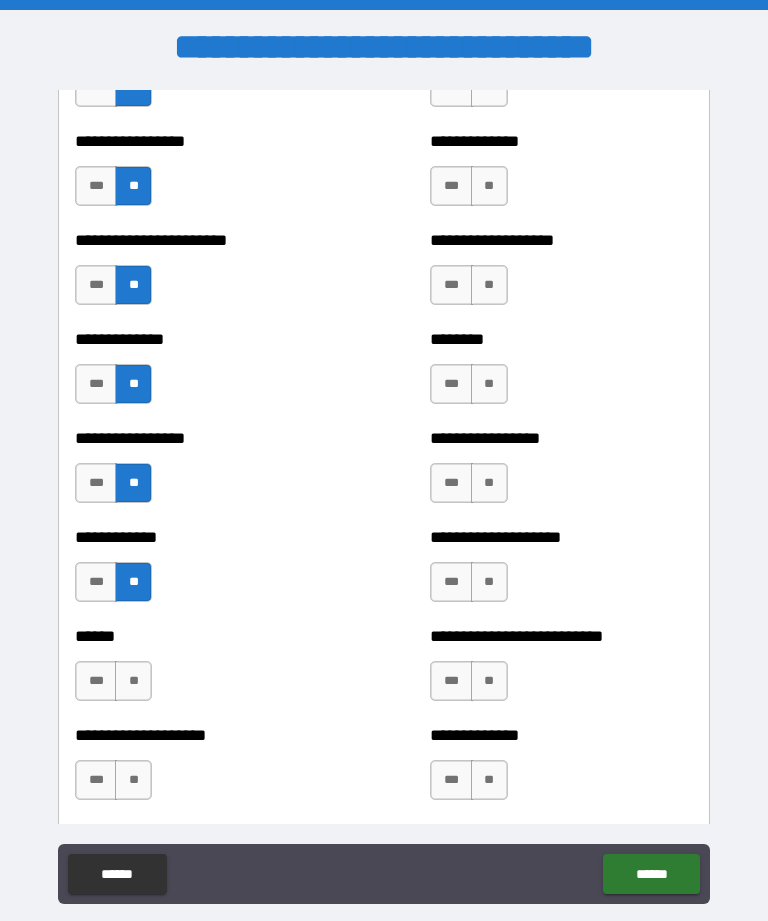 scroll, scrollTop: 3683, scrollLeft: 0, axis: vertical 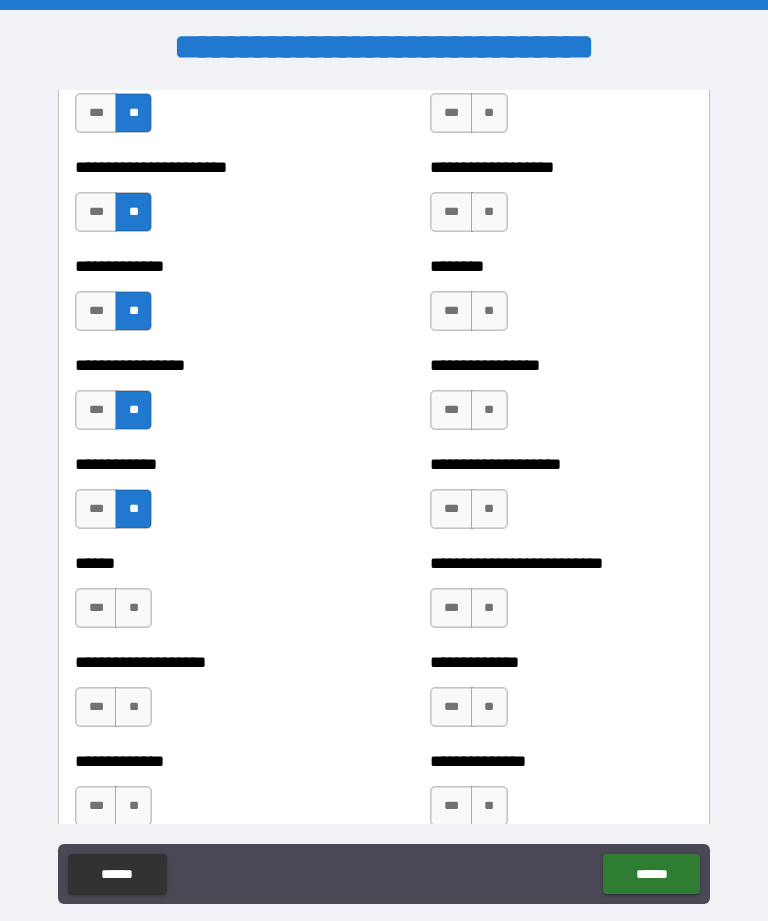 click on "**" at bounding box center (133, 608) 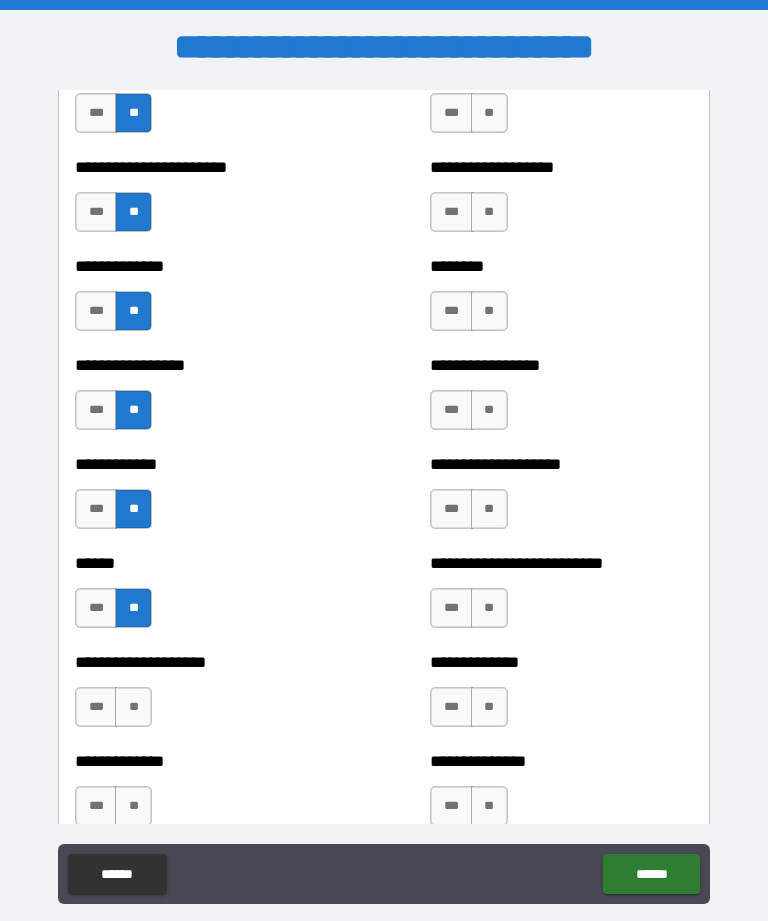 click on "**" at bounding box center (133, 707) 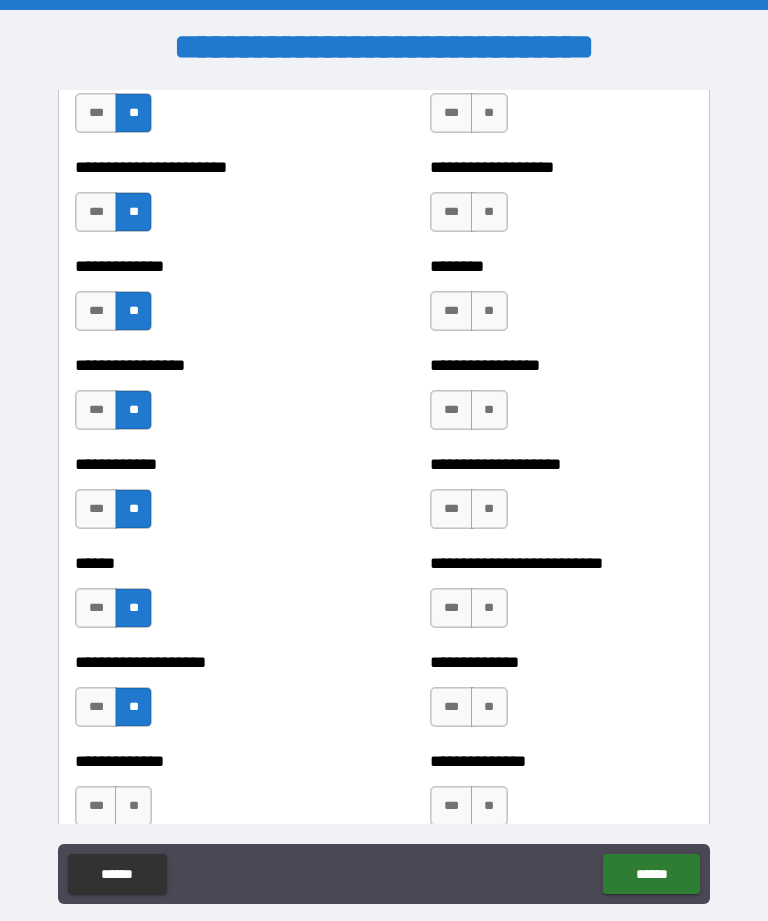 click on "**" at bounding box center (133, 806) 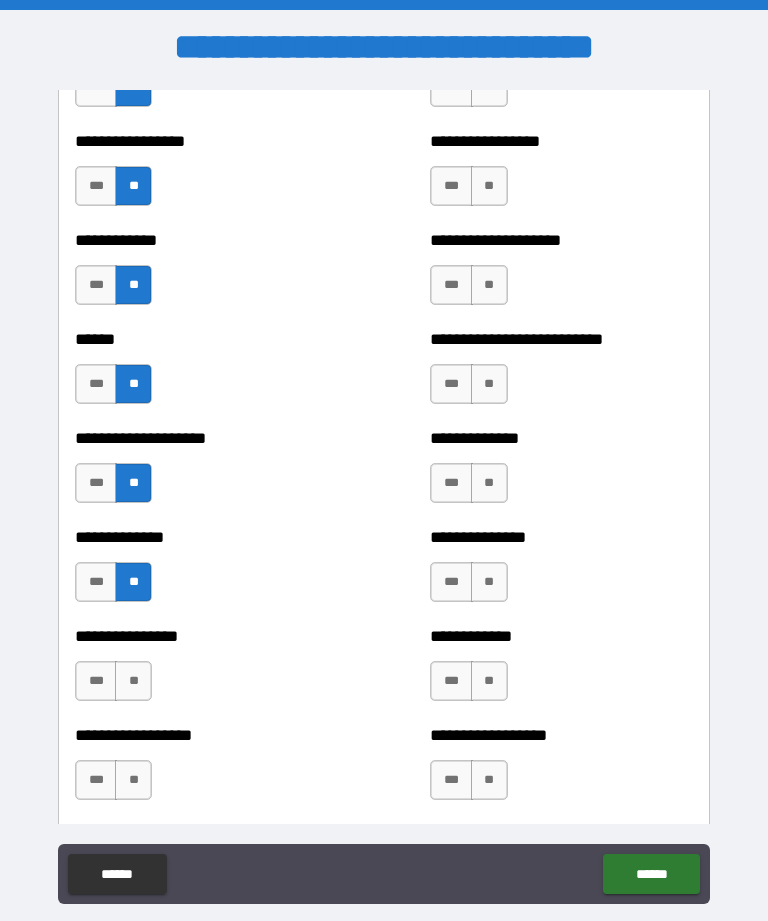 scroll, scrollTop: 3952, scrollLeft: 0, axis: vertical 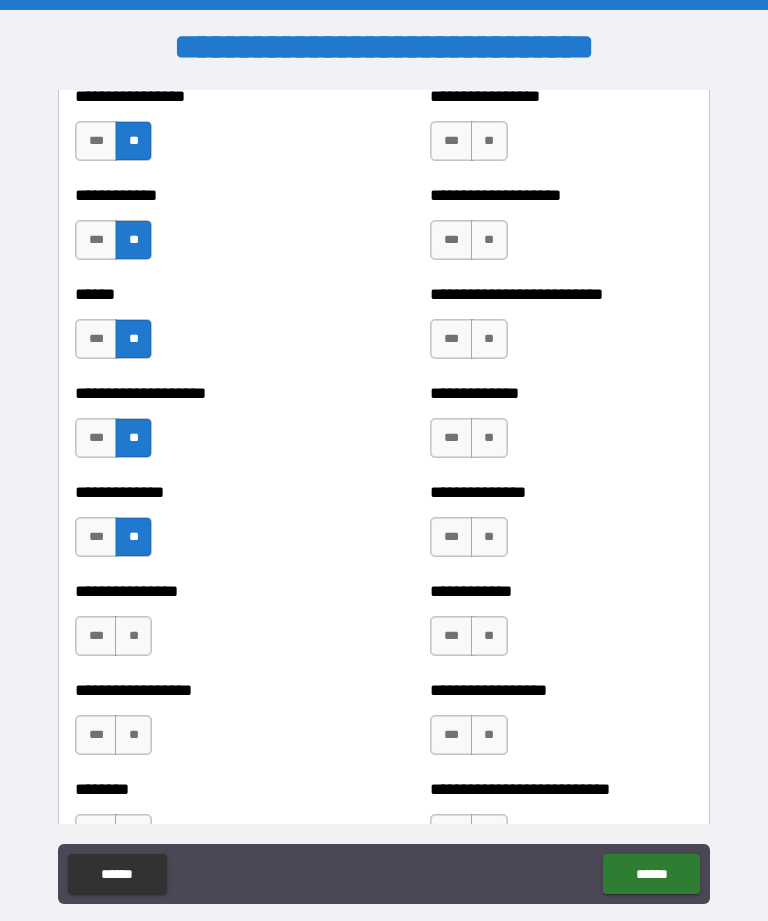 click on "**" at bounding box center [133, 636] 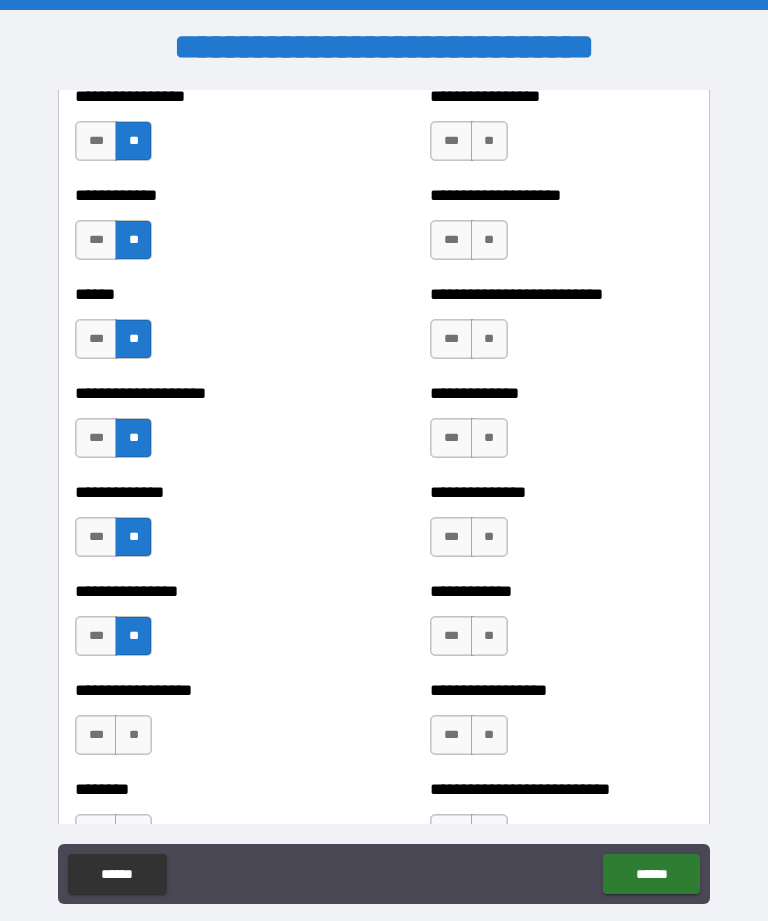 click on "**" at bounding box center [133, 735] 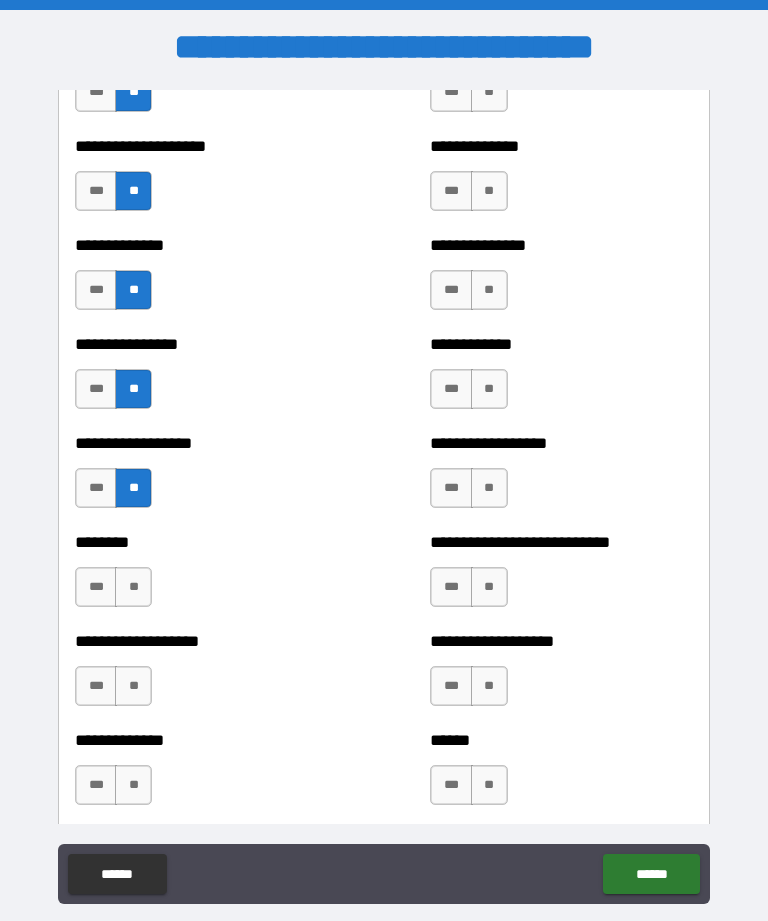 scroll, scrollTop: 4204, scrollLeft: 0, axis: vertical 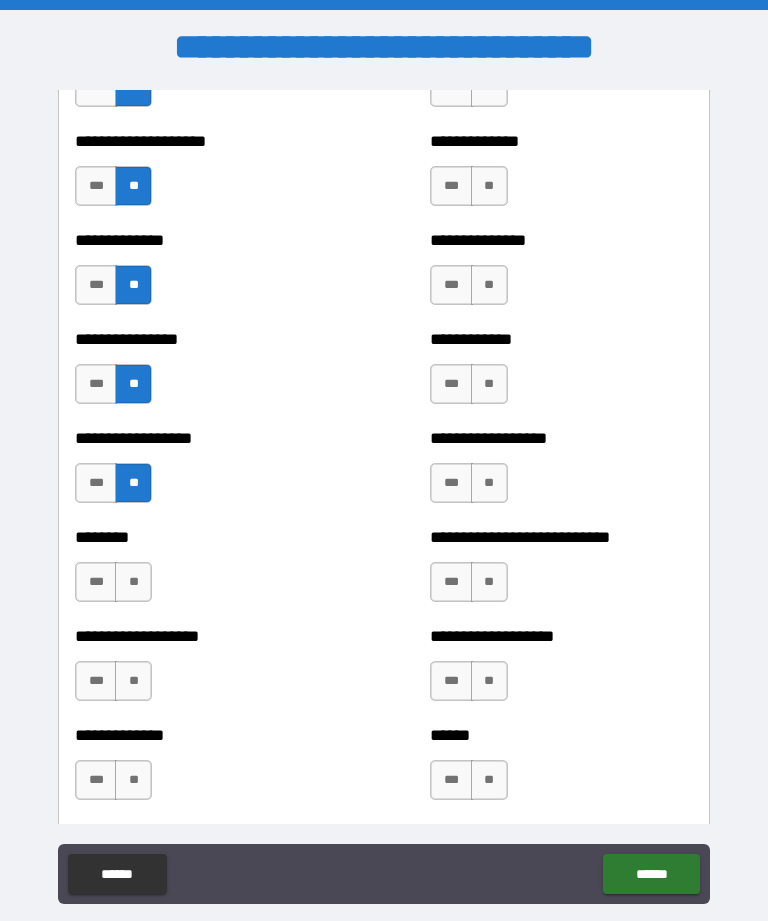 click on "**" at bounding box center [133, 582] 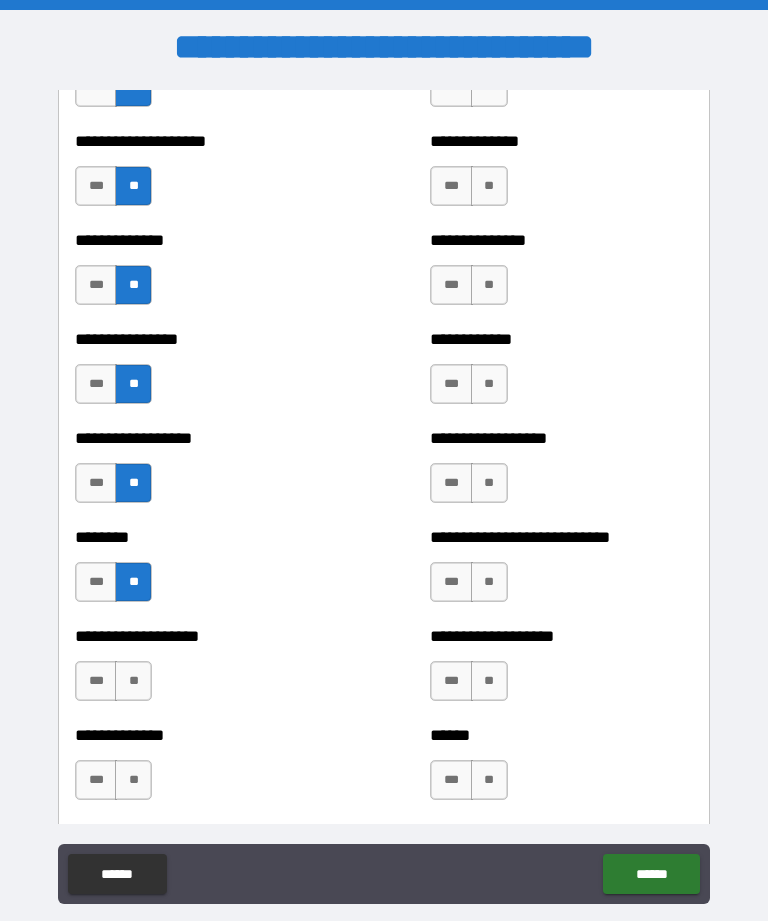 click on "**" at bounding box center [133, 681] 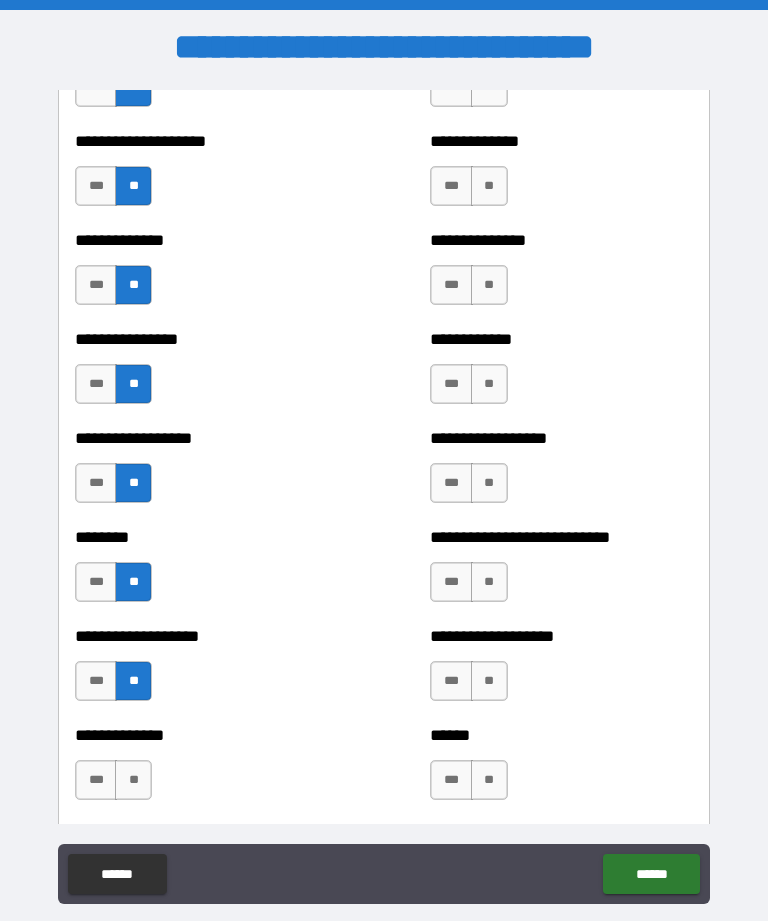 click on "**" at bounding box center (133, 780) 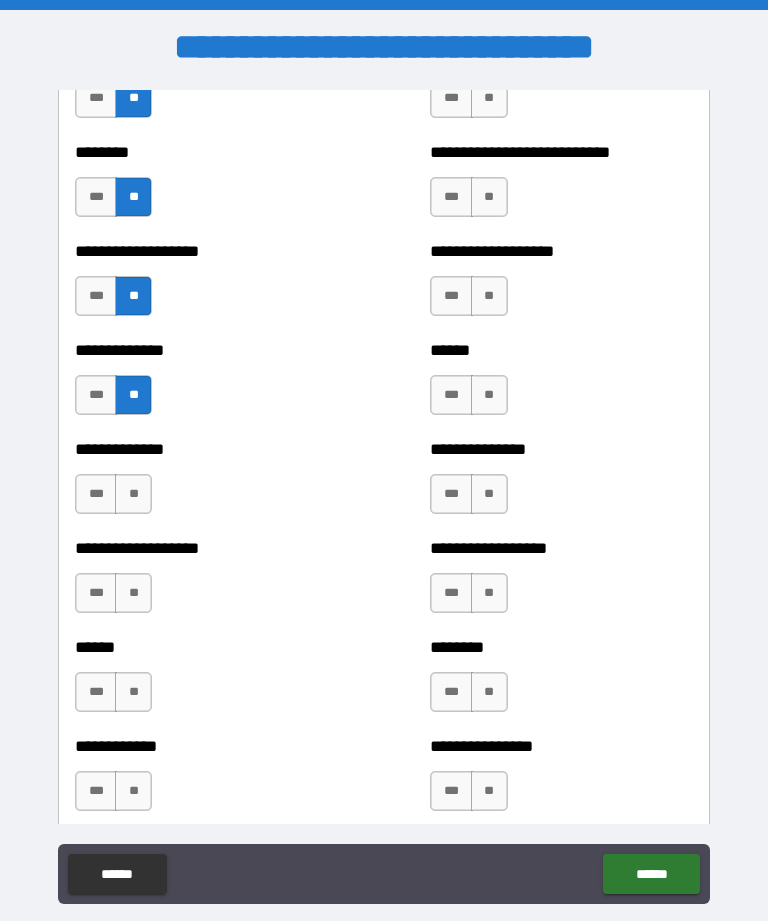scroll, scrollTop: 4592, scrollLeft: 0, axis: vertical 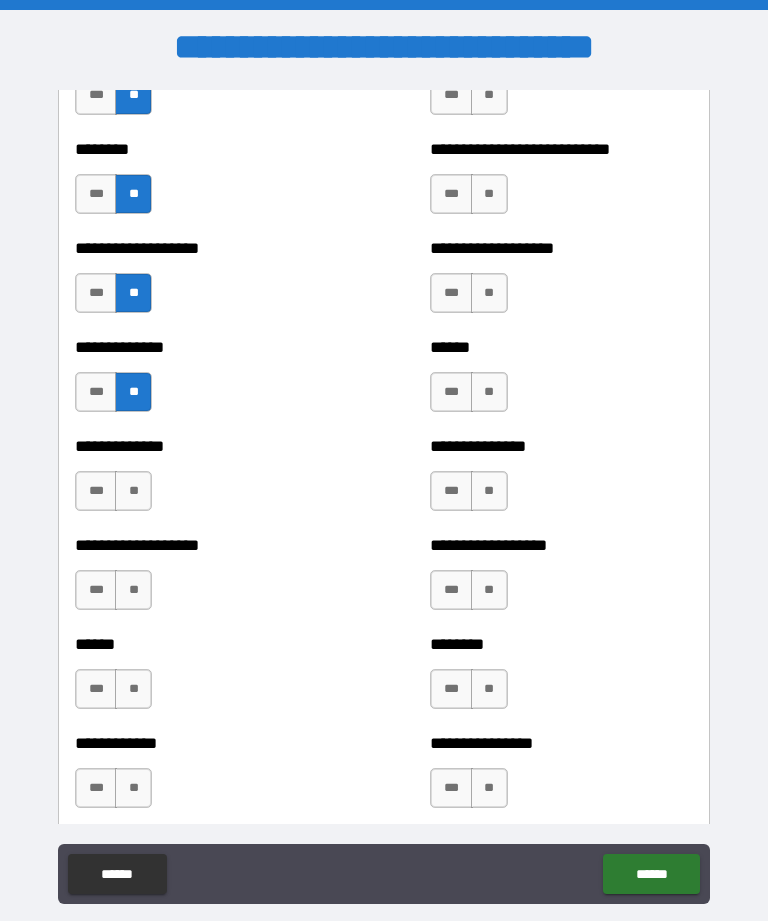 click on "**" at bounding box center (133, 491) 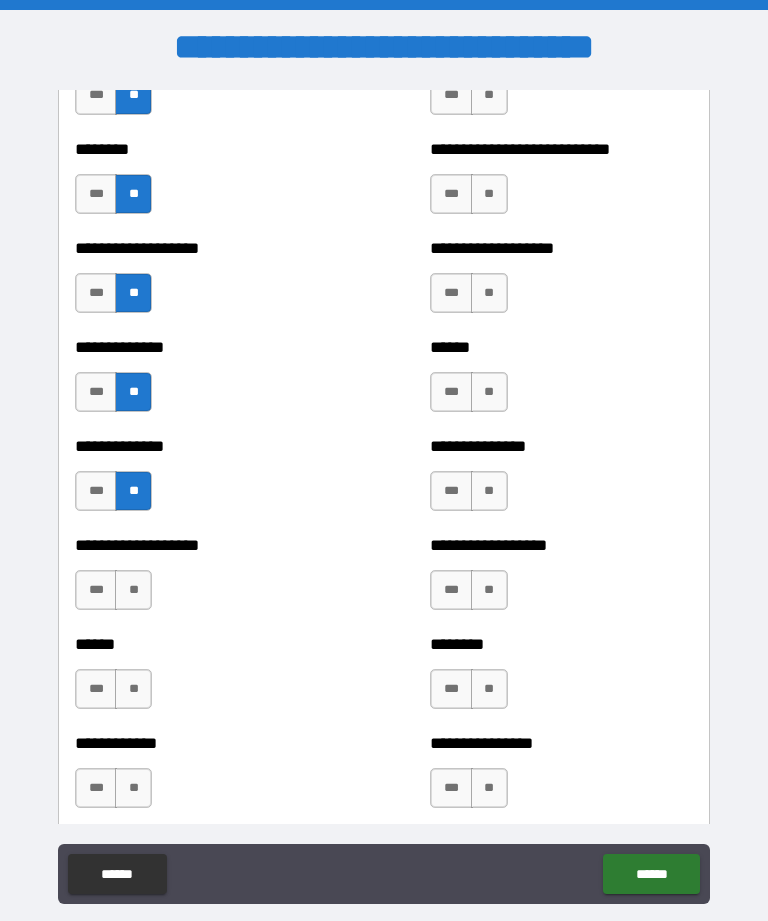 click on "**" at bounding box center [133, 590] 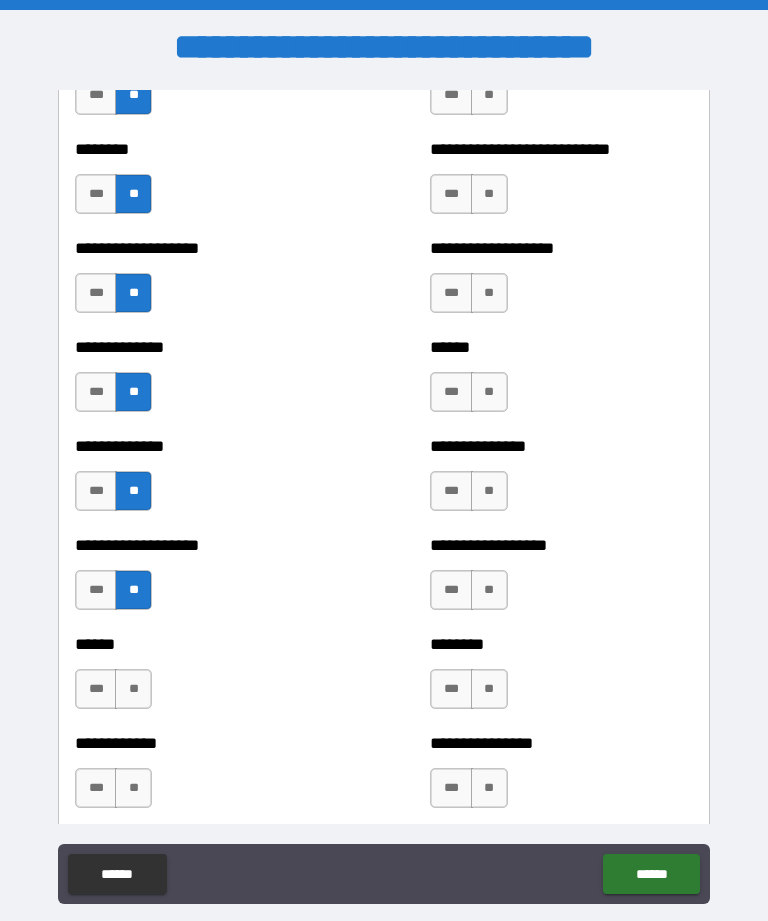 click on "**" at bounding box center (133, 689) 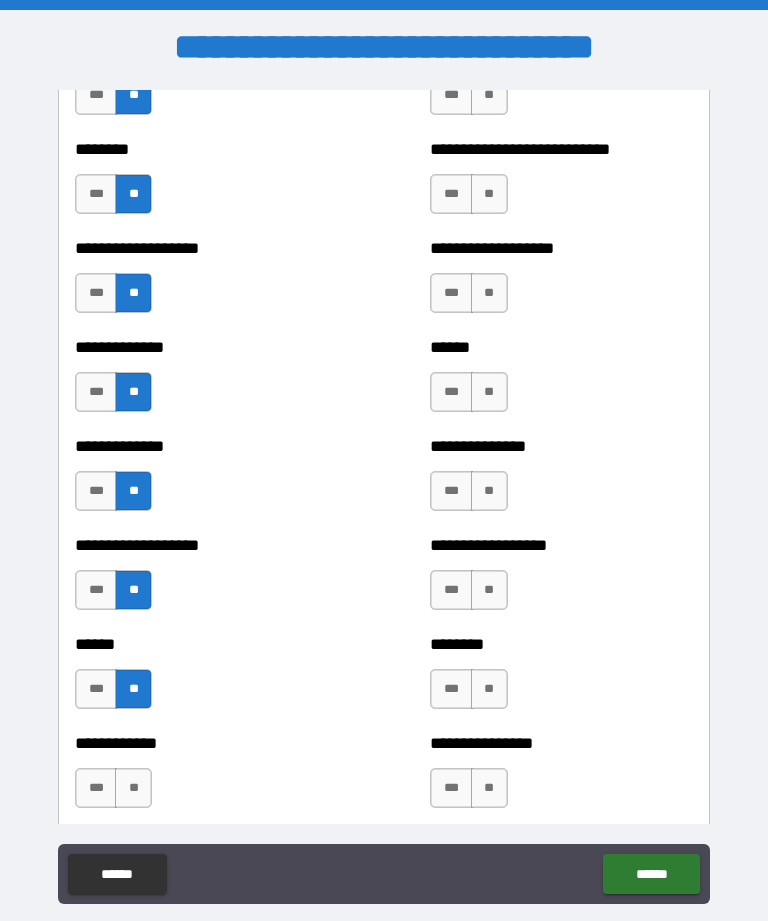 click on "**" at bounding box center (133, 788) 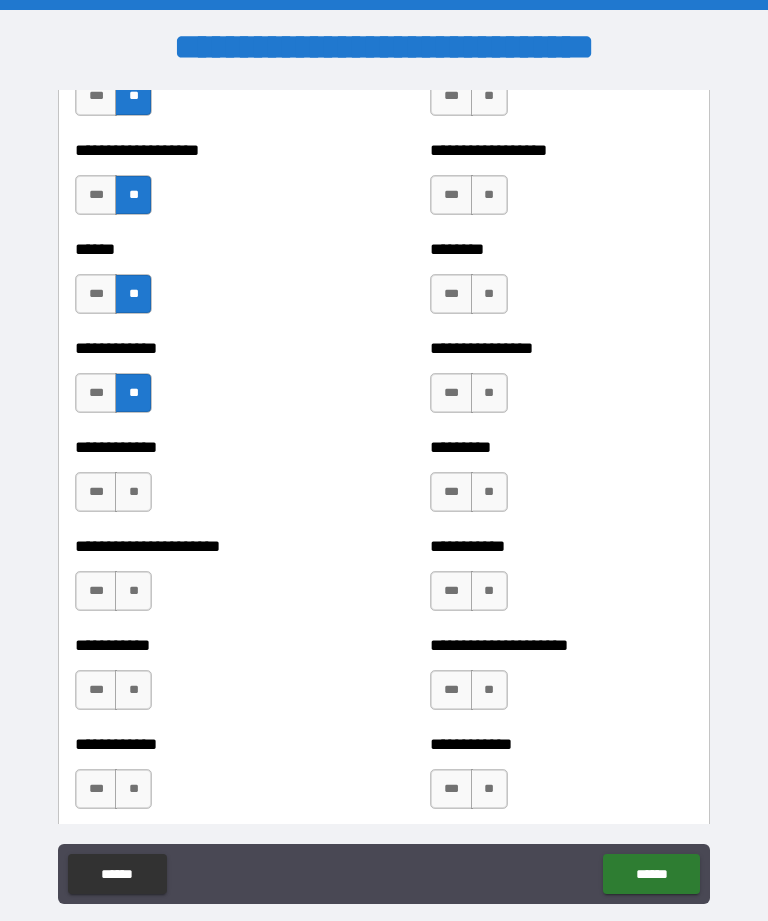 scroll, scrollTop: 4986, scrollLeft: 0, axis: vertical 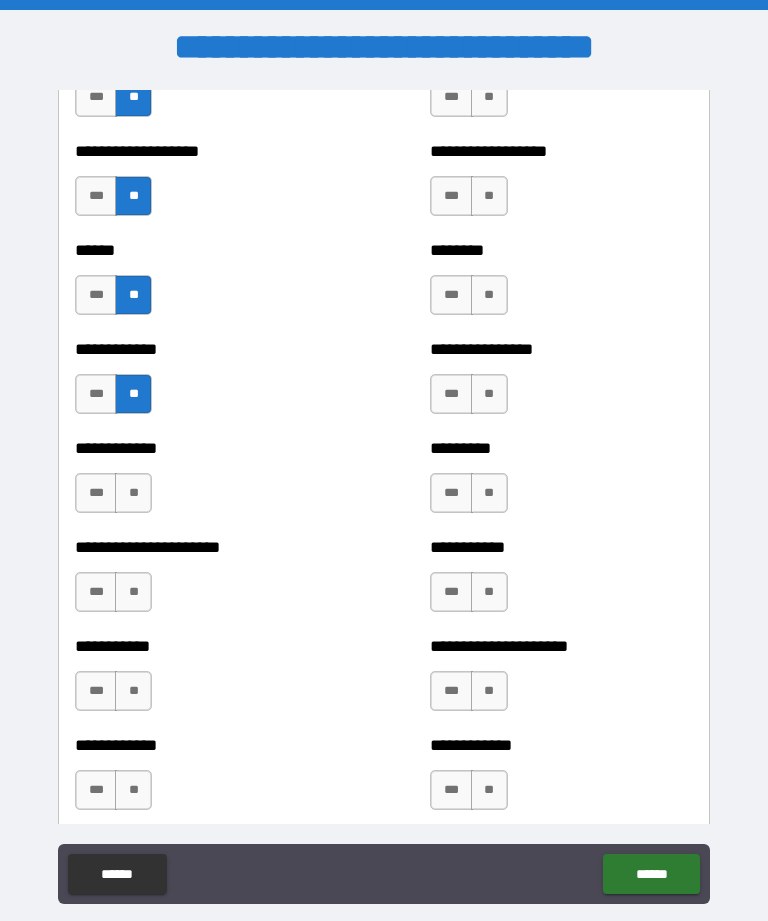 click on "**" at bounding box center (133, 493) 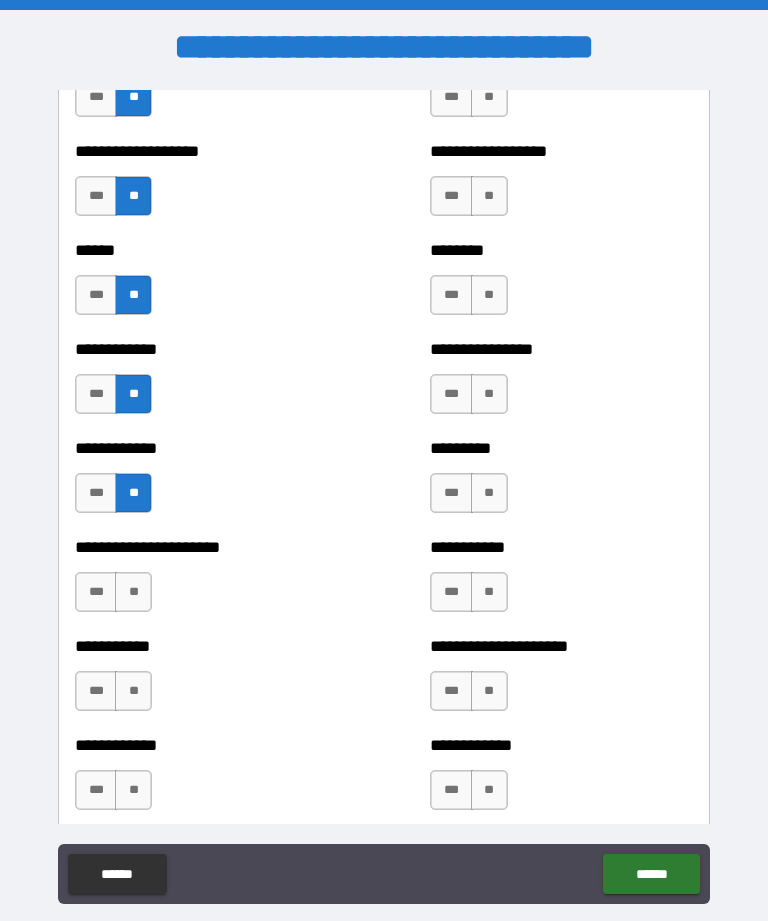click on "**" at bounding box center [133, 592] 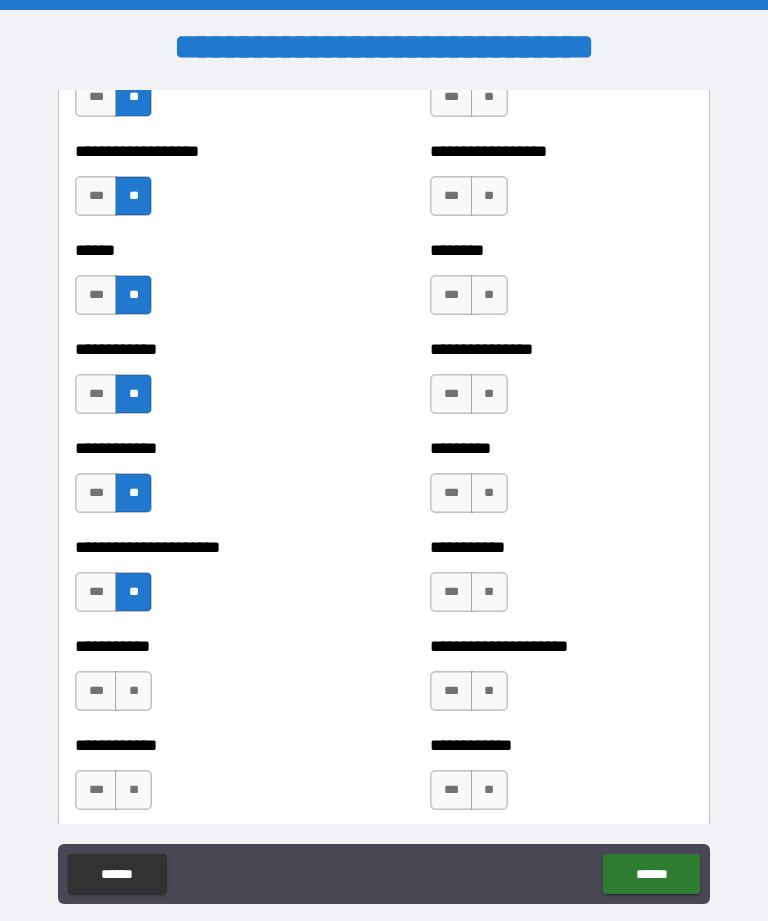 click on "**" at bounding box center [133, 691] 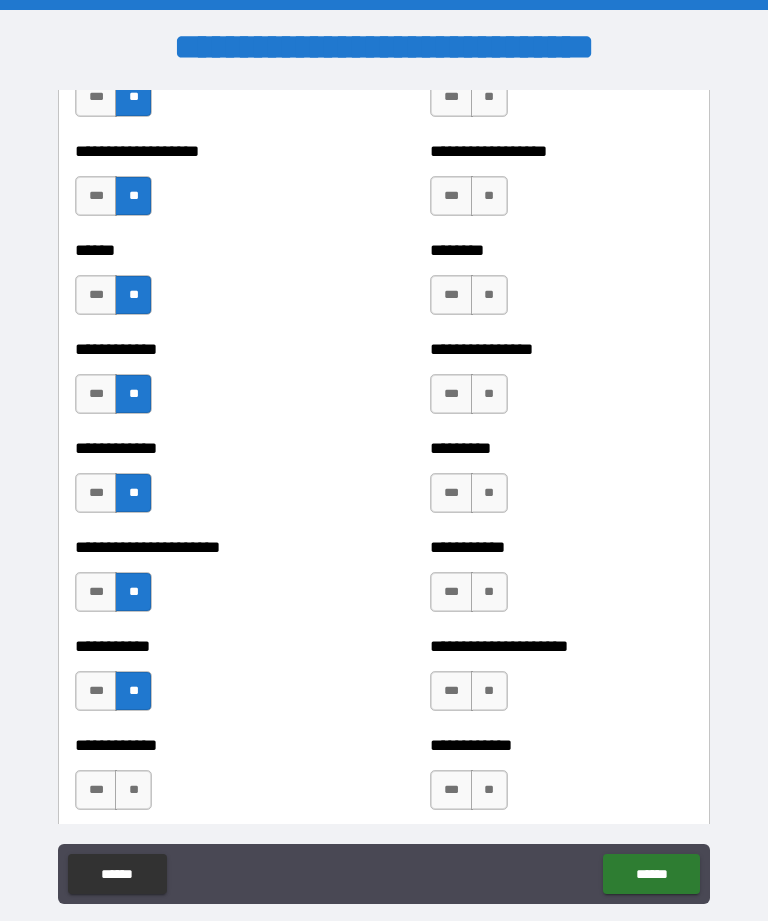 click on "**" at bounding box center [133, 790] 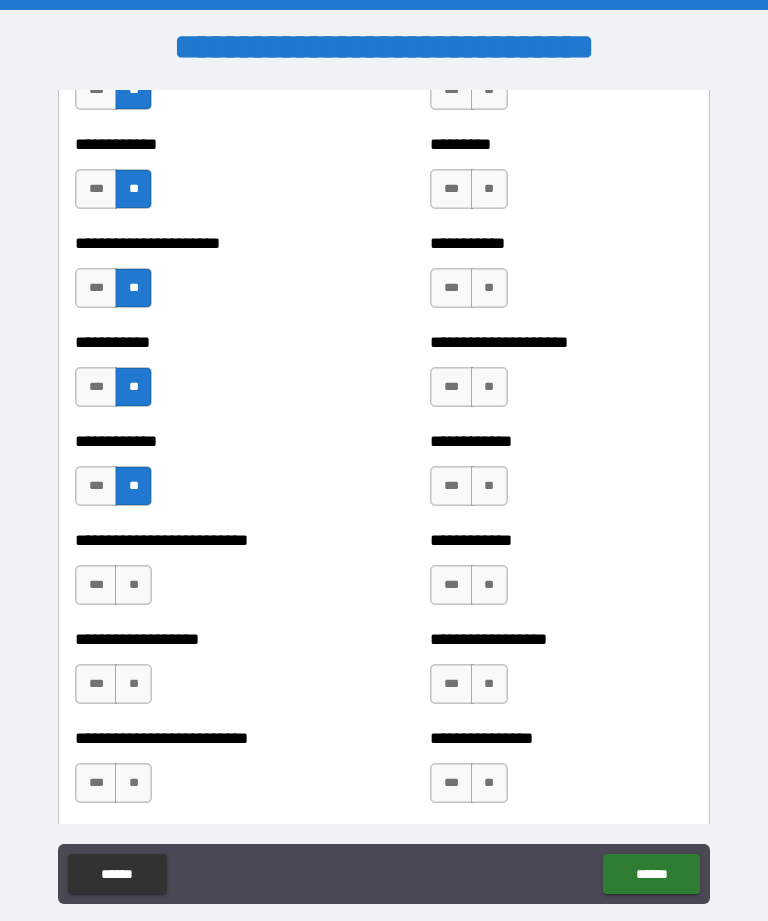 scroll, scrollTop: 5291, scrollLeft: 0, axis: vertical 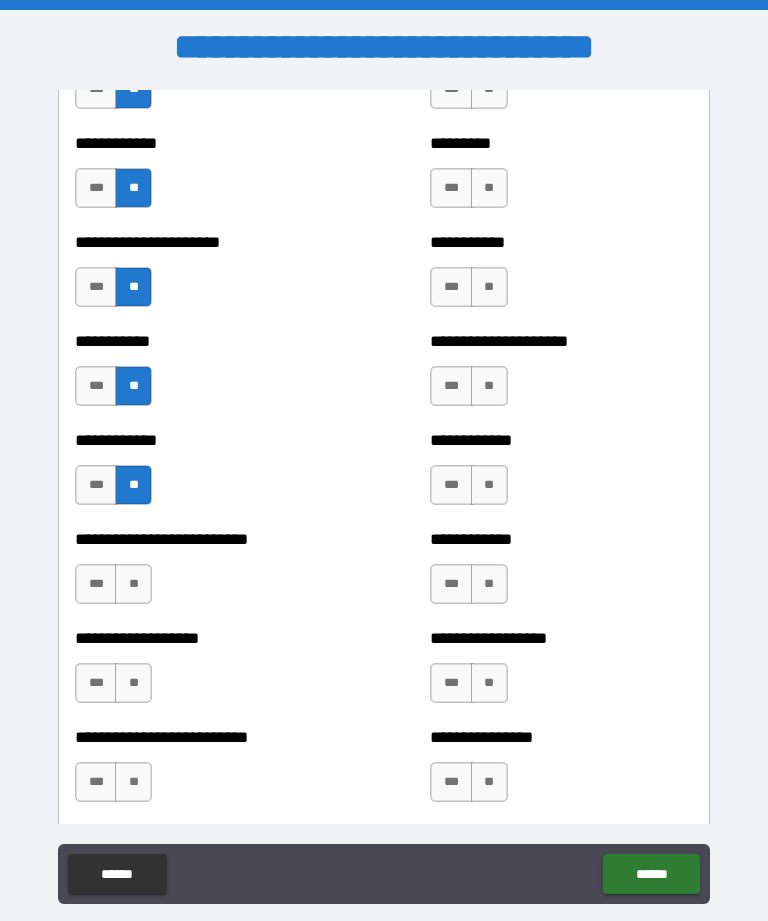 click on "**" at bounding box center (133, 584) 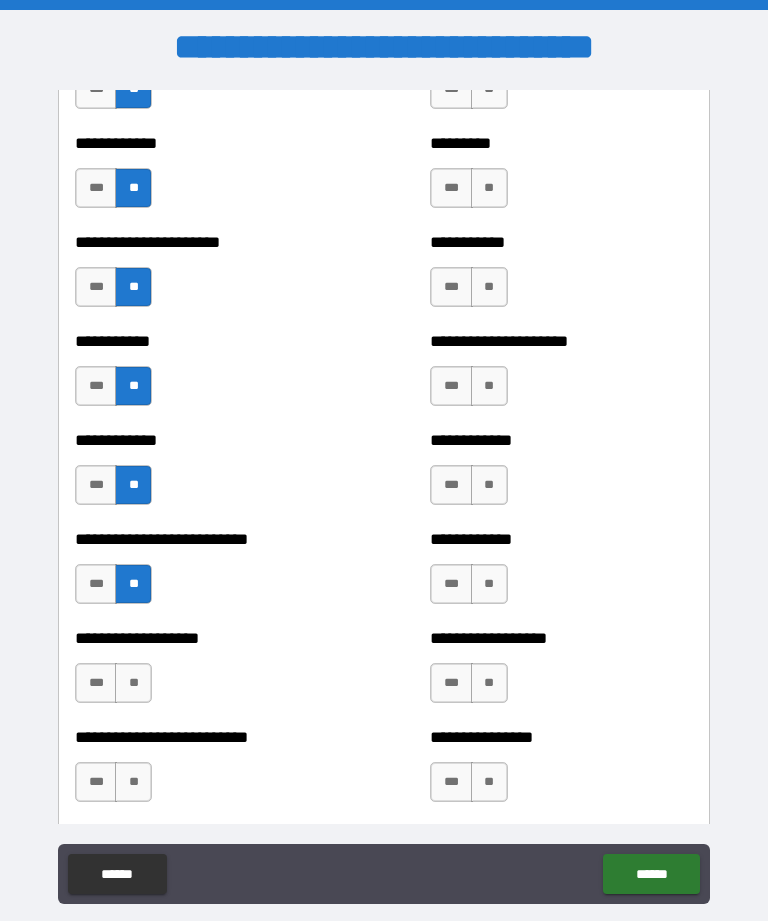 click on "**" at bounding box center (133, 683) 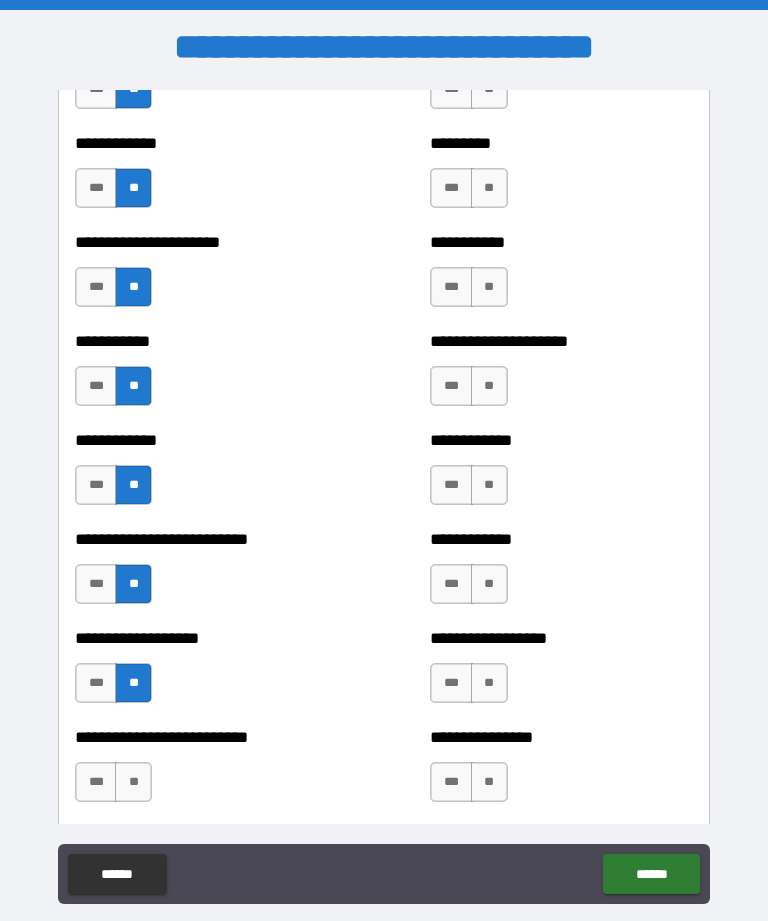 click on "**" at bounding box center (133, 782) 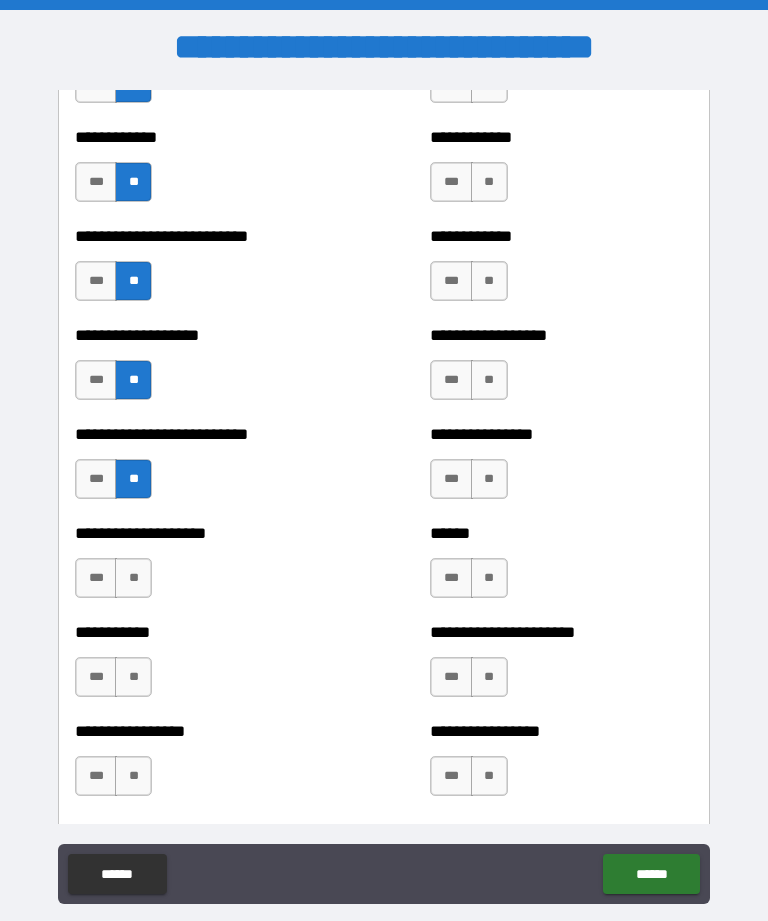 scroll, scrollTop: 5597, scrollLeft: 0, axis: vertical 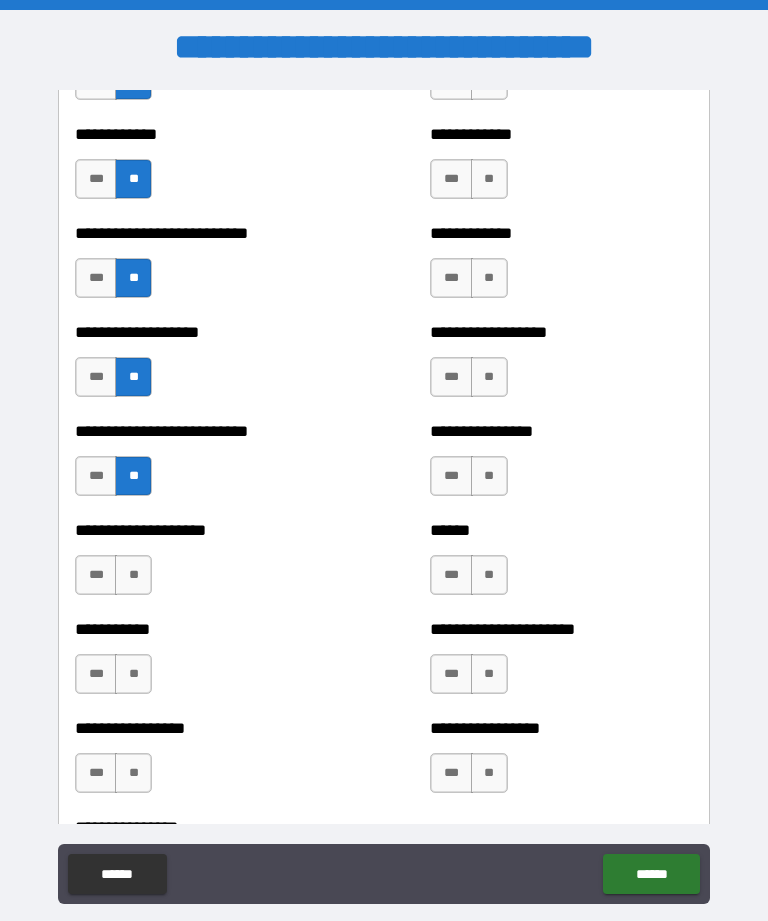 click on "**" at bounding box center [133, 575] 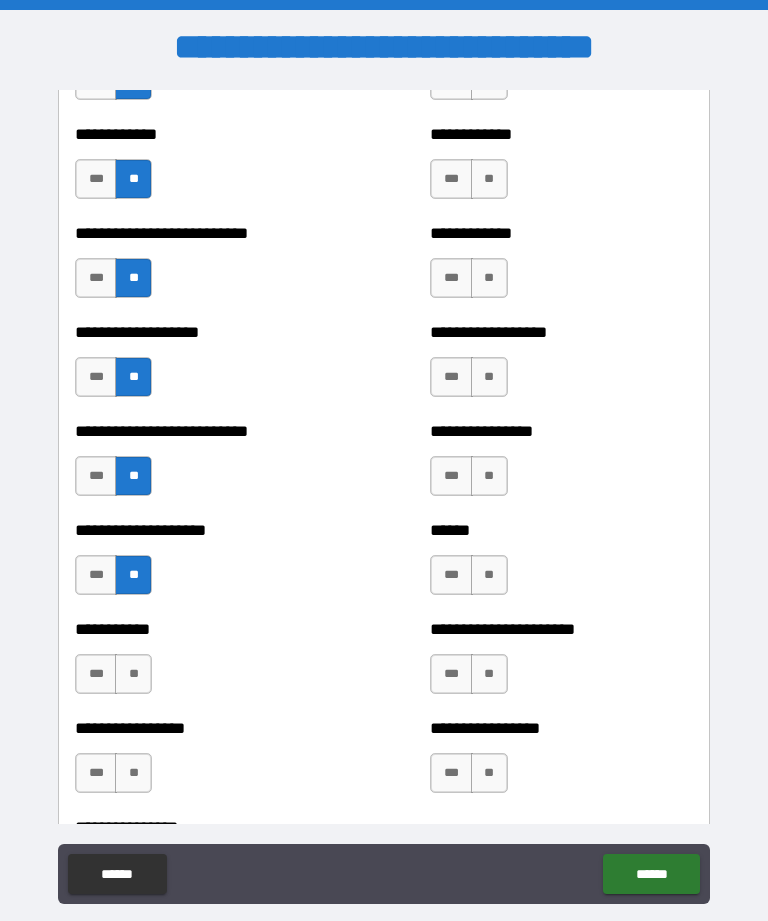 click on "**" at bounding box center [133, 674] 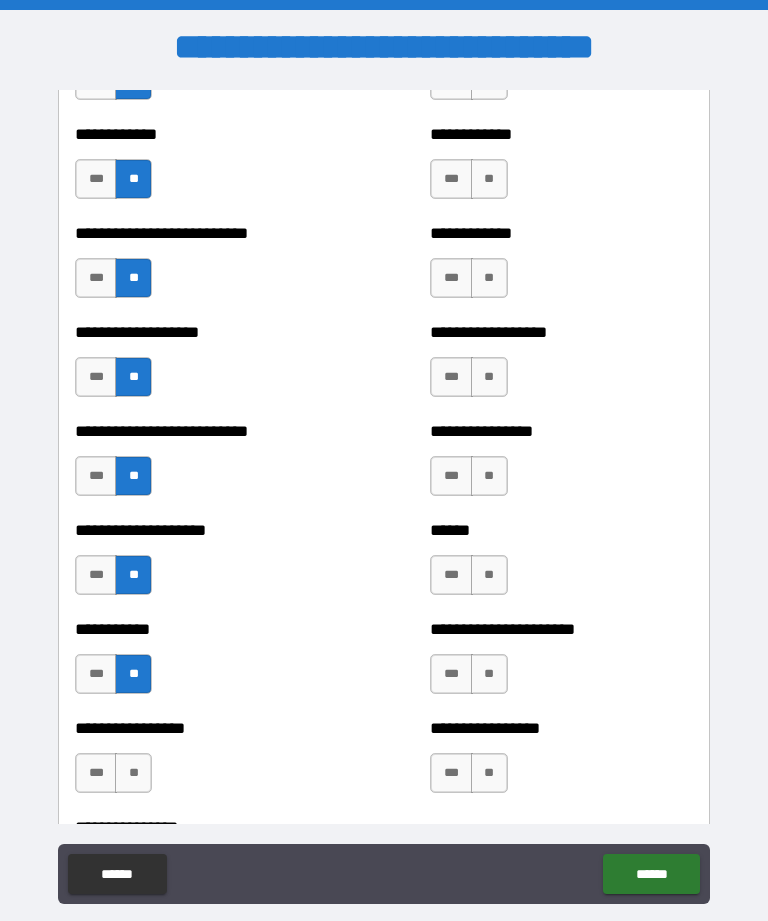 click on "**" at bounding box center (133, 773) 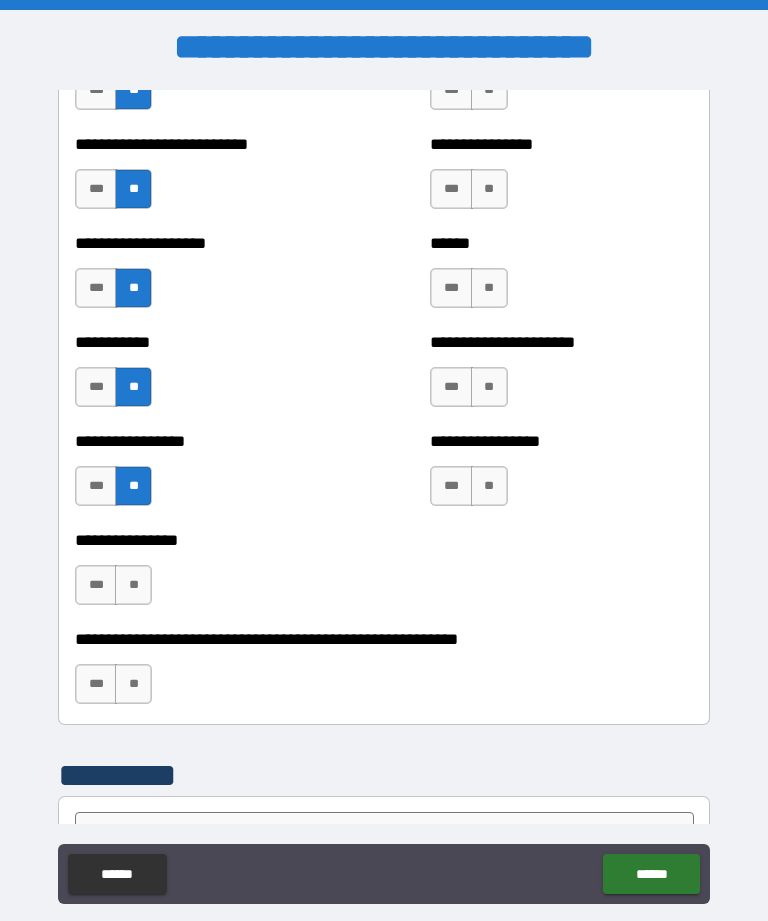 scroll, scrollTop: 5885, scrollLeft: 0, axis: vertical 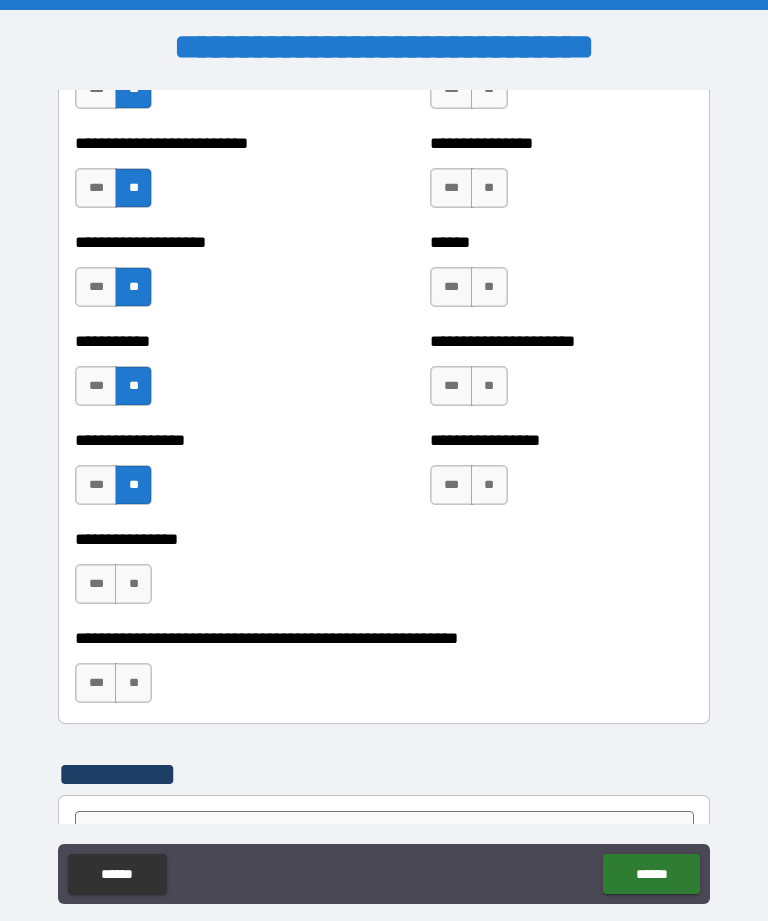 click on "**" at bounding box center (133, 584) 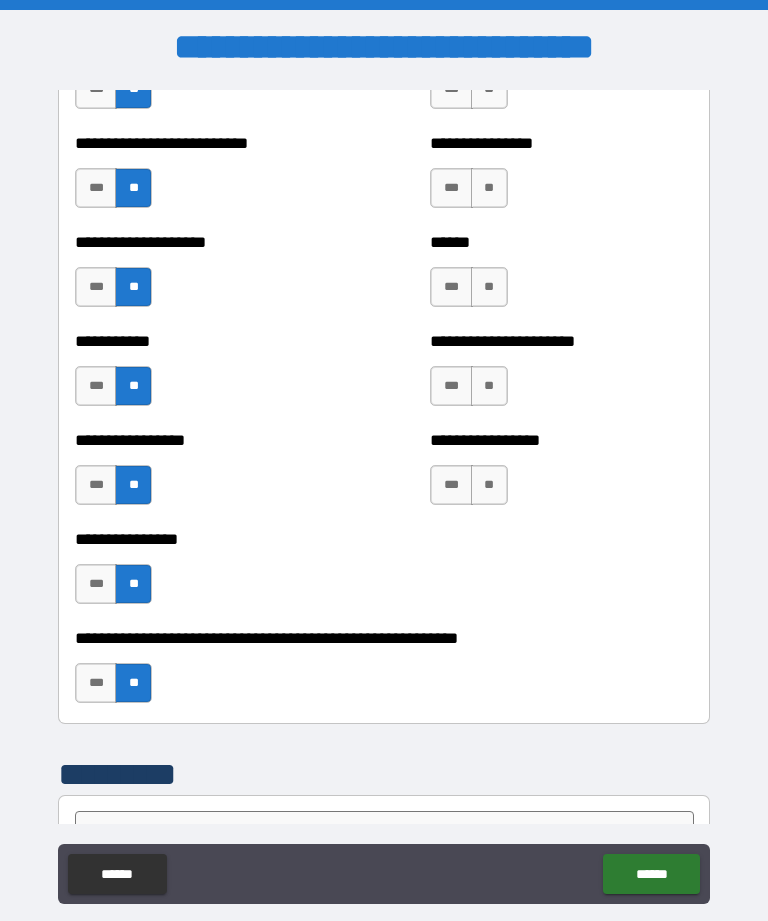 click on "**" at bounding box center [489, 485] 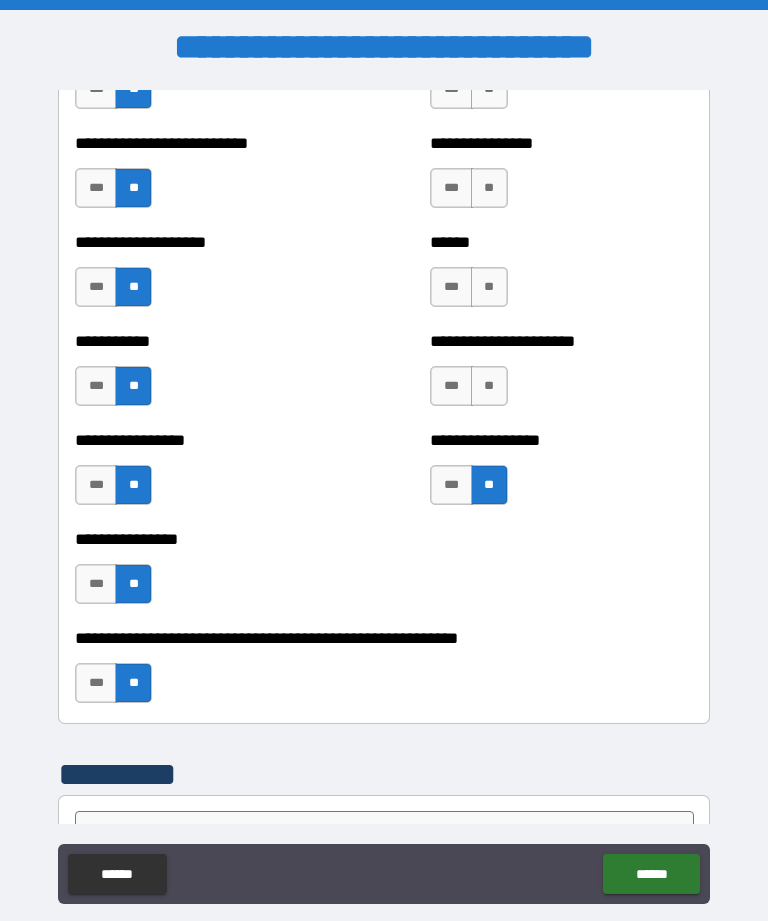 click on "**" at bounding box center (489, 386) 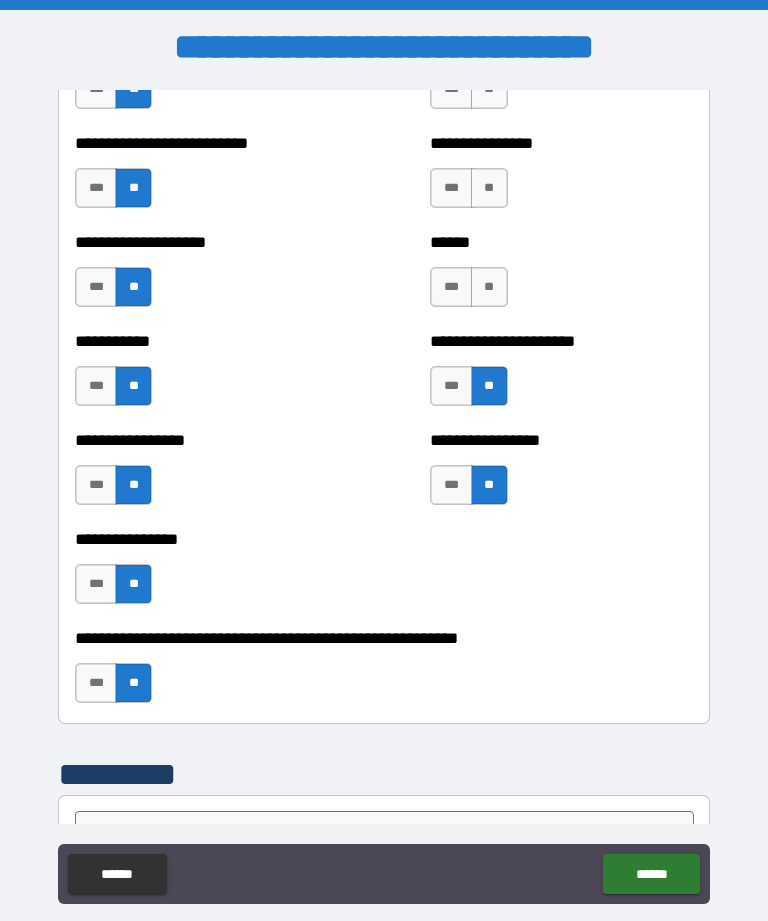 click on "**" at bounding box center [489, 287] 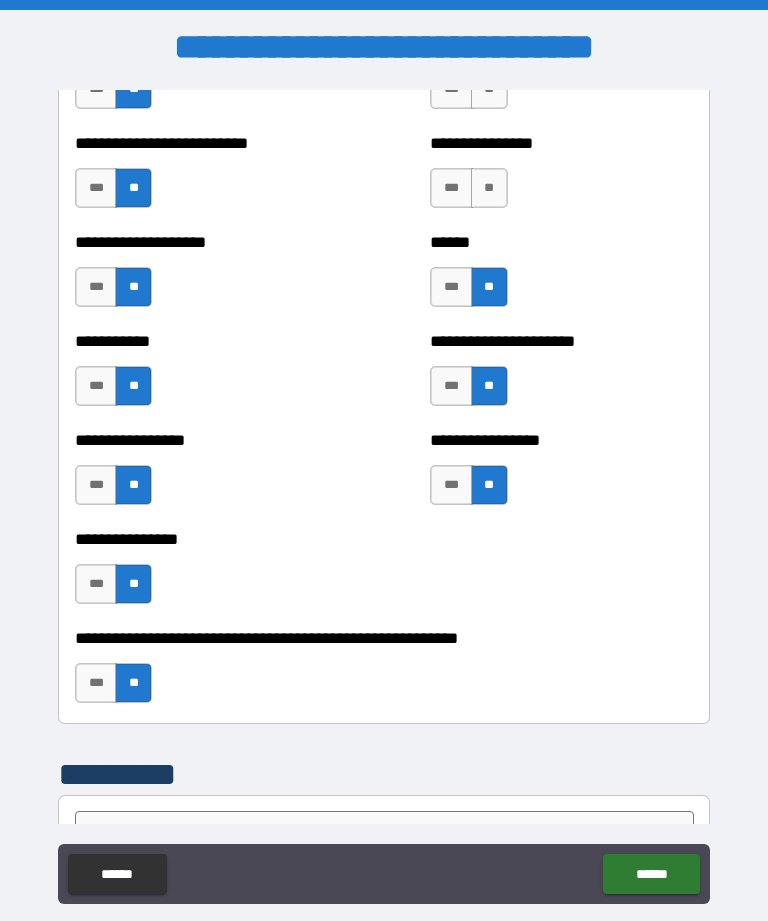 click on "**" at bounding box center [489, 188] 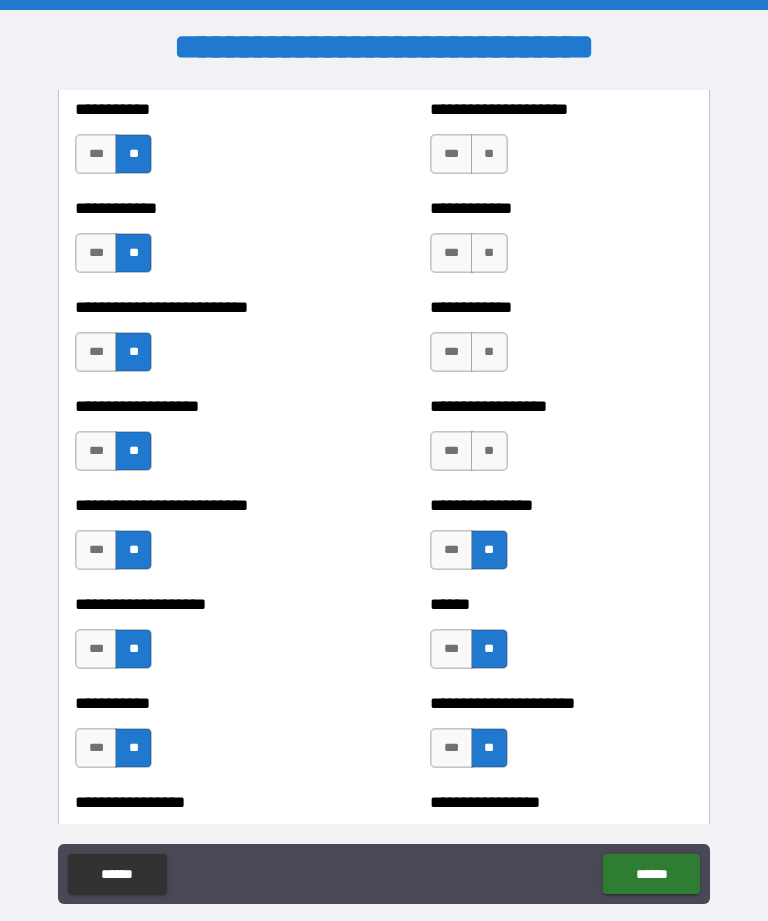 scroll, scrollTop: 5516, scrollLeft: 0, axis: vertical 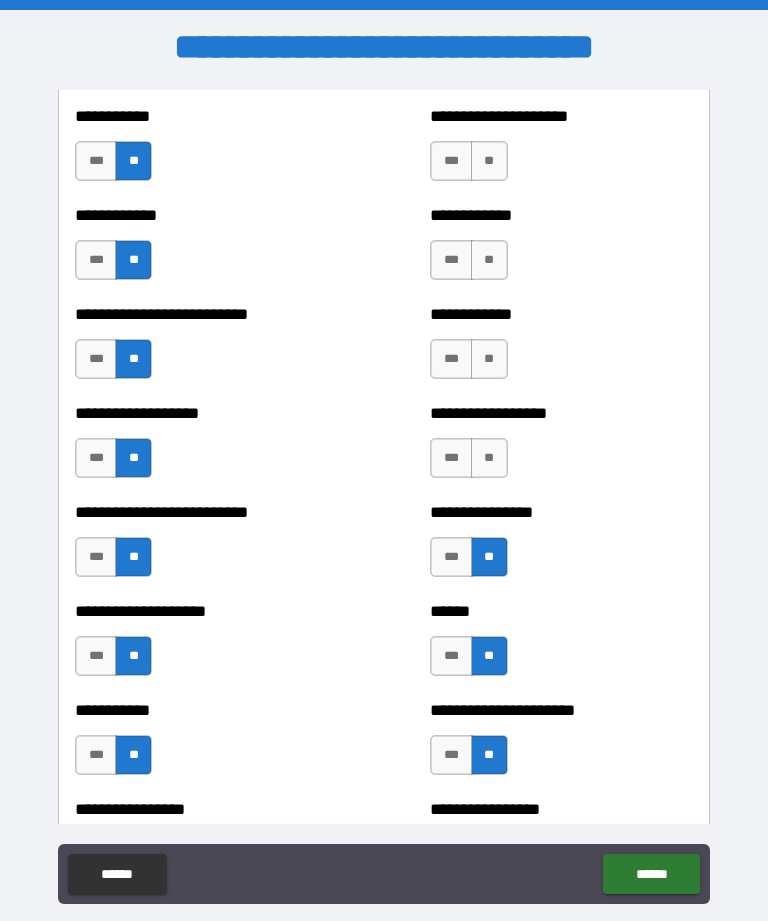 click on "**" at bounding box center (489, 458) 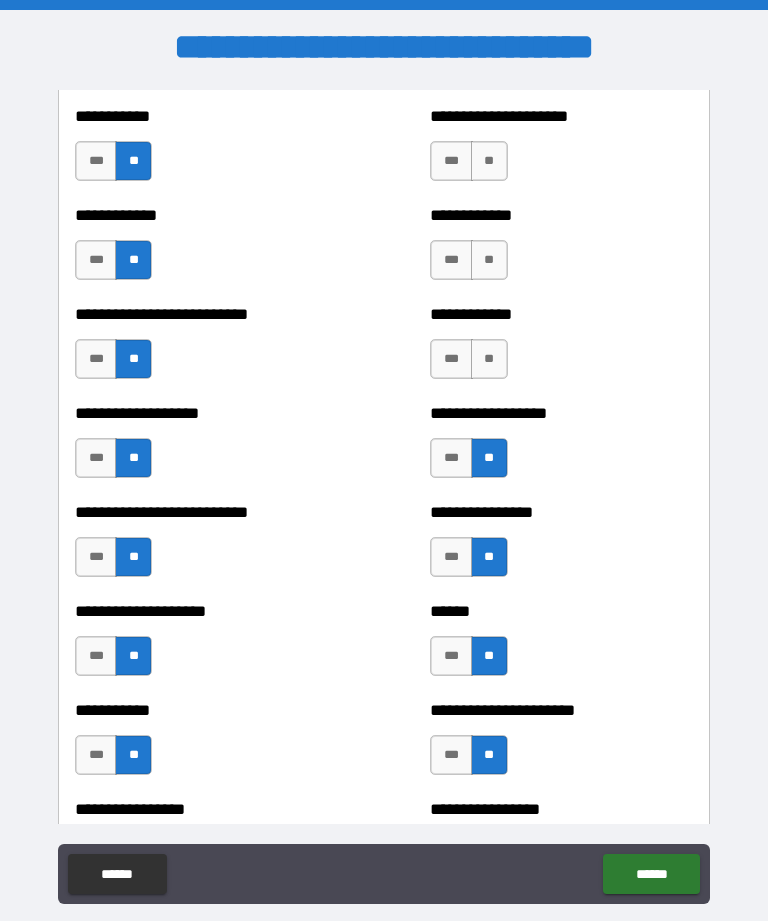 click on "**" at bounding box center [489, 359] 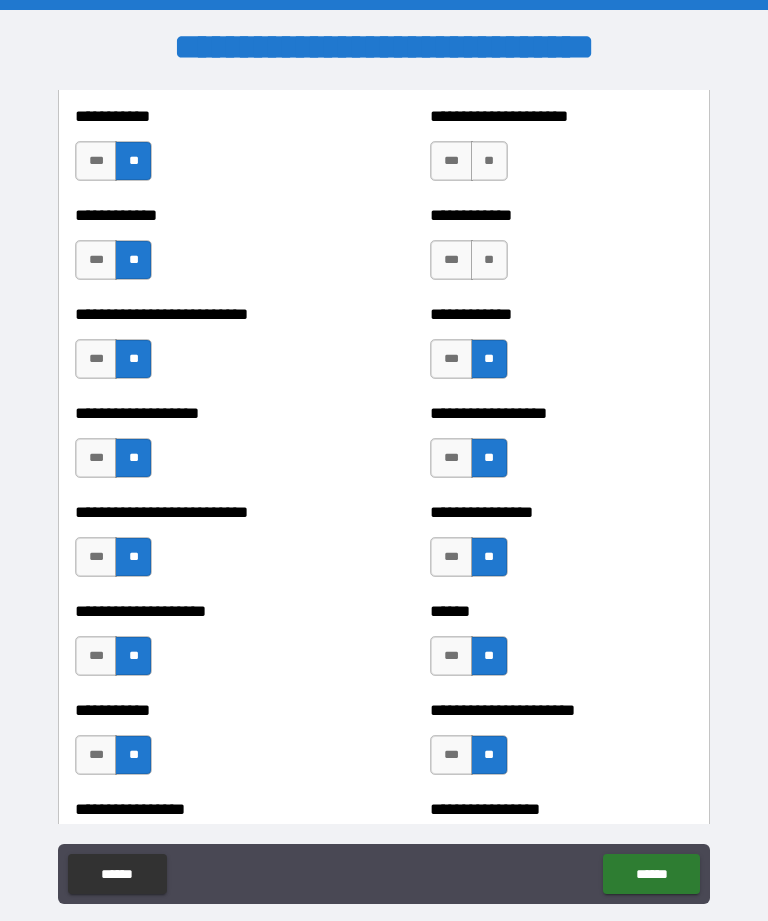 click on "**********" at bounding box center [561, 215] 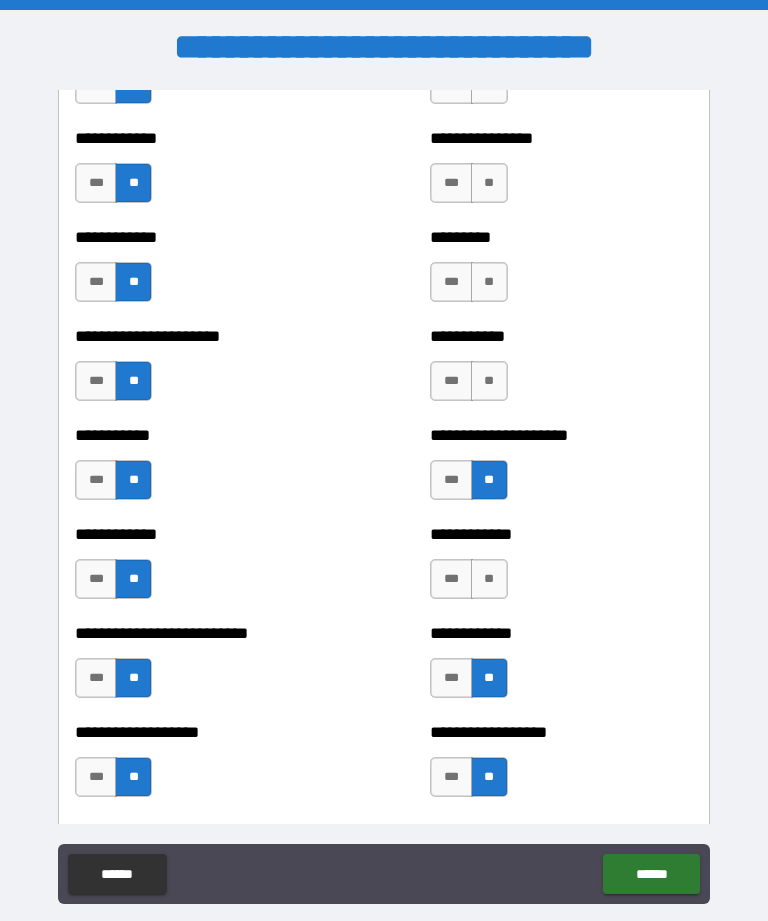 scroll, scrollTop: 5168, scrollLeft: 0, axis: vertical 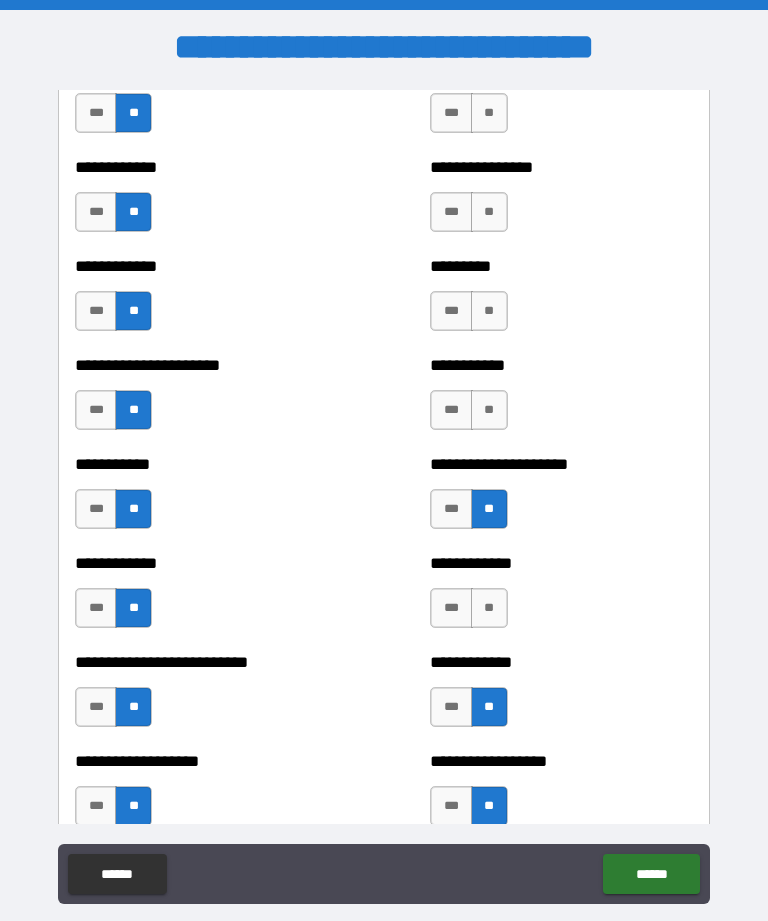 click on "**********" at bounding box center [561, 598] 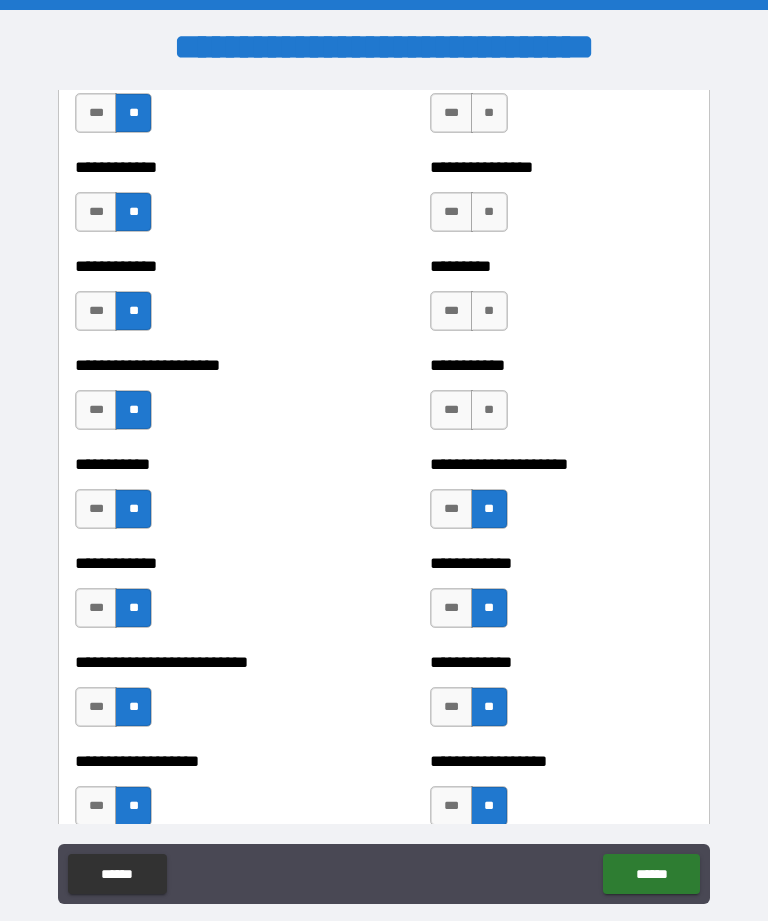 click on "**" at bounding box center (489, 410) 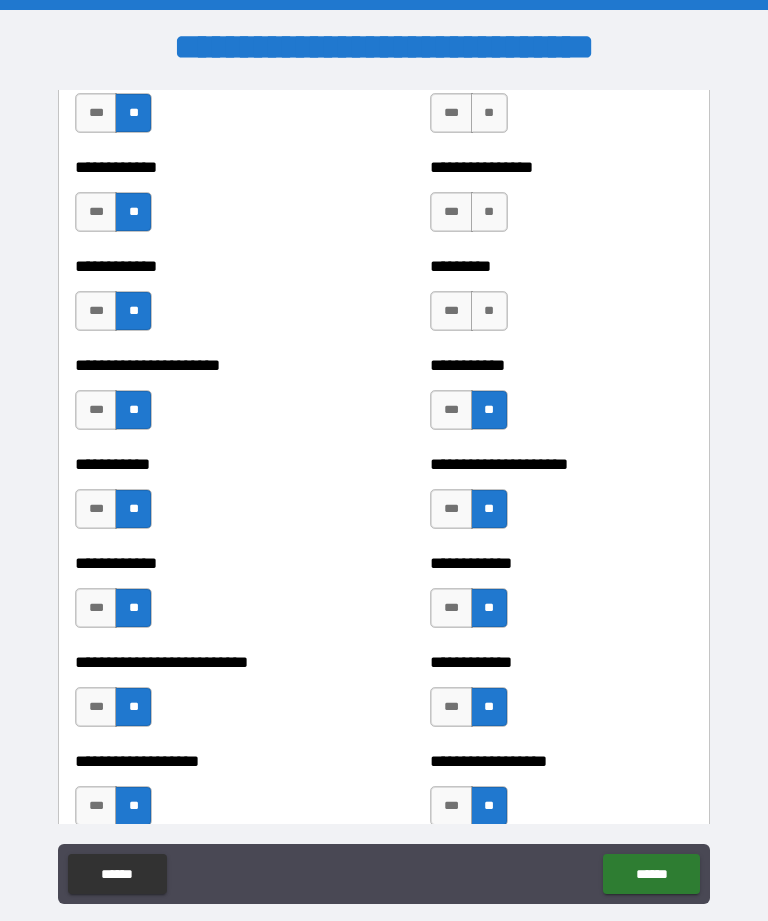click on "**" at bounding box center [489, 311] 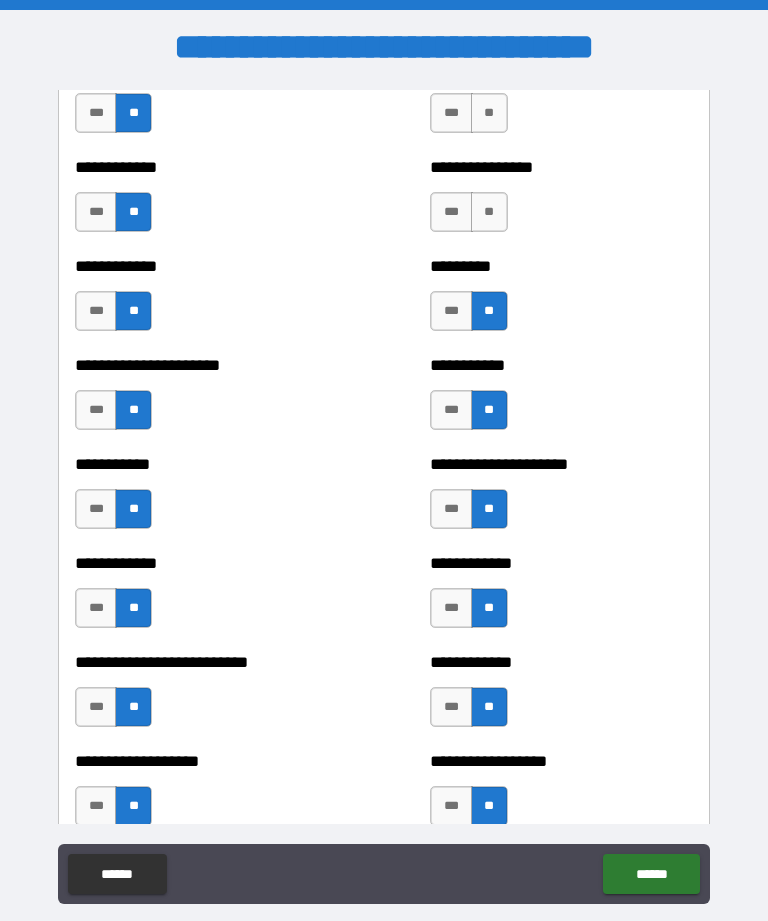 click on "**" at bounding box center [489, 212] 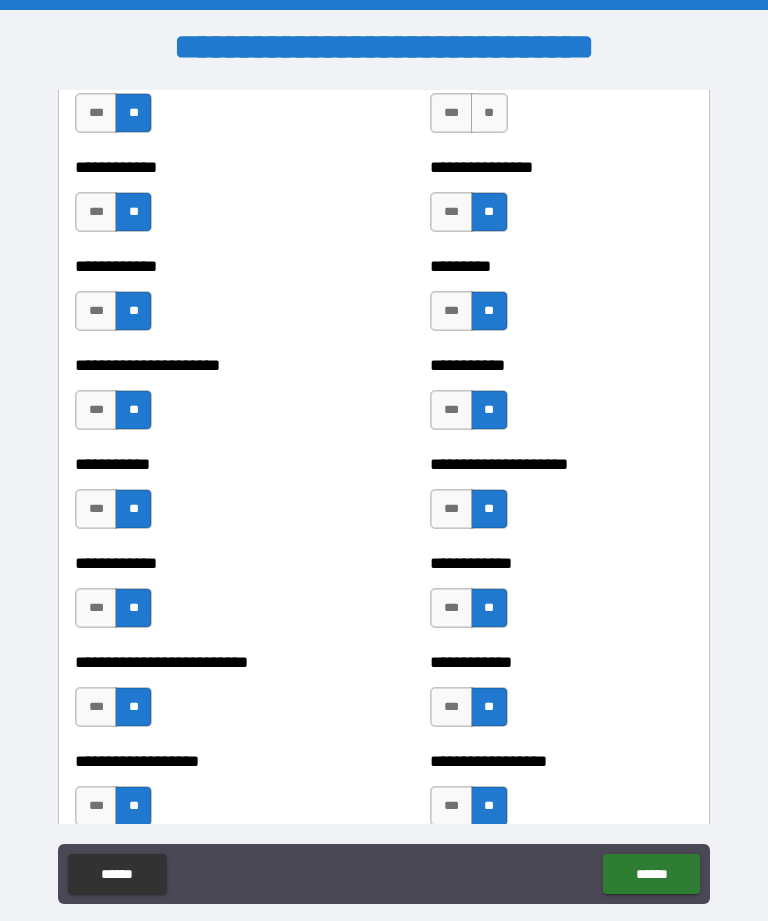 click on "**" at bounding box center (489, 113) 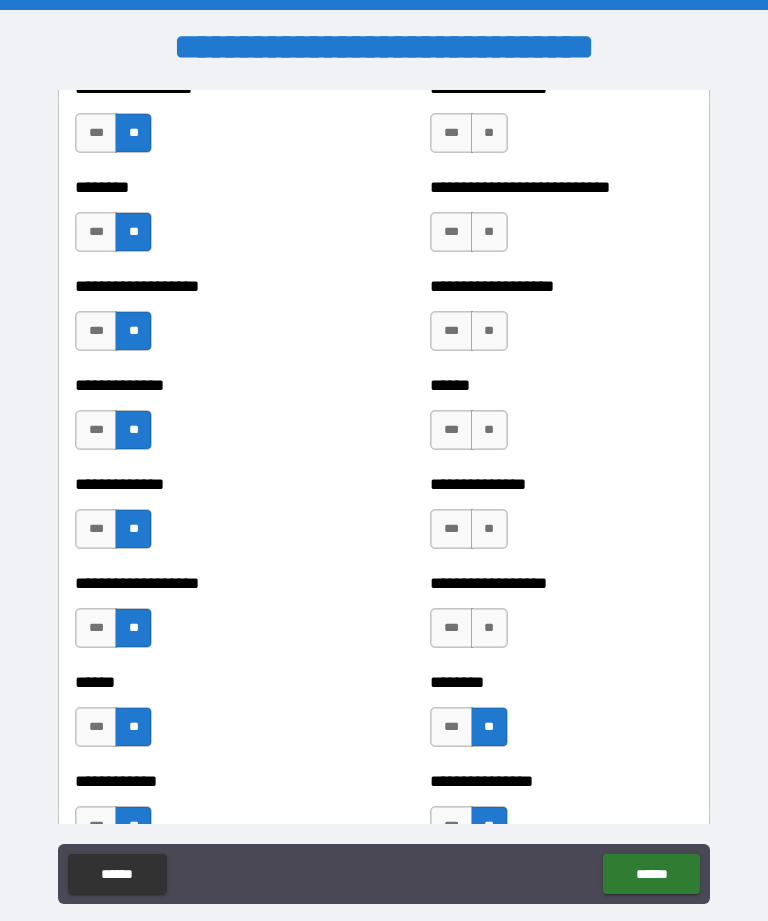 scroll, scrollTop: 4555, scrollLeft: 0, axis: vertical 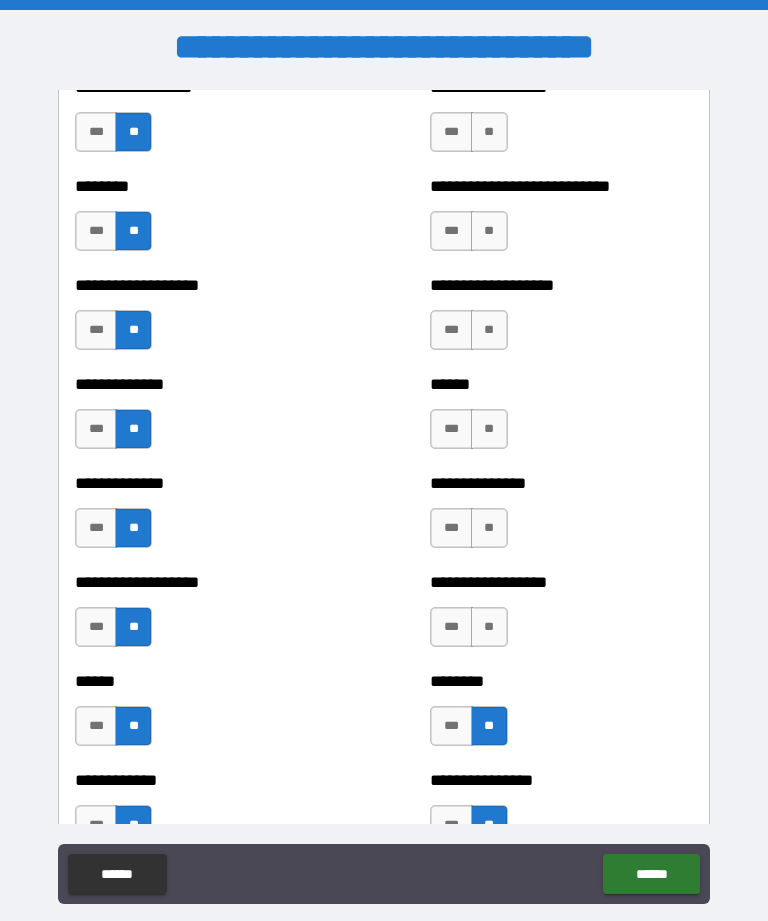 click on "**" at bounding box center (489, 627) 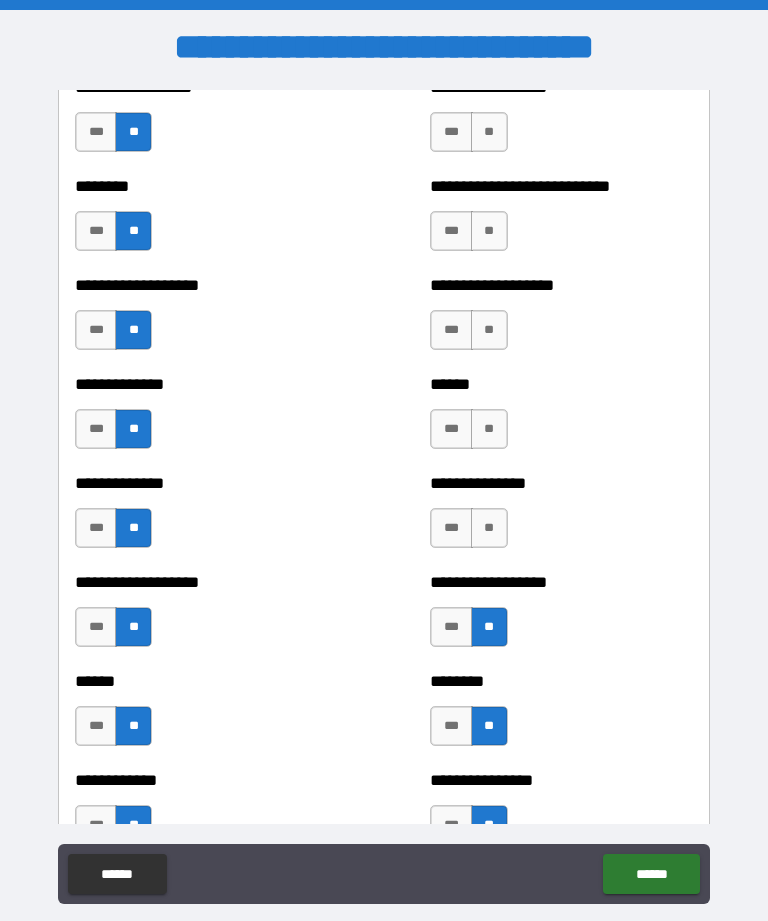 click on "**********" at bounding box center (561, 518) 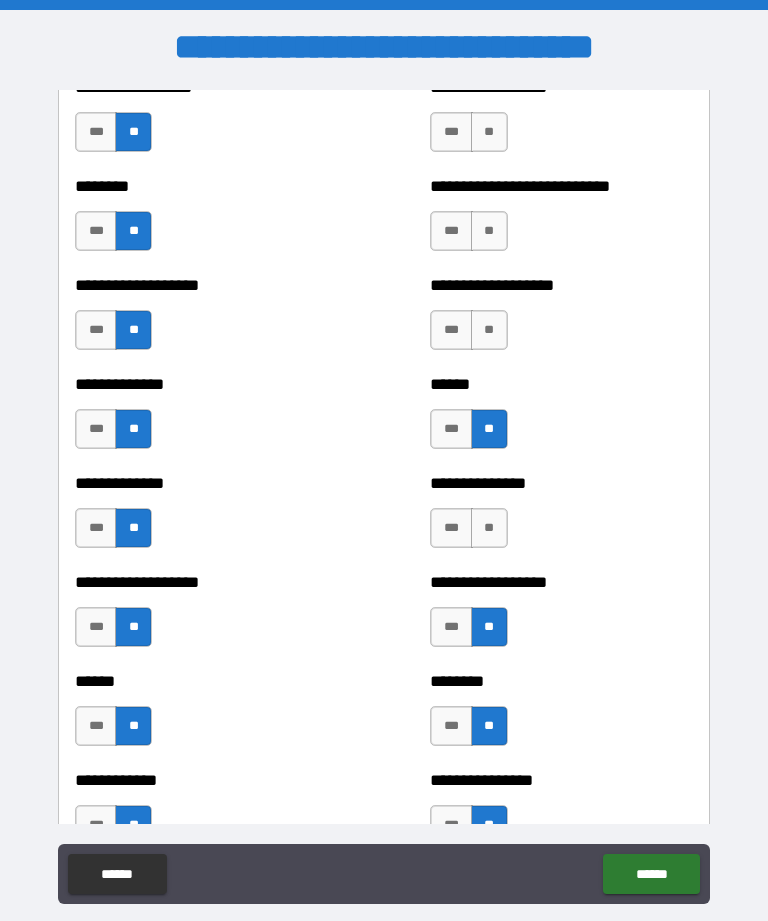 click on "**" at bounding box center (489, 330) 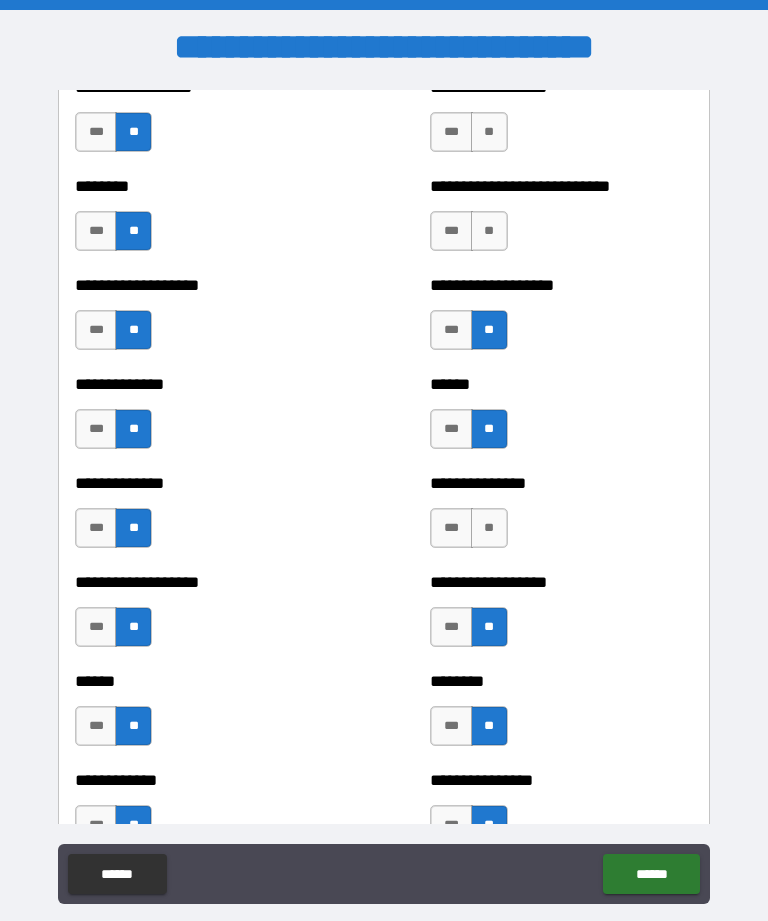 click on "**" at bounding box center (489, 231) 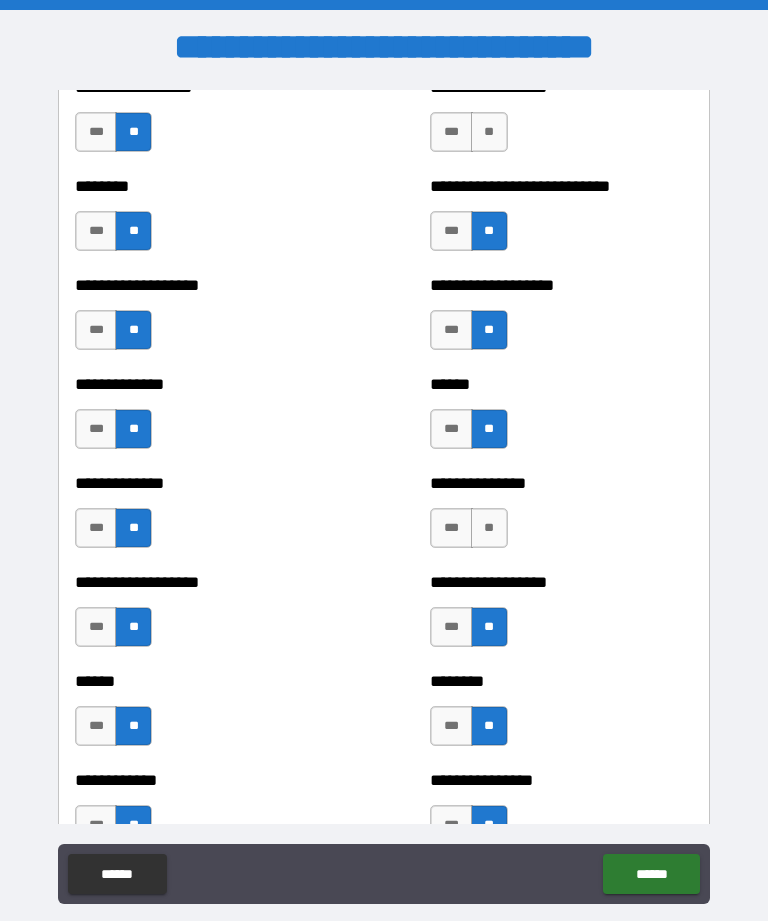 click on "**" at bounding box center (489, 132) 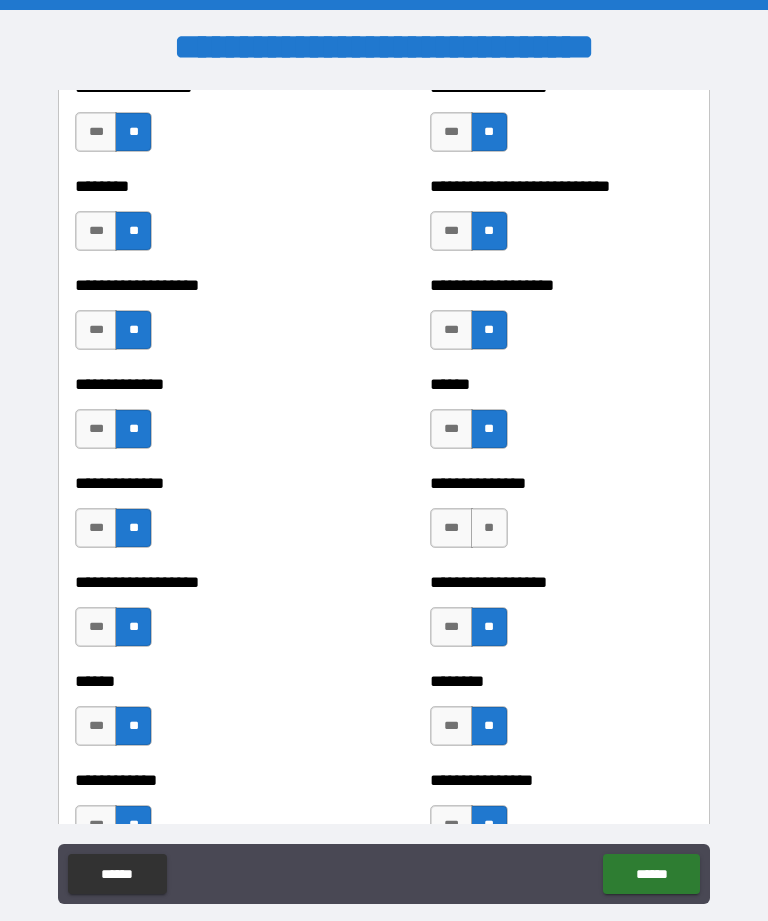 click on "**" at bounding box center (489, 528) 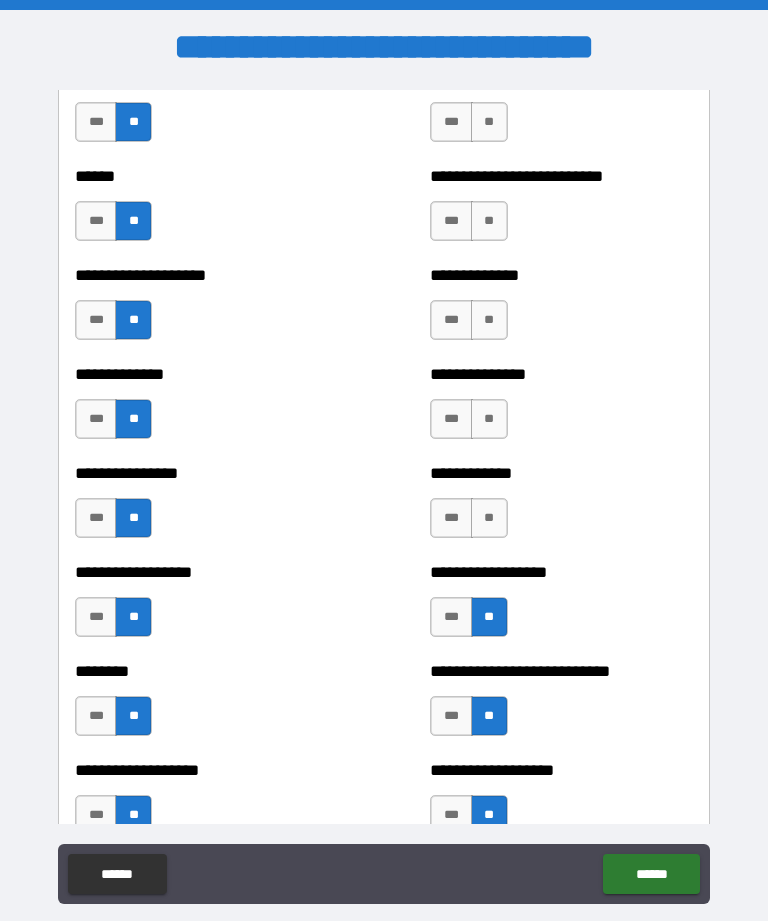 scroll, scrollTop: 4070, scrollLeft: 0, axis: vertical 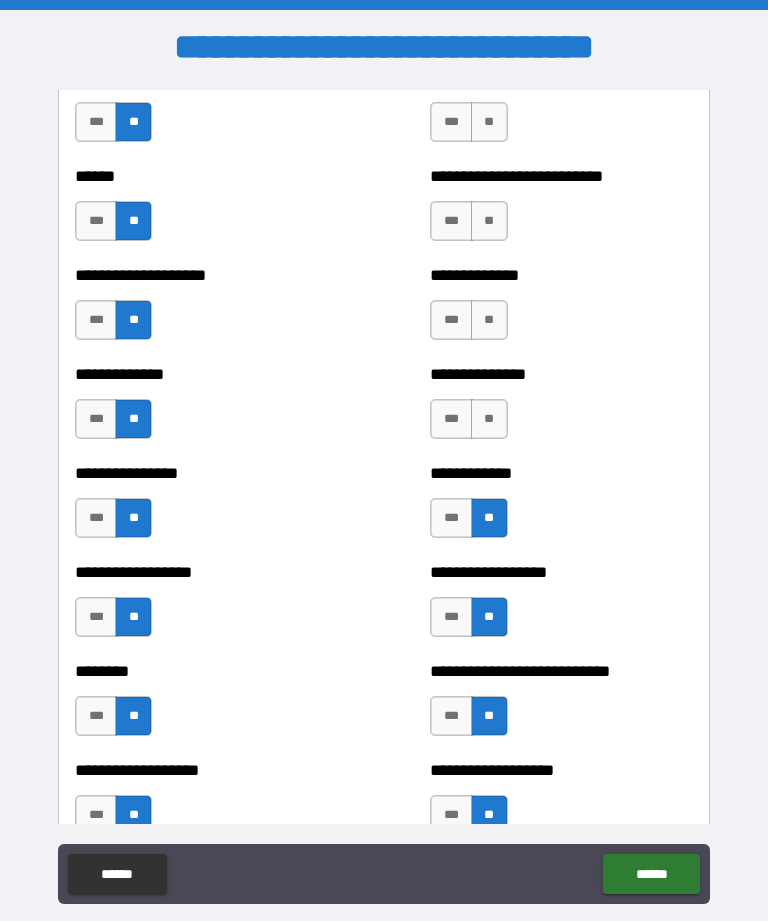 click on "**" at bounding box center (489, 419) 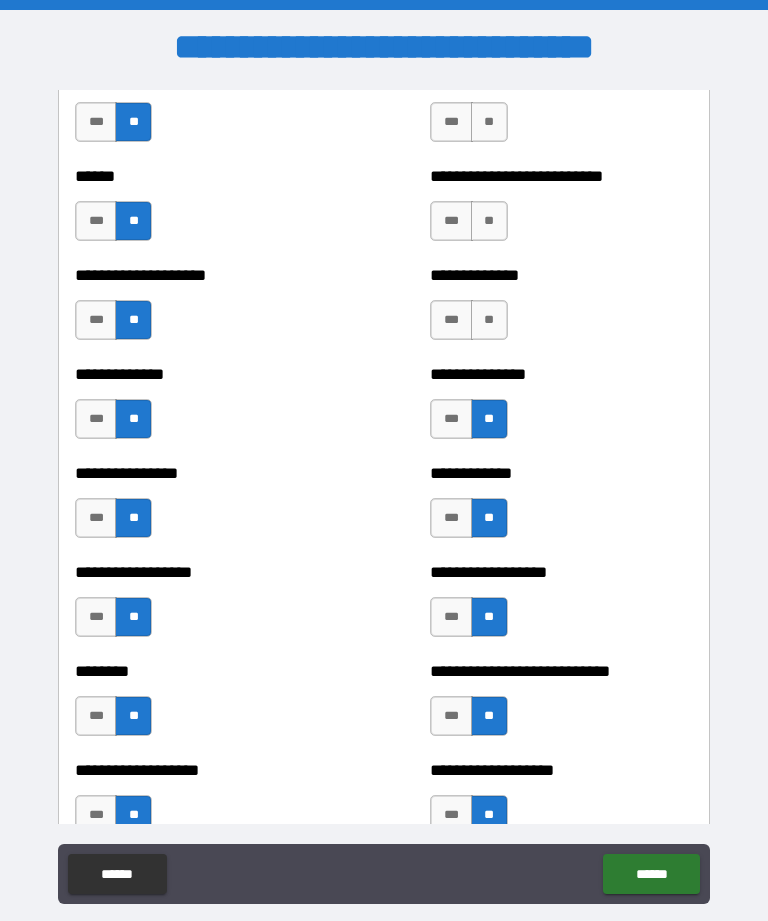 click on "**" at bounding box center (489, 320) 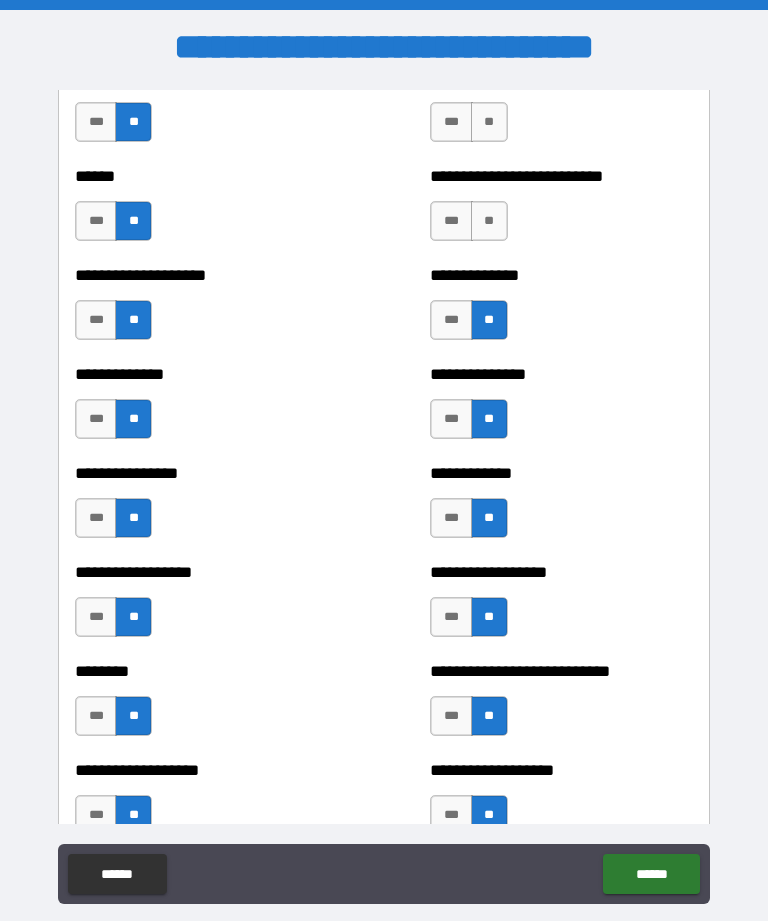 click on "**" at bounding box center (489, 221) 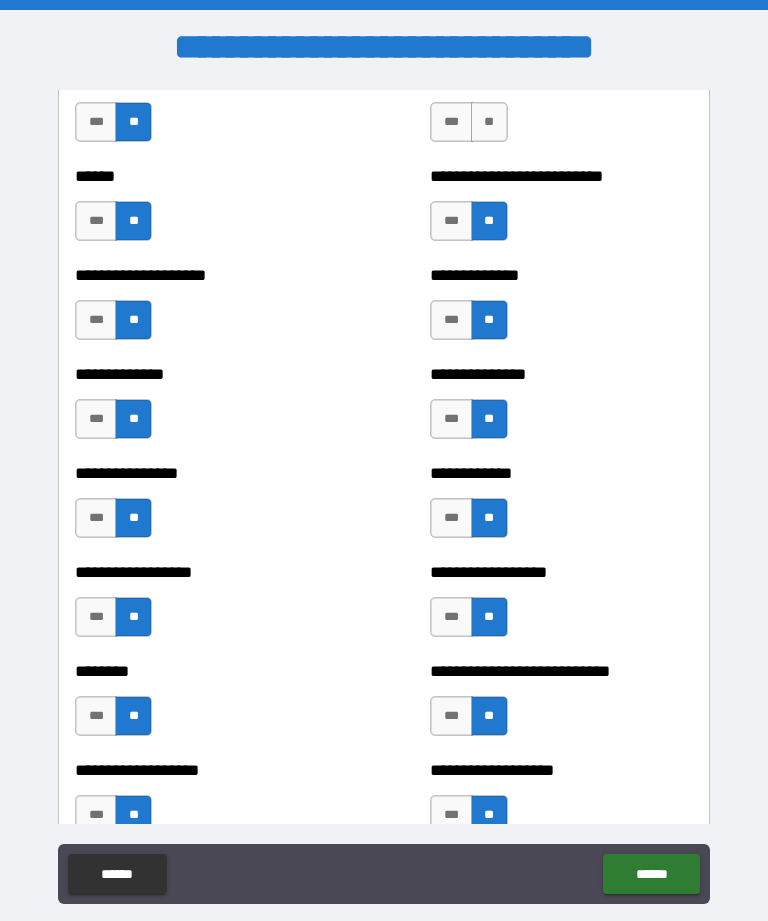 click on "**" at bounding box center [489, 122] 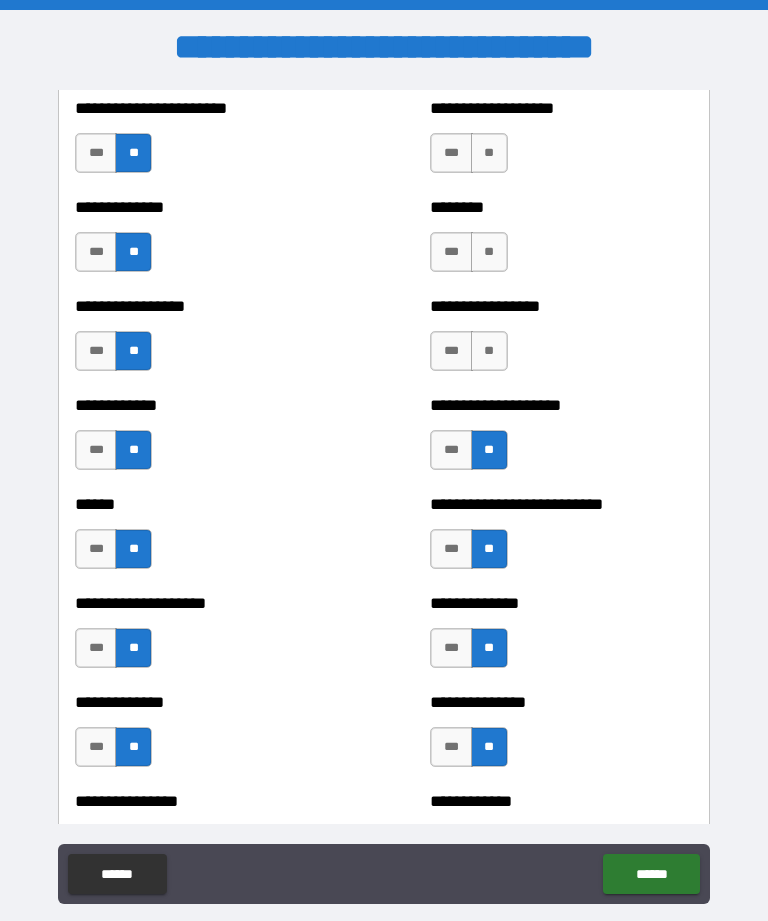 scroll, scrollTop: 3732, scrollLeft: 0, axis: vertical 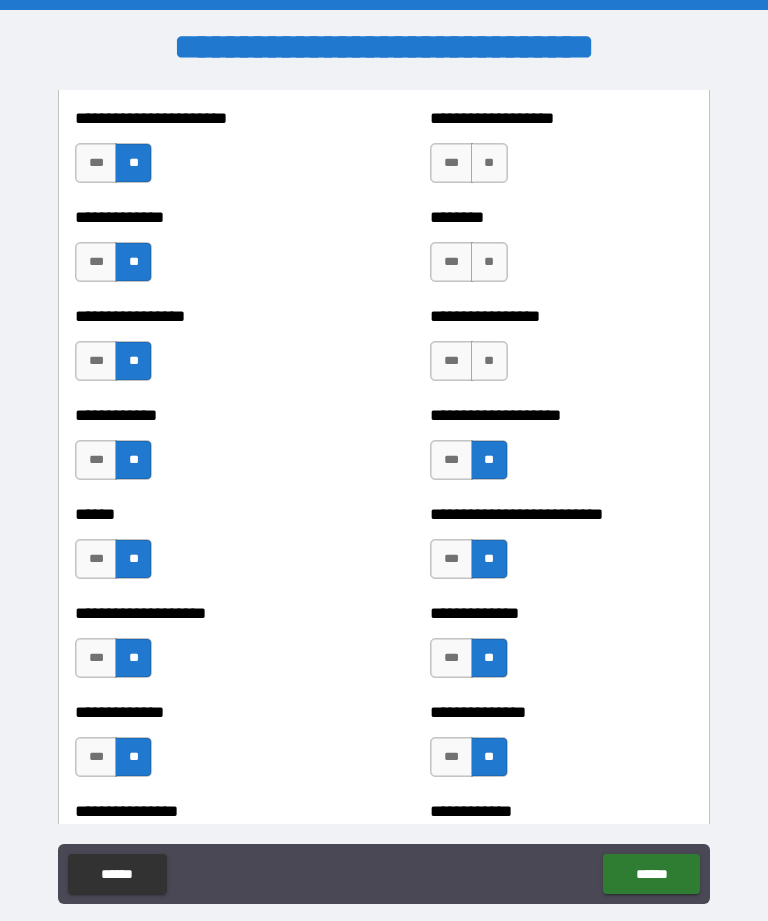 click on "**" at bounding box center (489, 361) 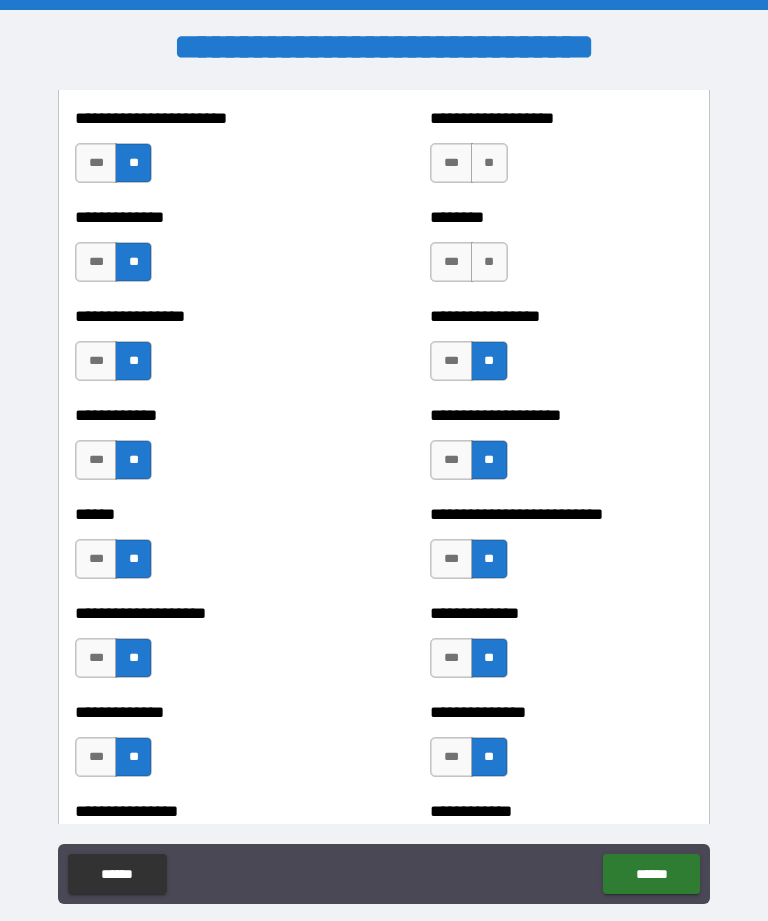 click on "**" at bounding box center [489, 262] 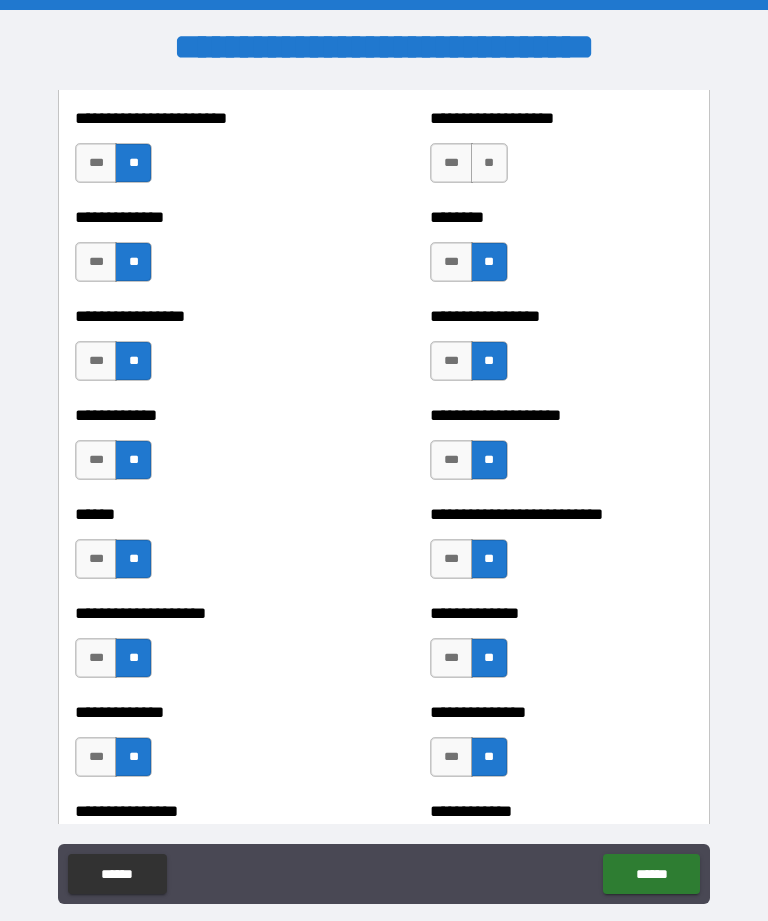 click on "**" at bounding box center [489, 163] 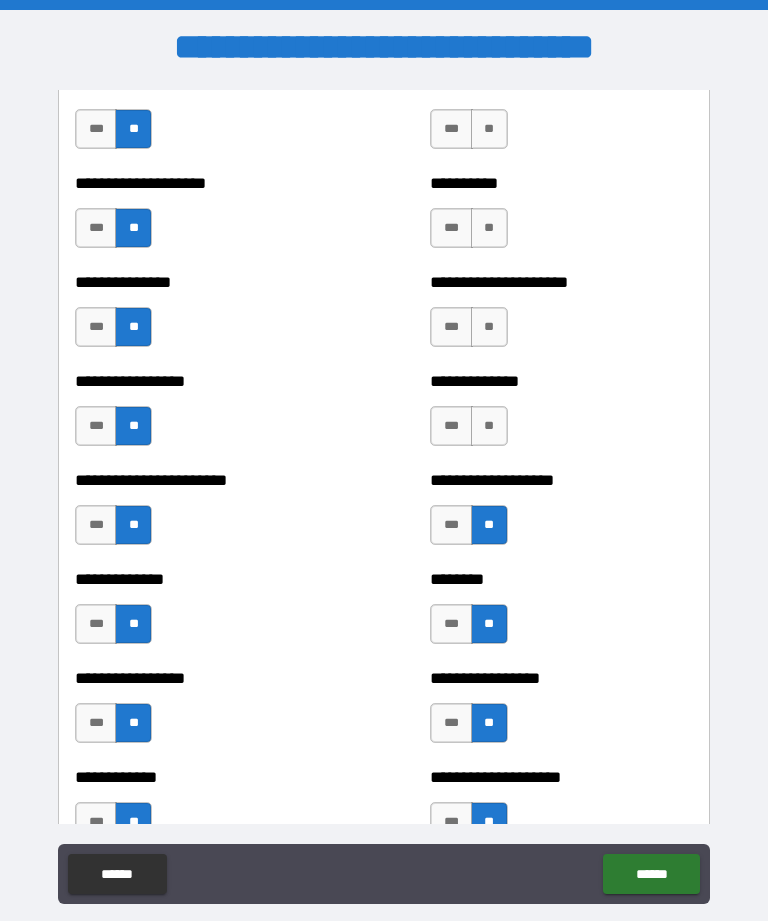 scroll, scrollTop: 3369, scrollLeft: 0, axis: vertical 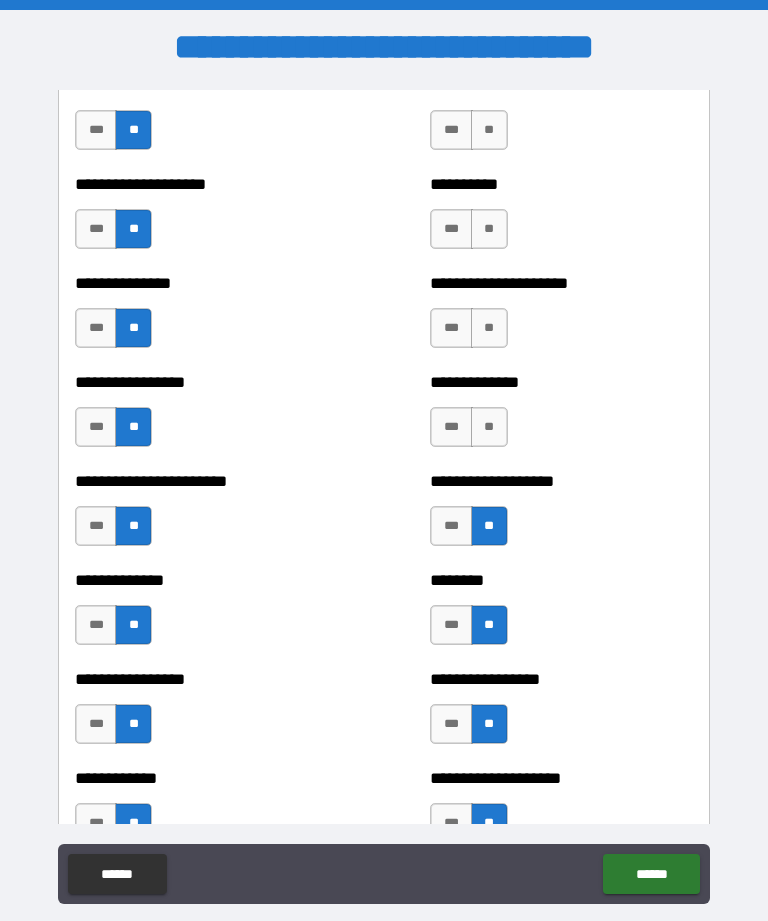 click on "**********" at bounding box center [561, 417] 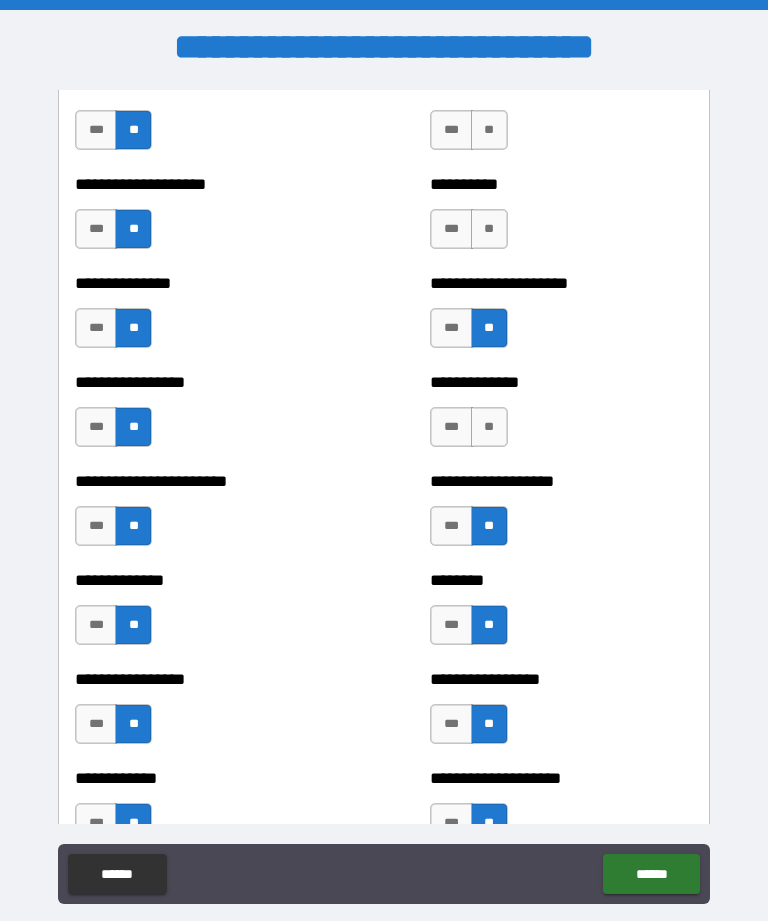 click on "**********" at bounding box center (561, 184) 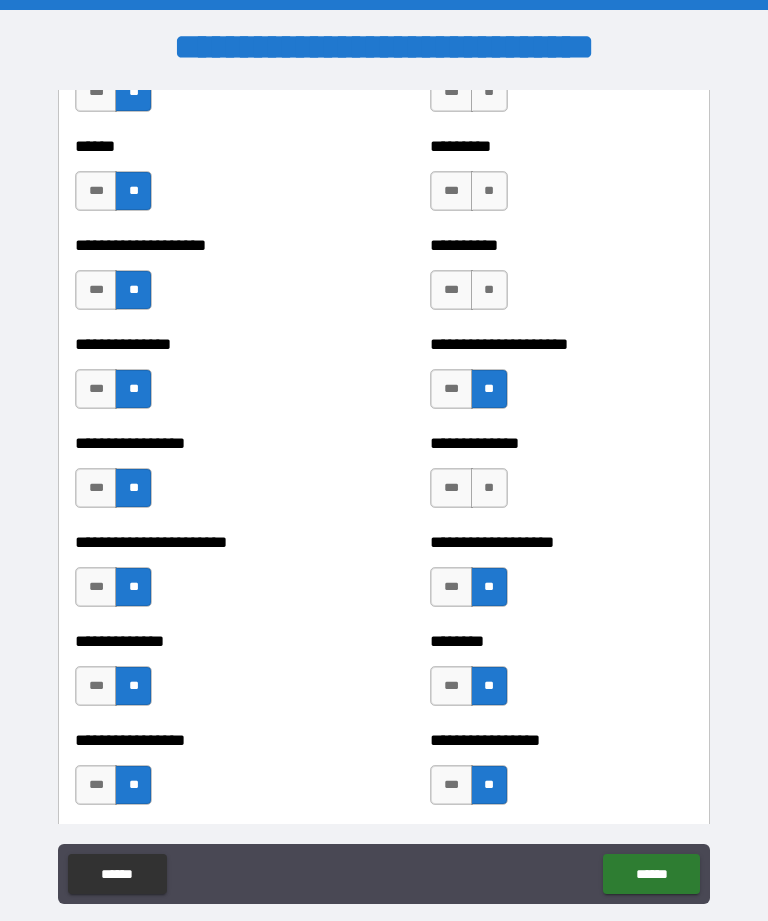 click on "**" at bounding box center [489, 488] 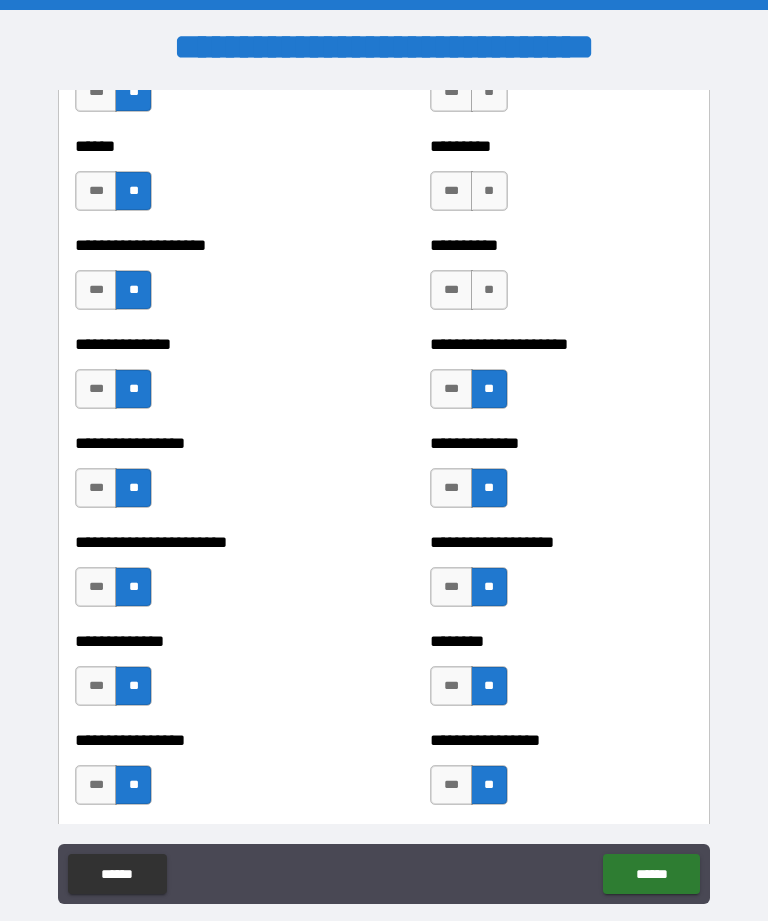 click on "**" at bounding box center (489, 290) 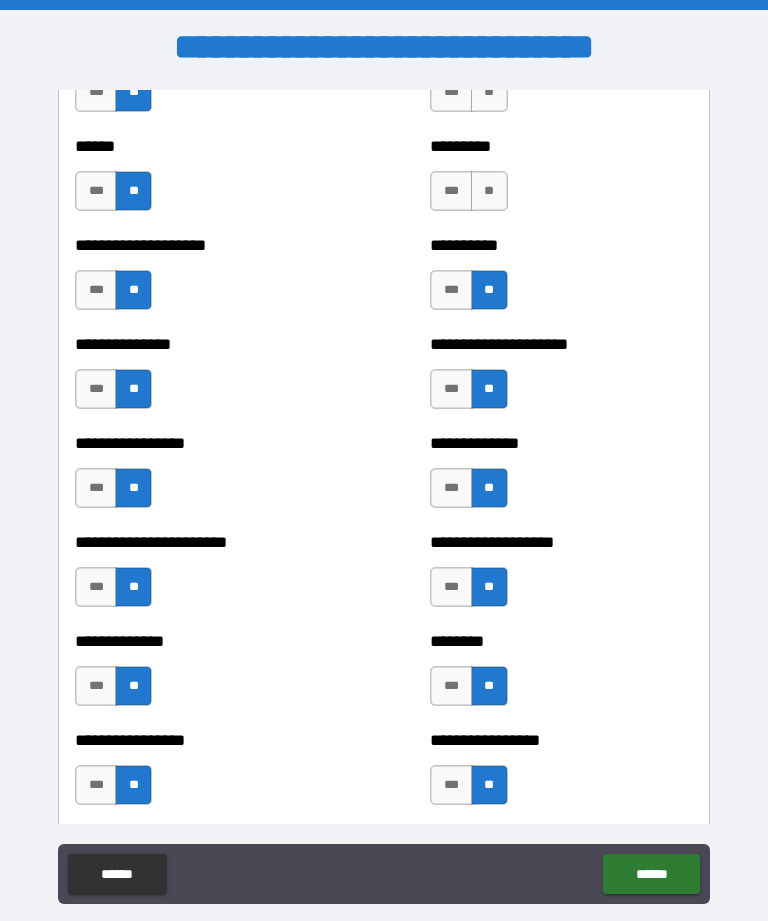 click on "**" at bounding box center (489, 191) 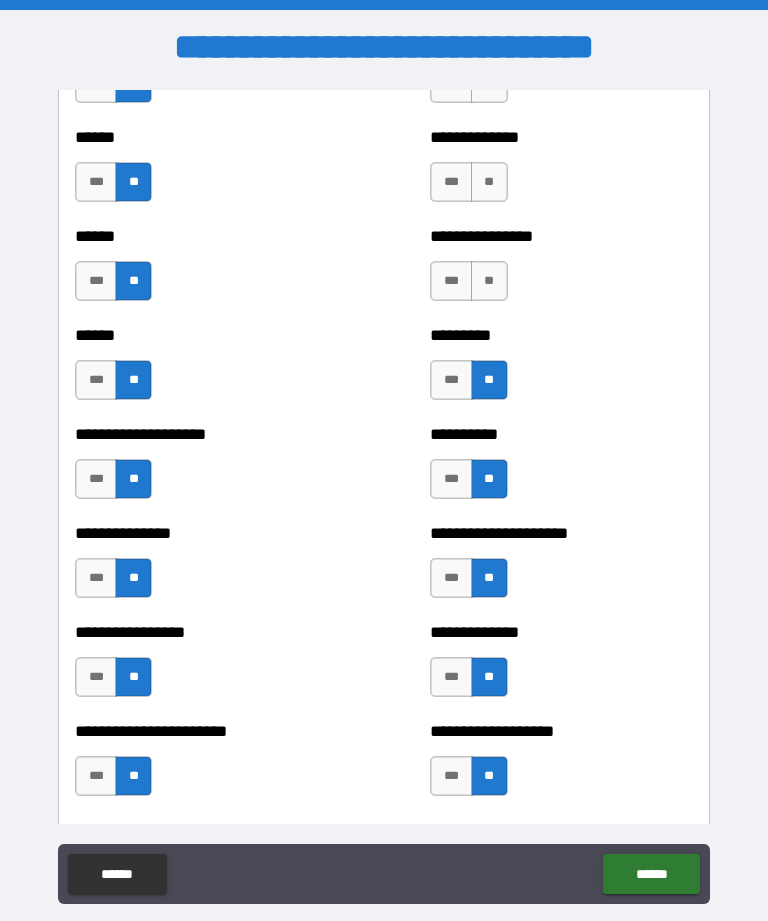 scroll, scrollTop: 3024, scrollLeft: 0, axis: vertical 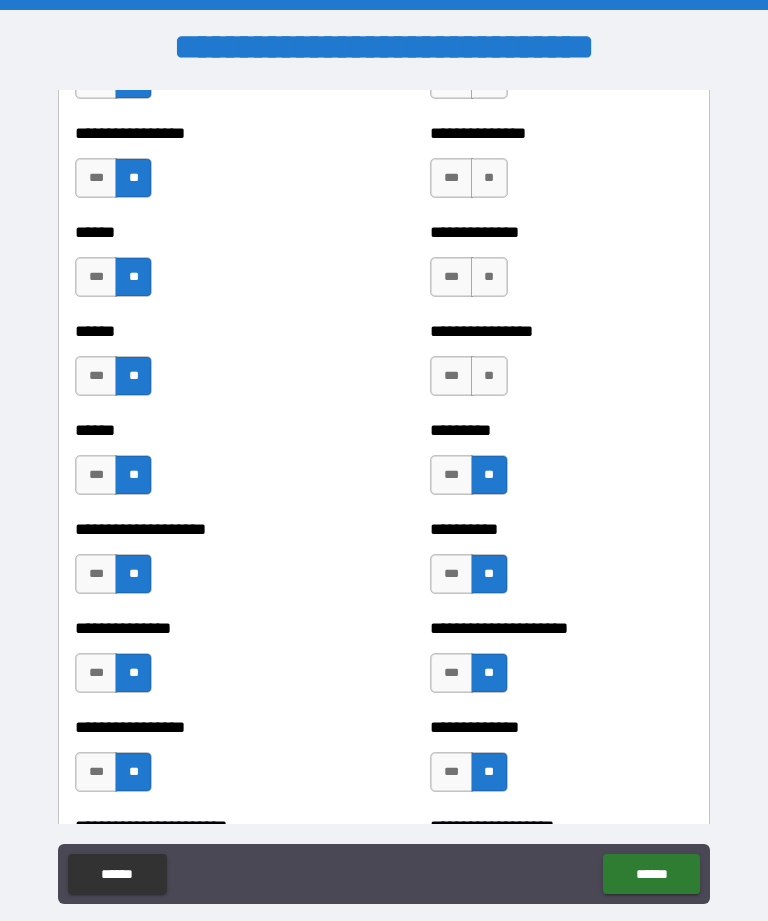 click on "**" at bounding box center (489, 376) 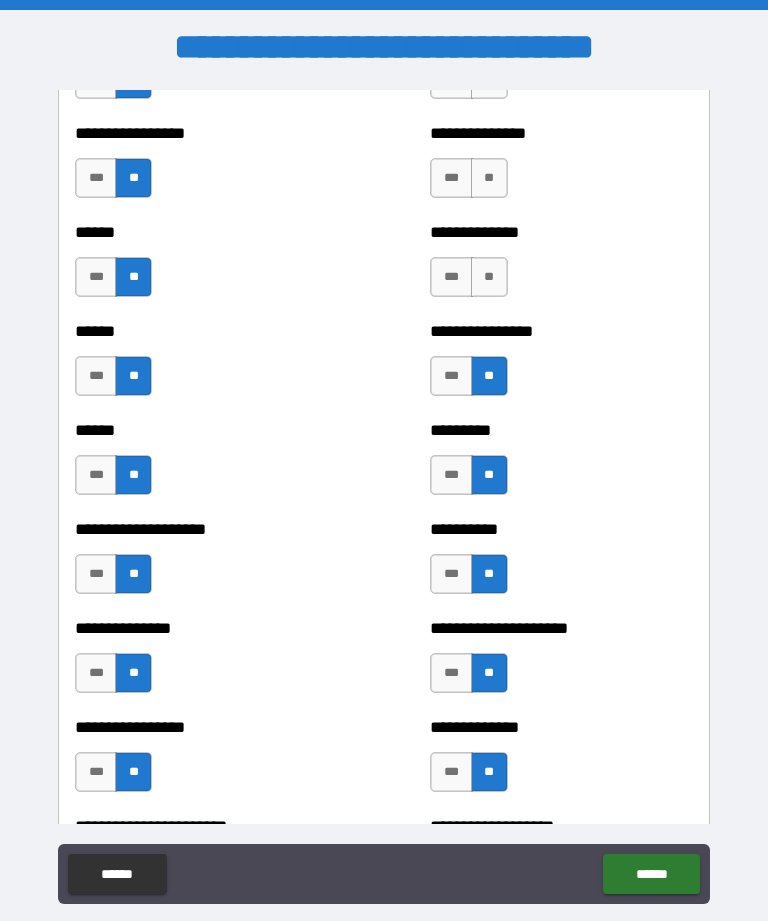 click on "**" at bounding box center (489, 277) 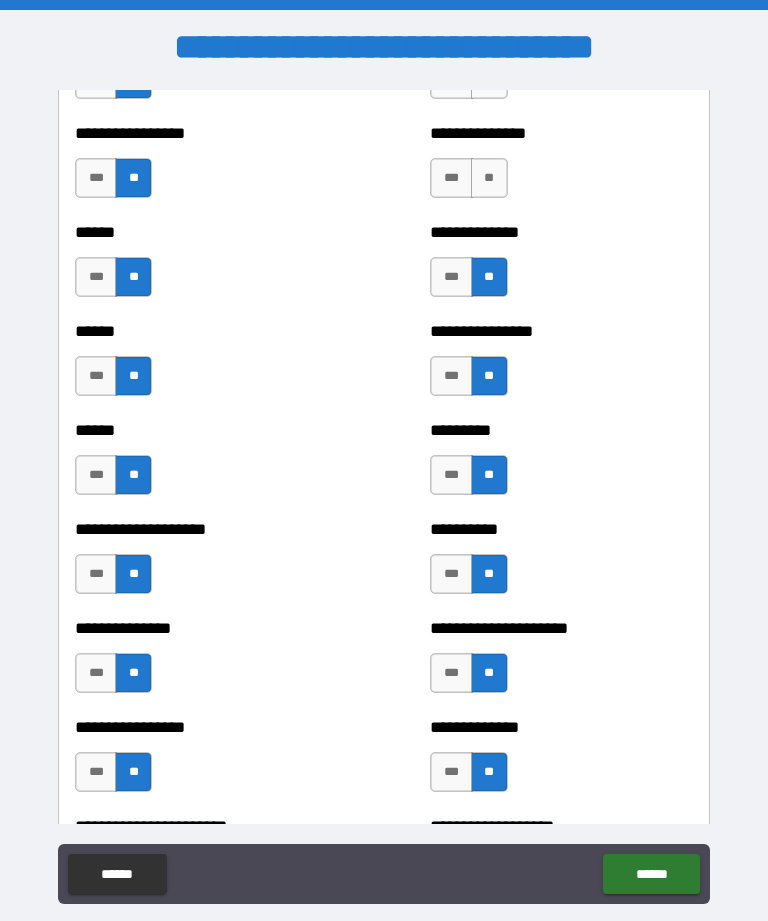 click on "**" at bounding box center [489, 178] 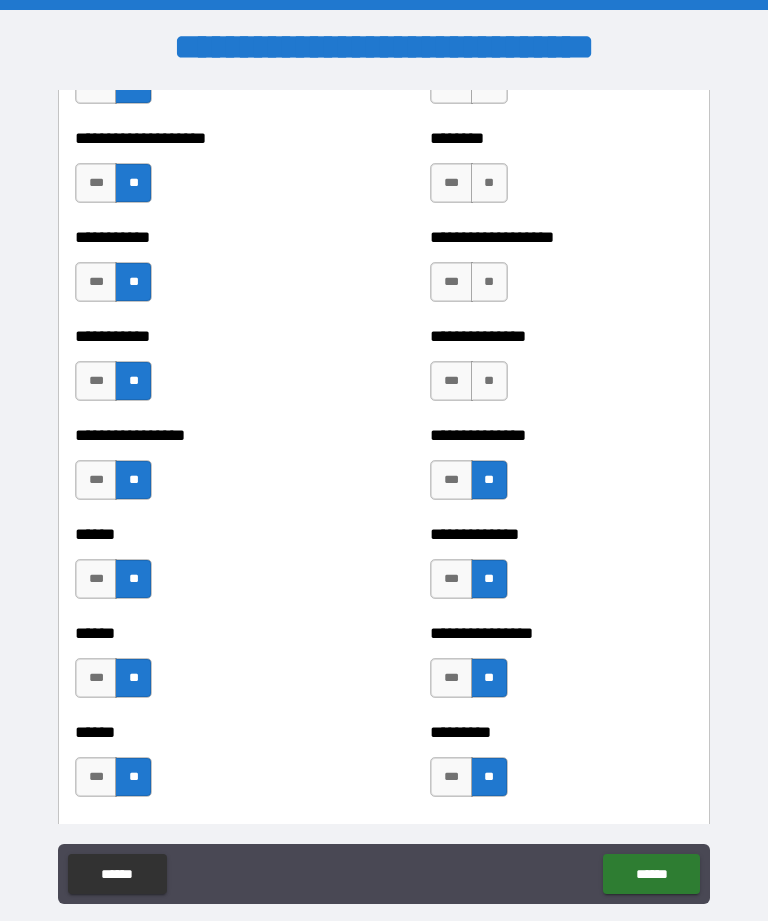 scroll, scrollTop: 2691, scrollLeft: 0, axis: vertical 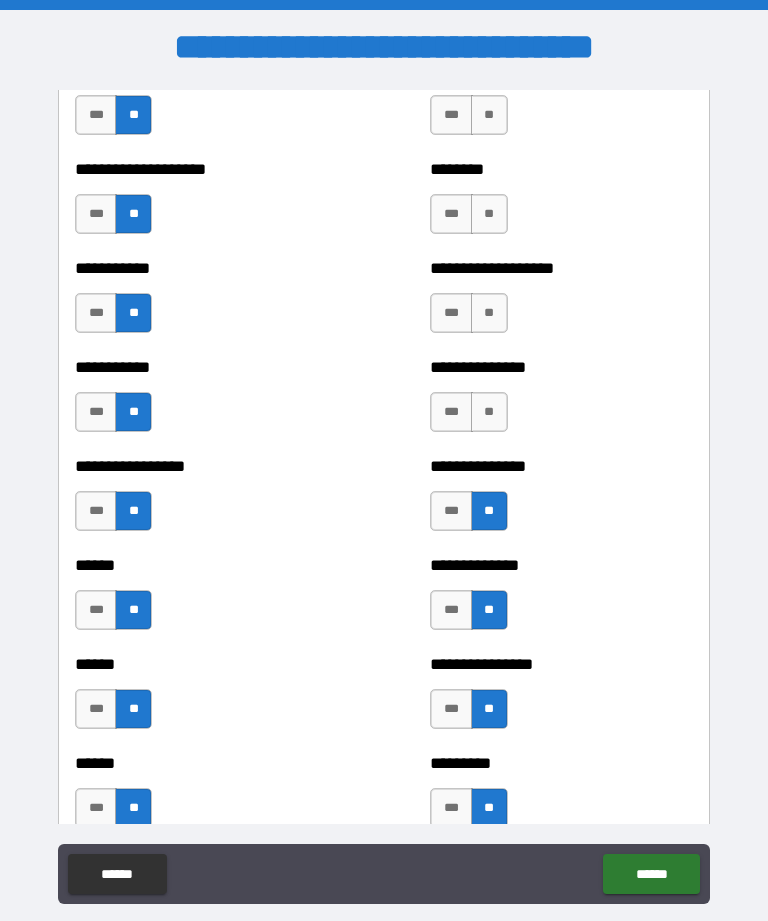 click on "**" at bounding box center [489, 412] 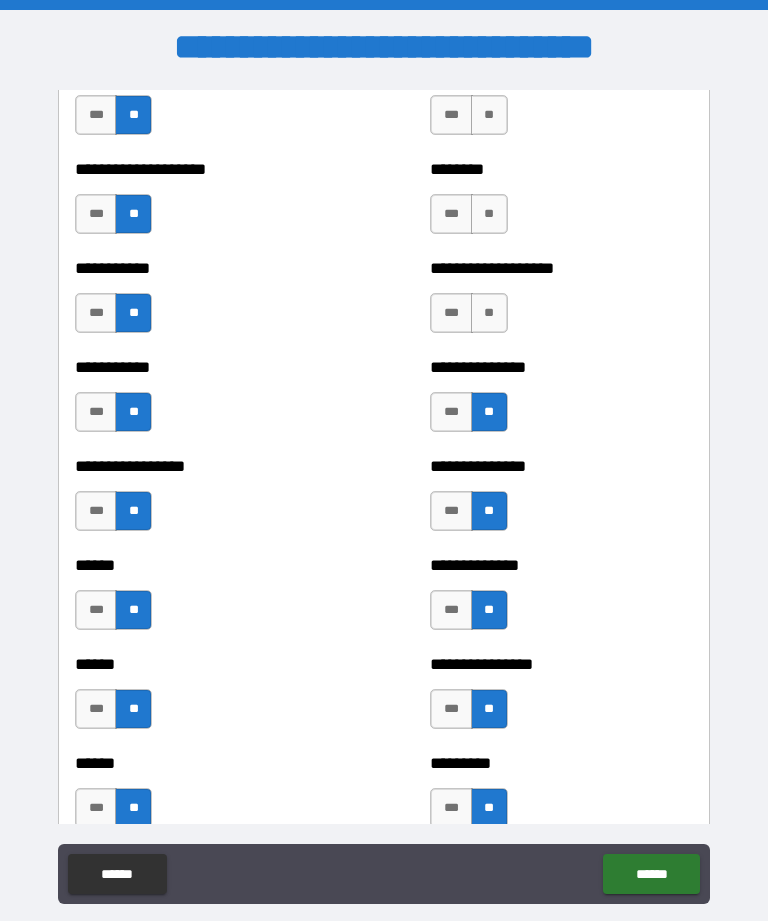 click on "**" at bounding box center (489, 313) 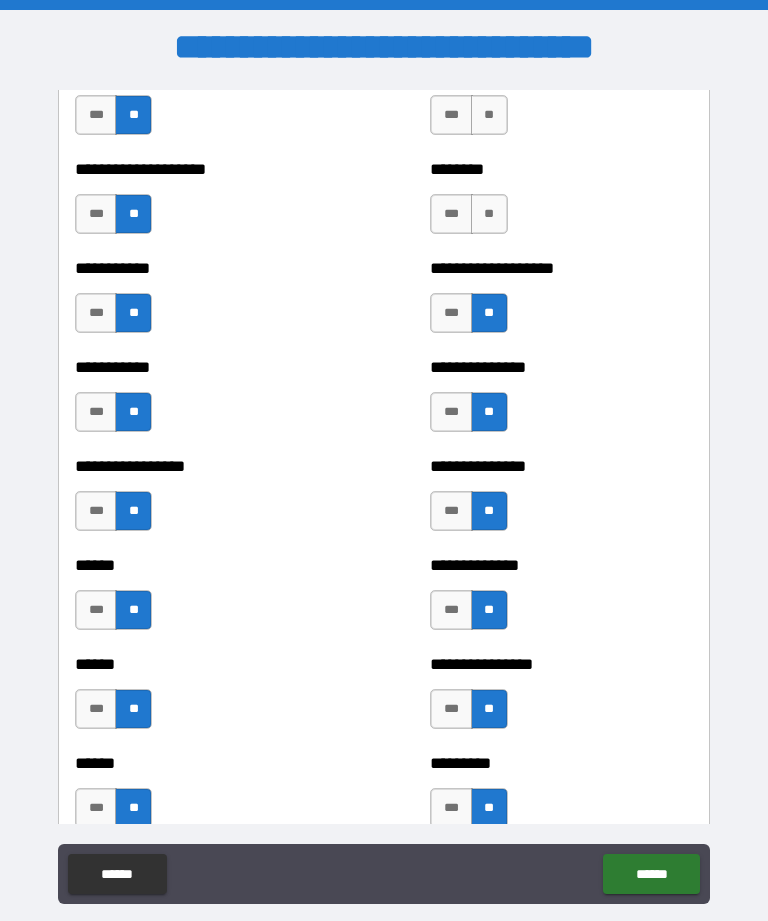 click on "**" at bounding box center [489, 214] 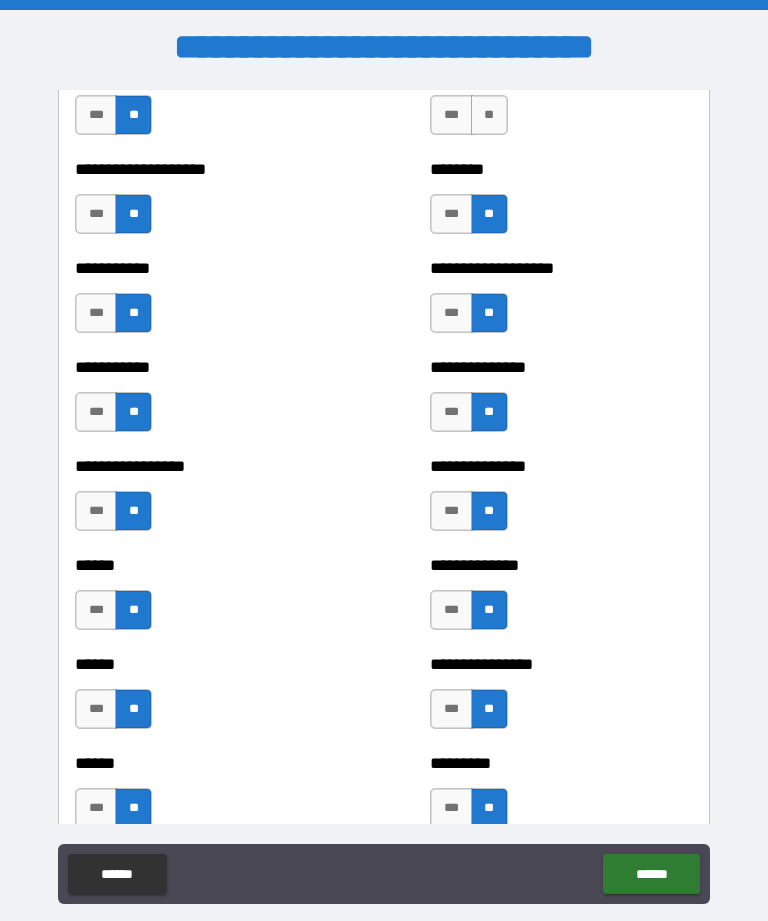 click on "**" at bounding box center (489, 115) 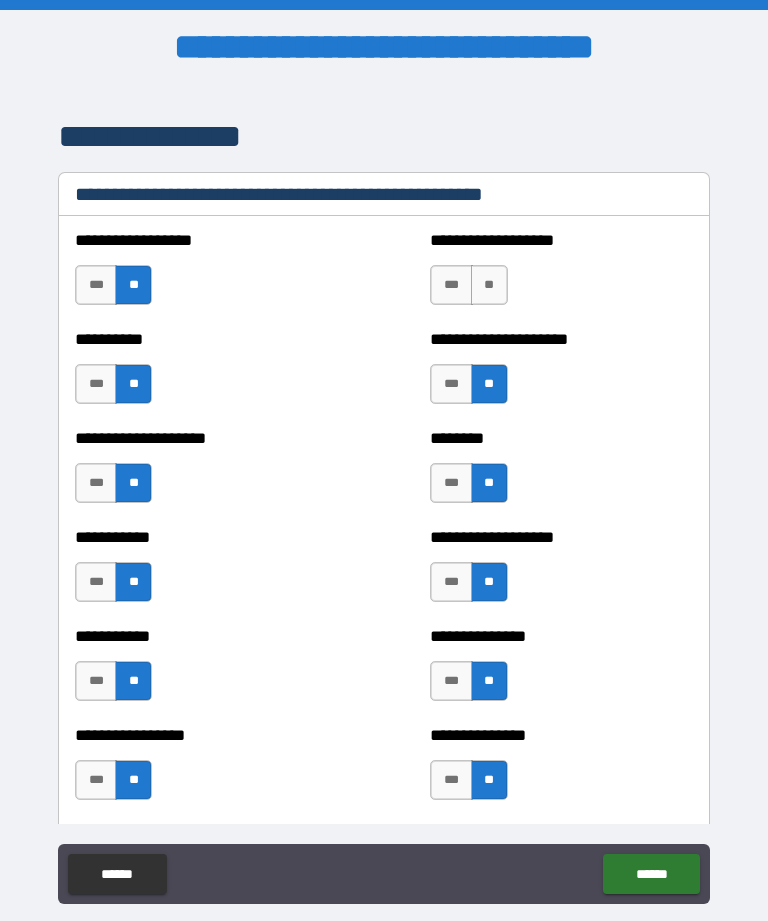 scroll, scrollTop: 2418, scrollLeft: 0, axis: vertical 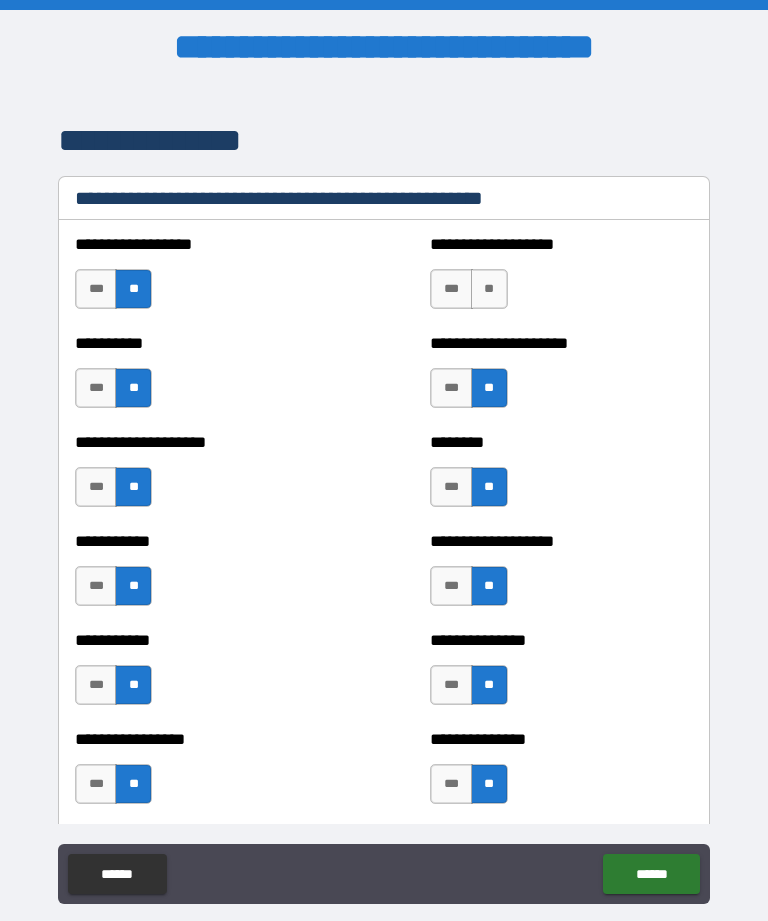 click on "**" at bounding box center [489, 289] 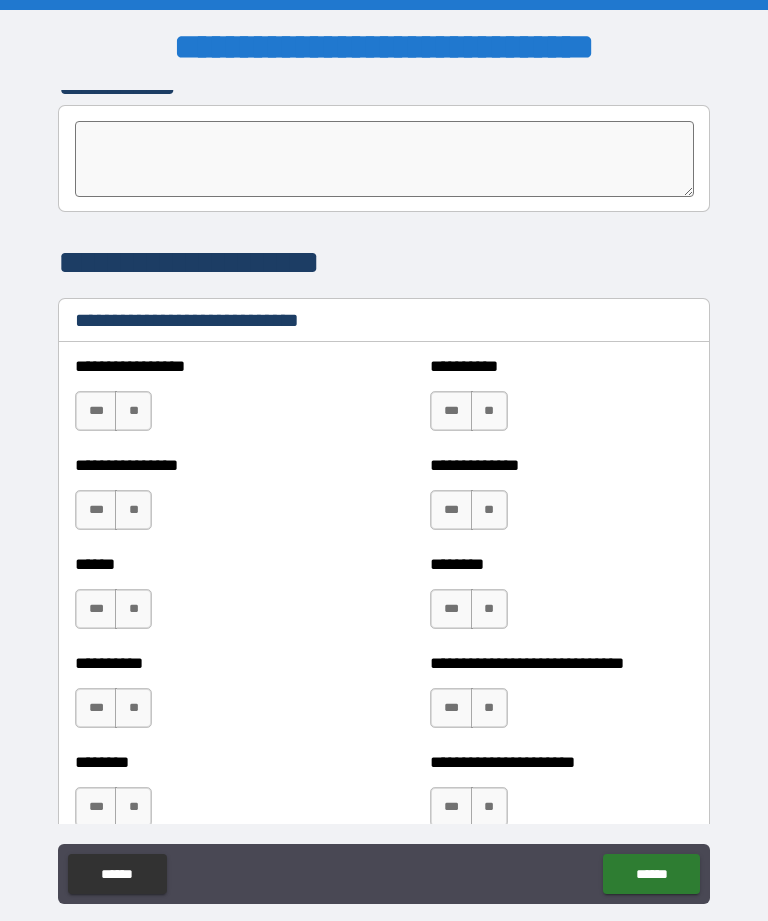 scroll, scrollTop: 6580, scrollLeft: 0, axis: vertical 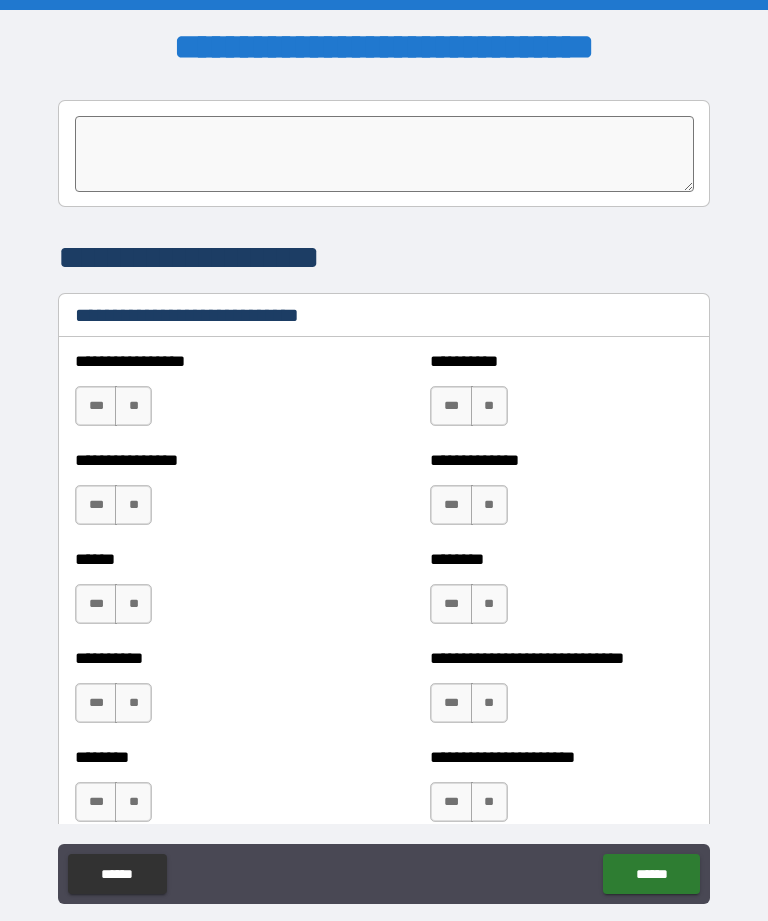 click on "**" at bounding box center [133, 406] 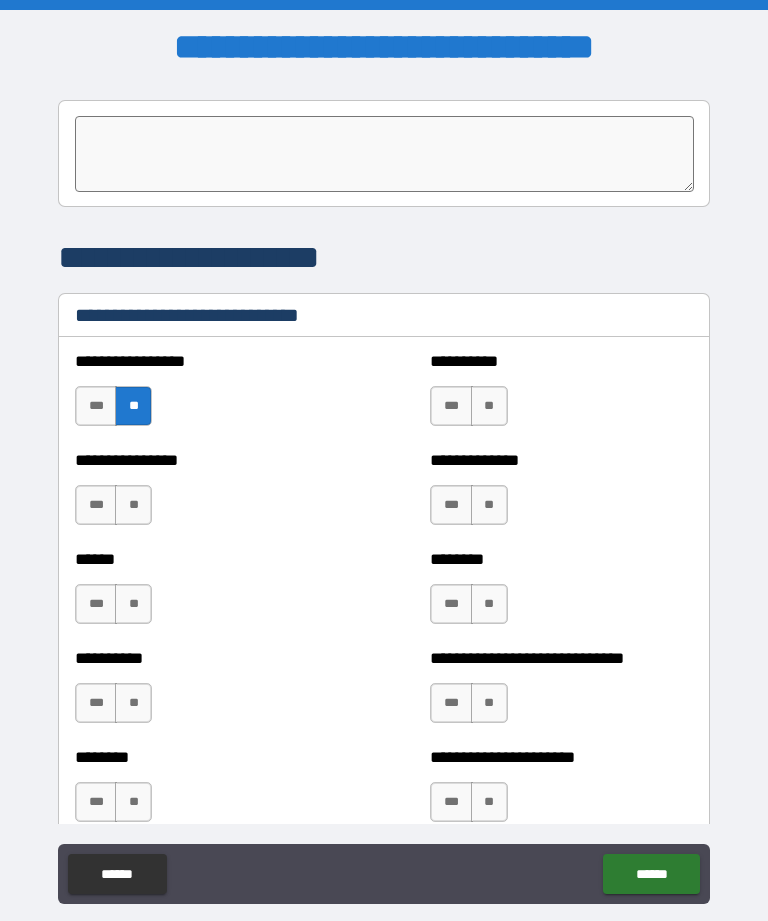 click on "**" at bounding box center (489, 406) 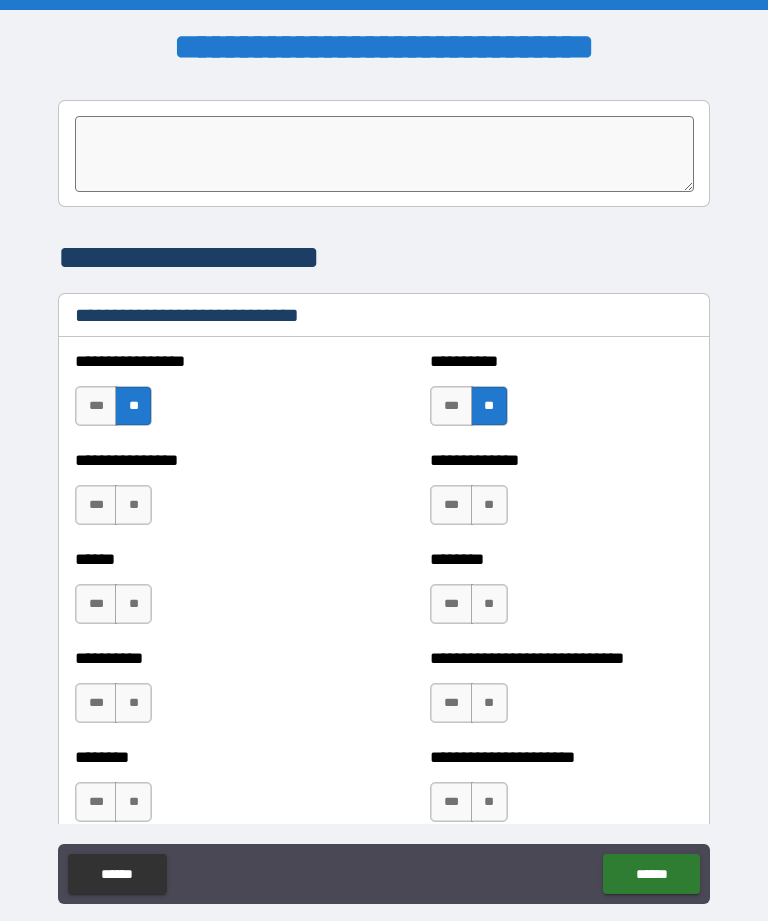 click on "**" at bounding box center (133, 505) 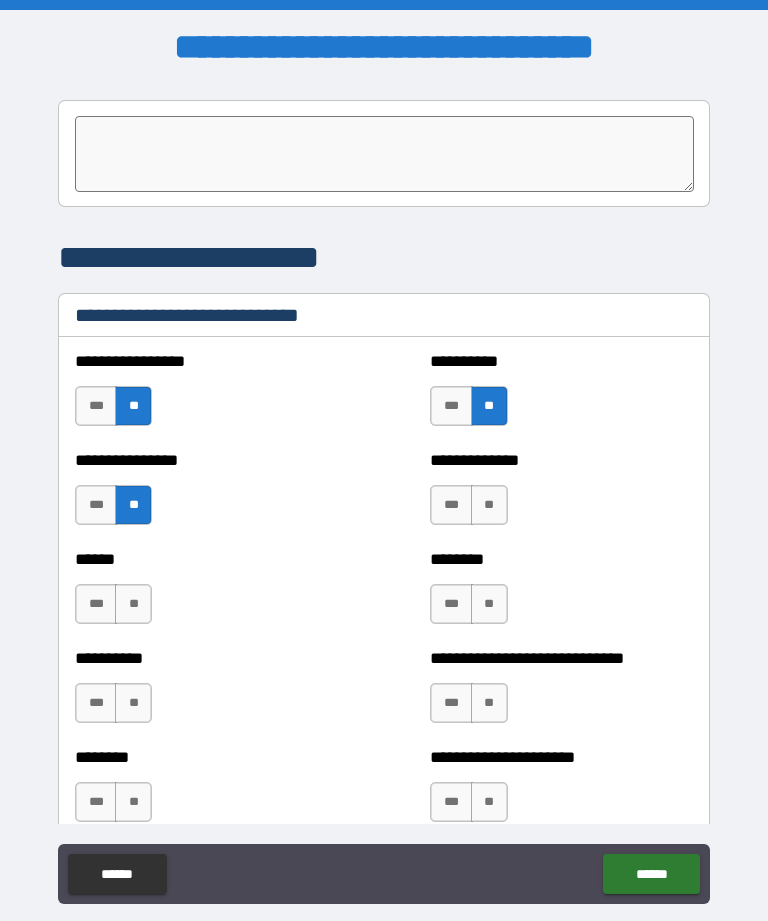 click on "**" at bounding box center (489, 505) 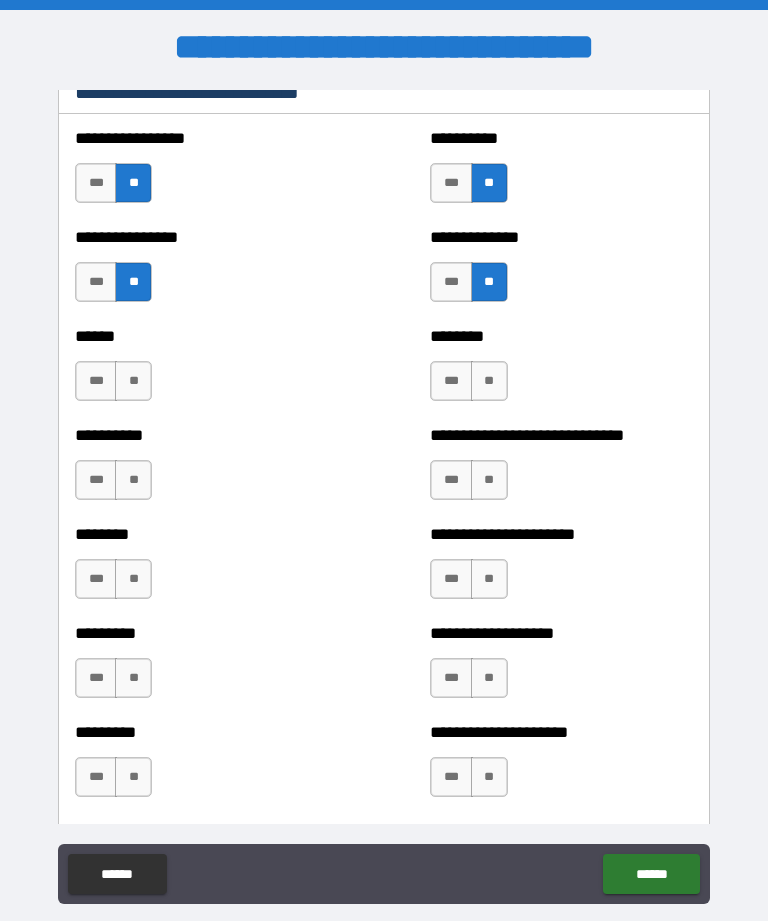 scroll, scrollTop: 6804, scrollLeft: 0, axis: vertical 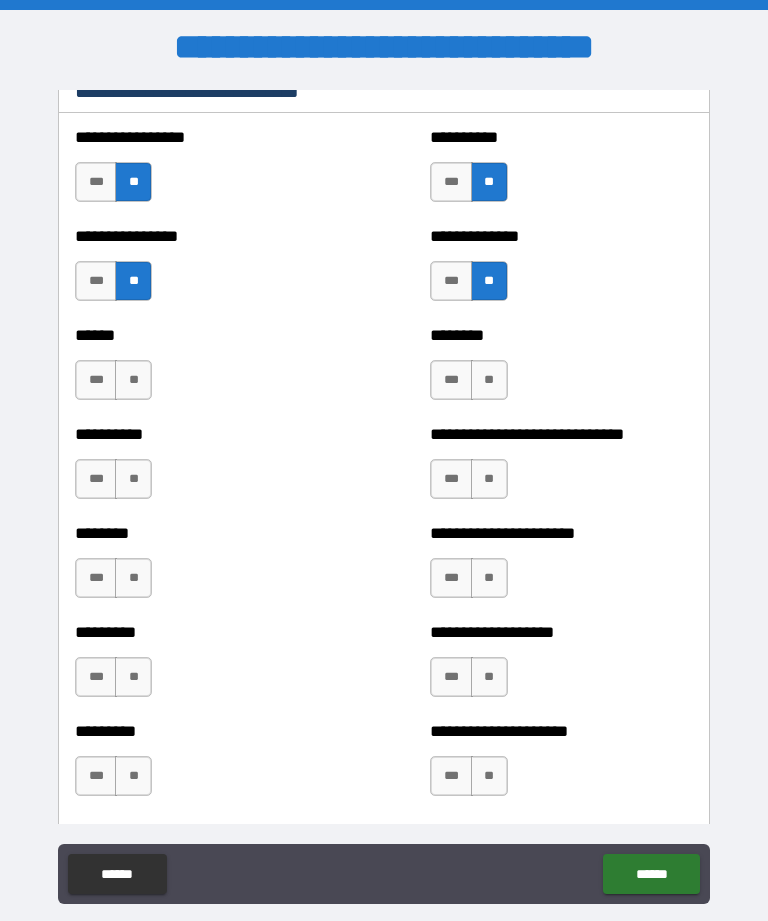 click on "**" at bounding box center (133, 380) 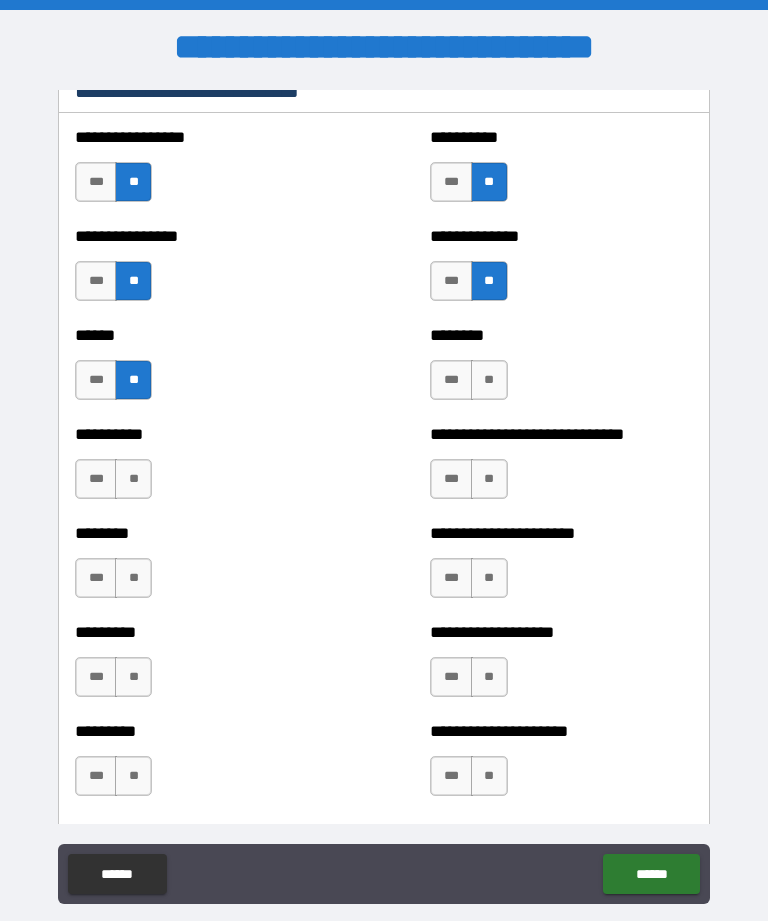 click on "**" at bounding box center (489, 380) 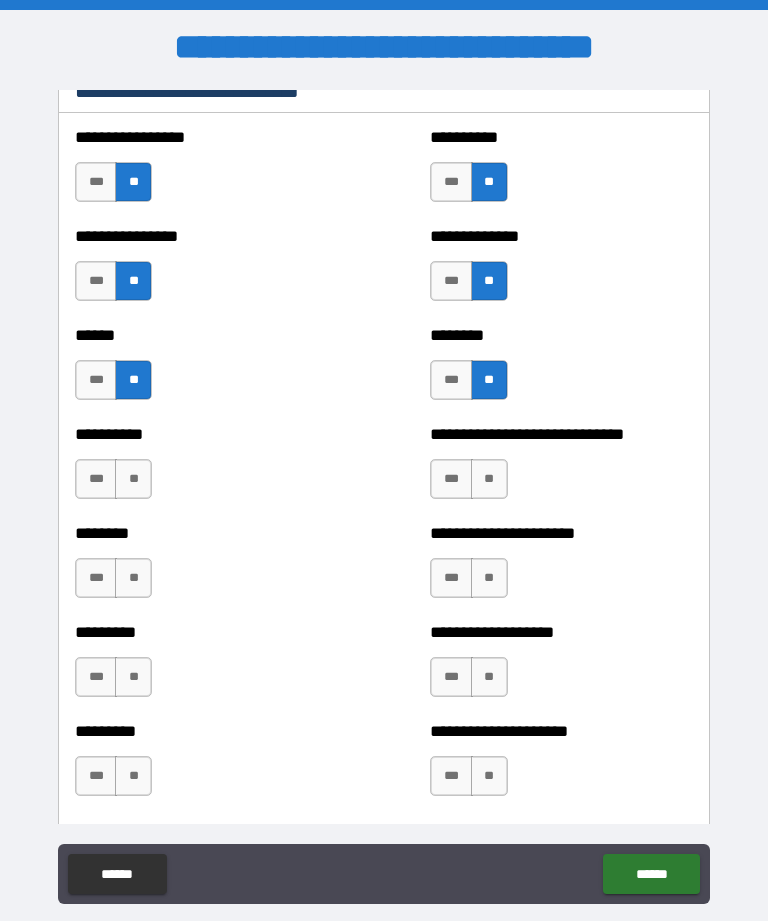 click on "**" at bounding box center [133, 479] 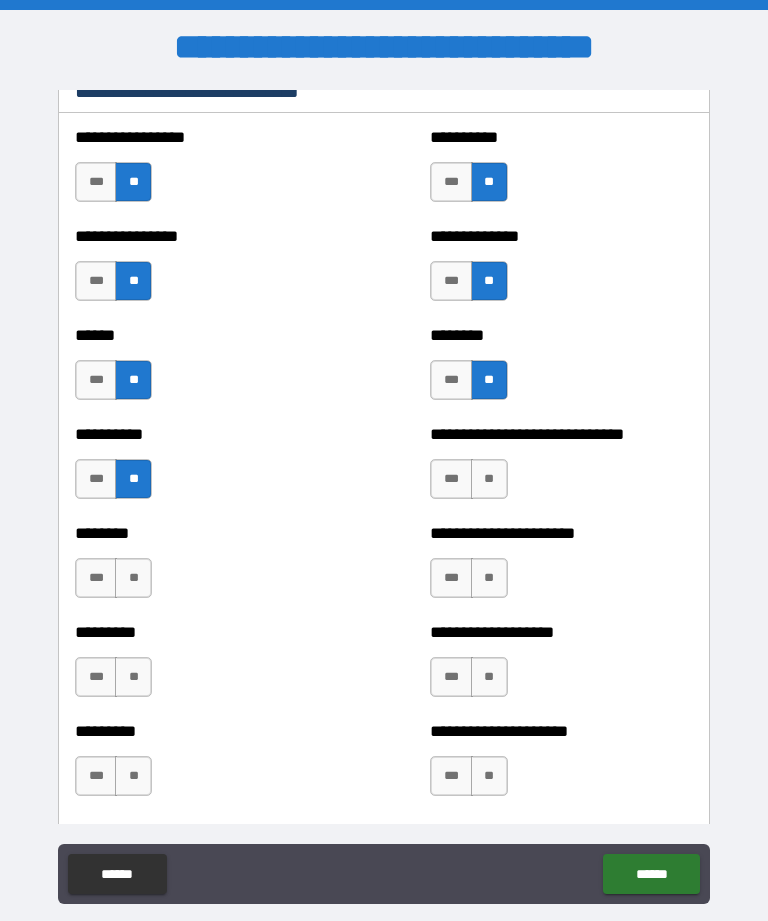 click on "**" at bounding box center (489, 479) 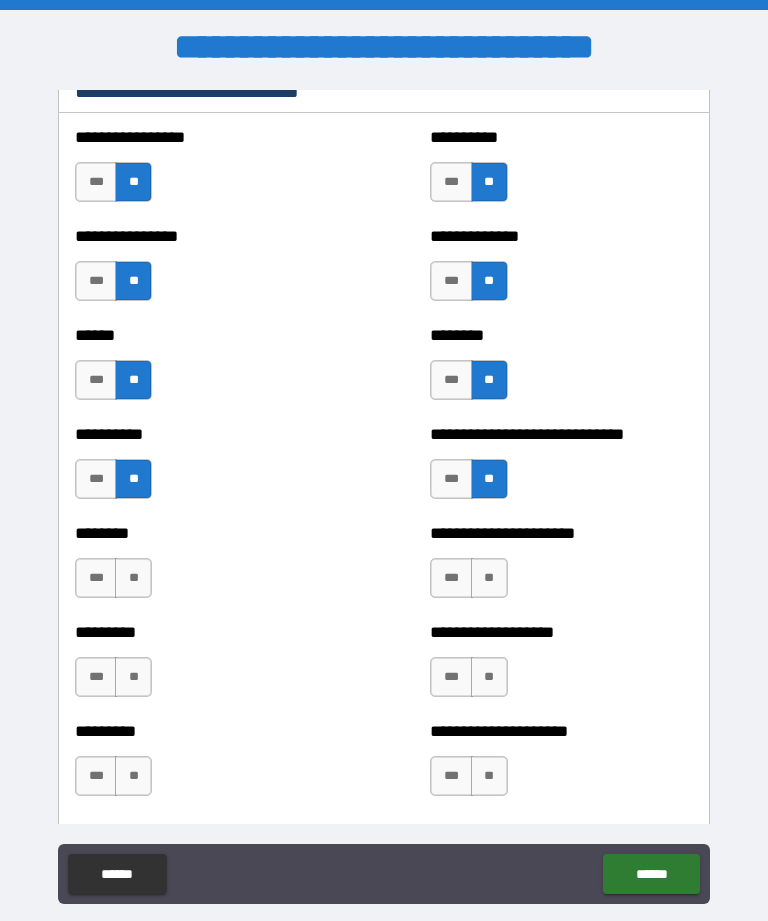 click on "**" at bounding box center [133, 578] 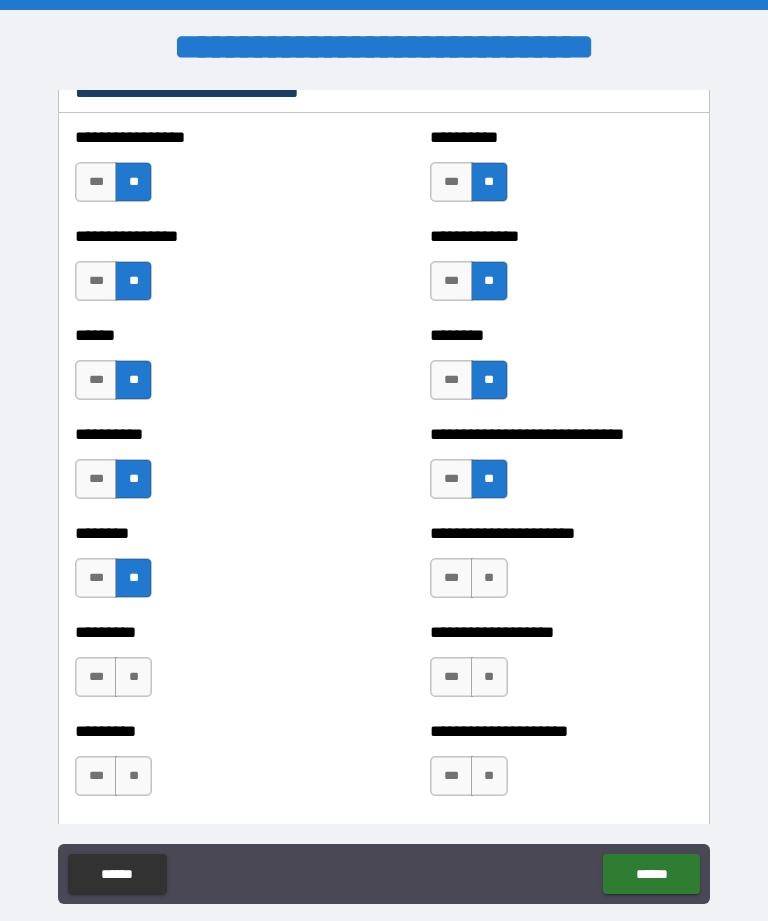 click on "**" at bounding box center [489, 578] 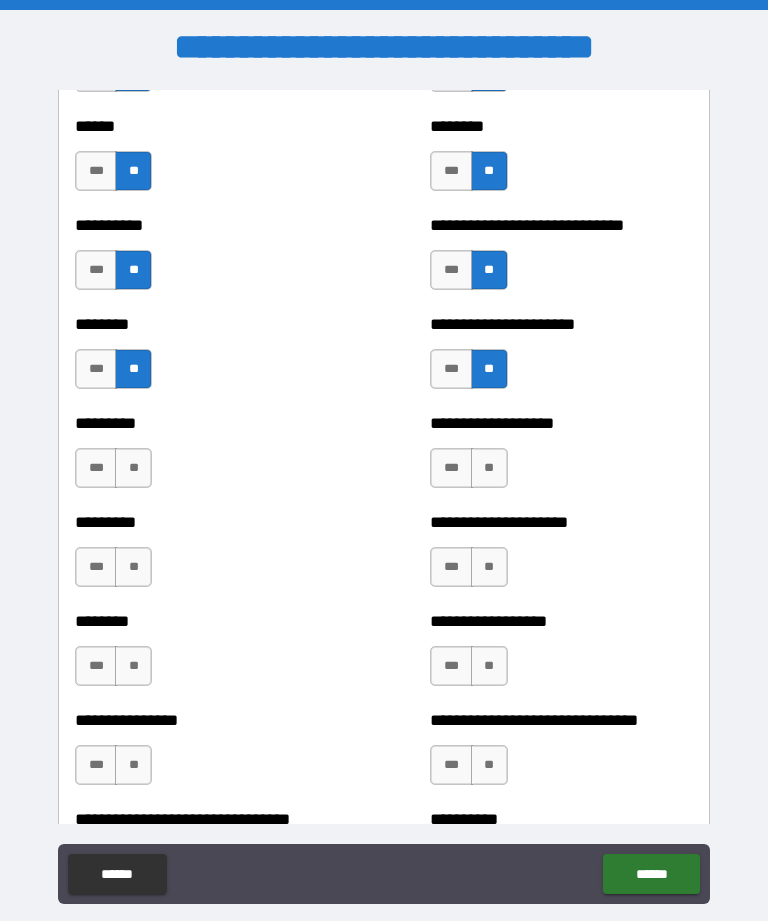 scroll, scrollTop: 7016, scrollLeft: 0, axis: vertical 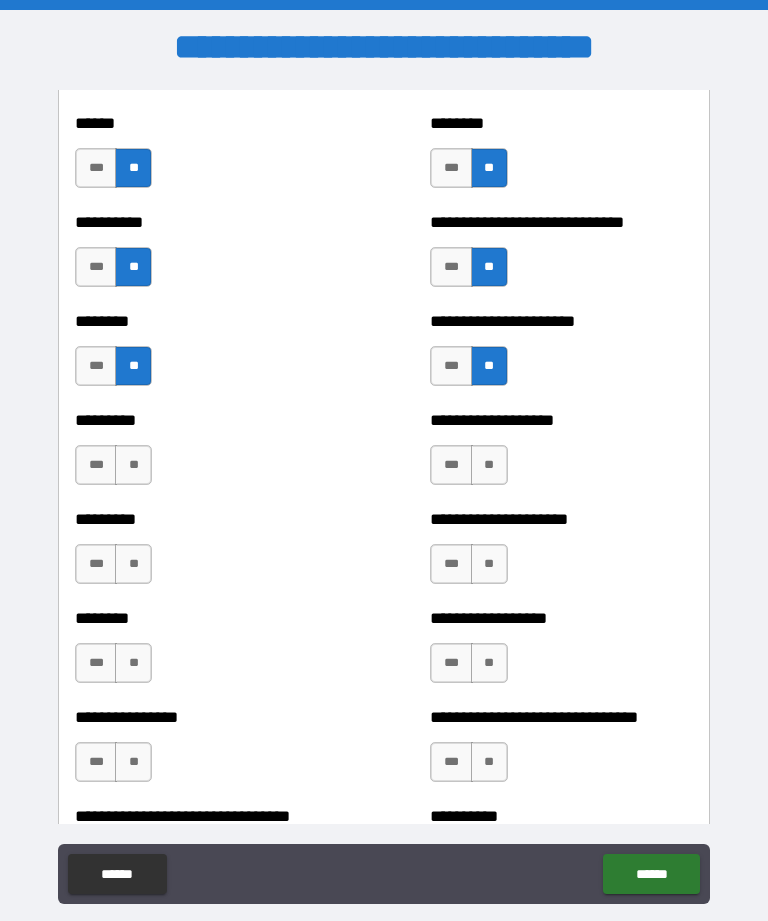 click on "**" at bounding box center (133, 465) 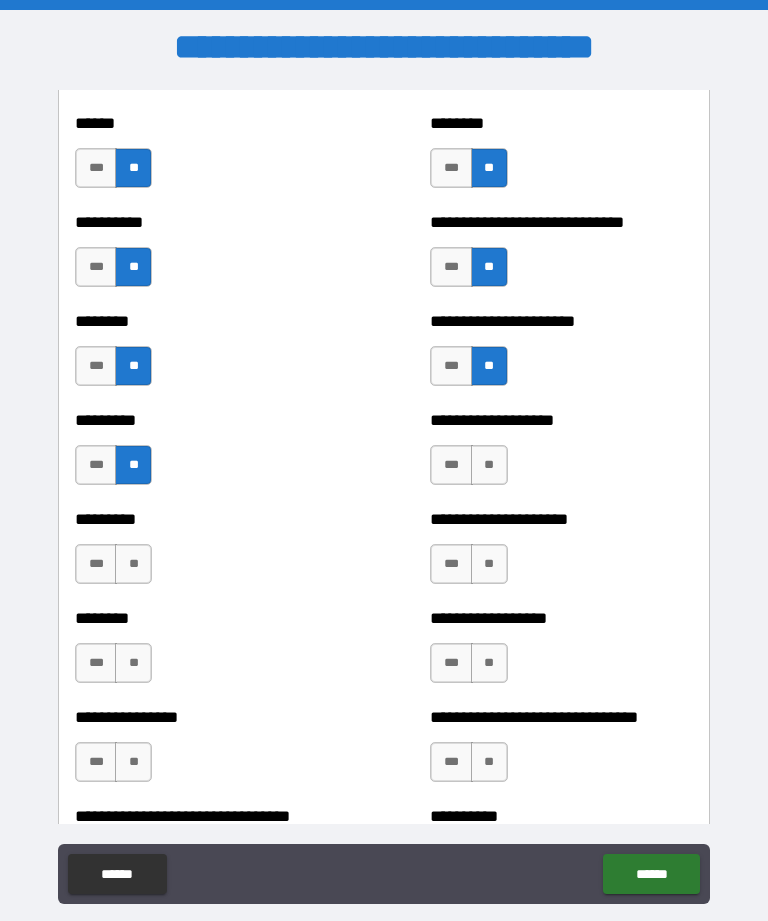 click on "**" at bounding box center (489, 465) 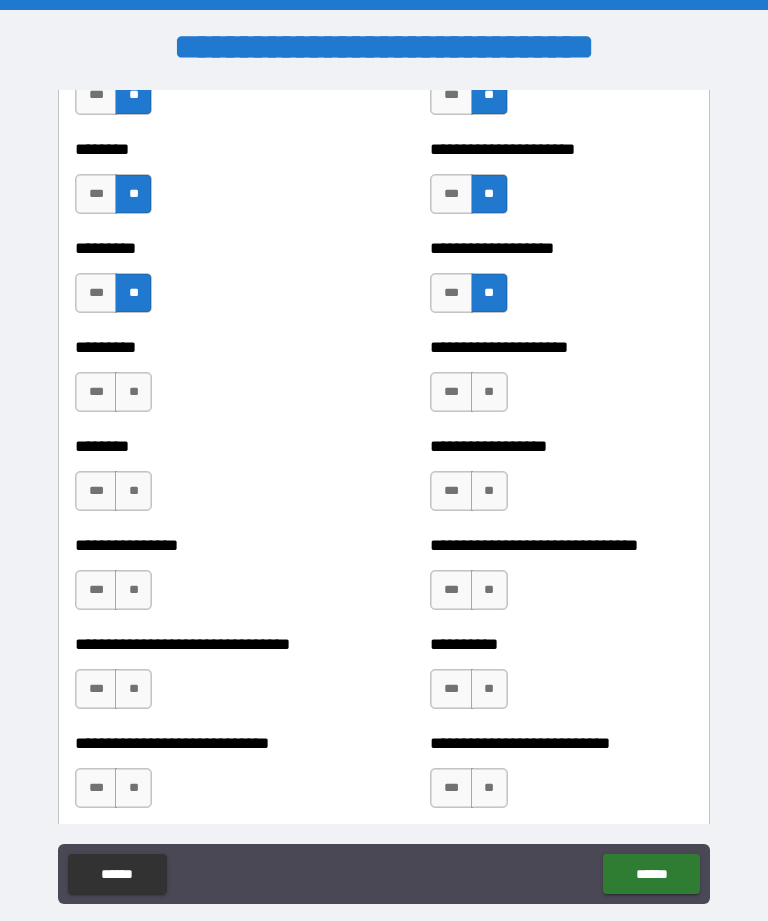 scroll, scrollTop: 7190, scrollLeft: 0, axis: vertical 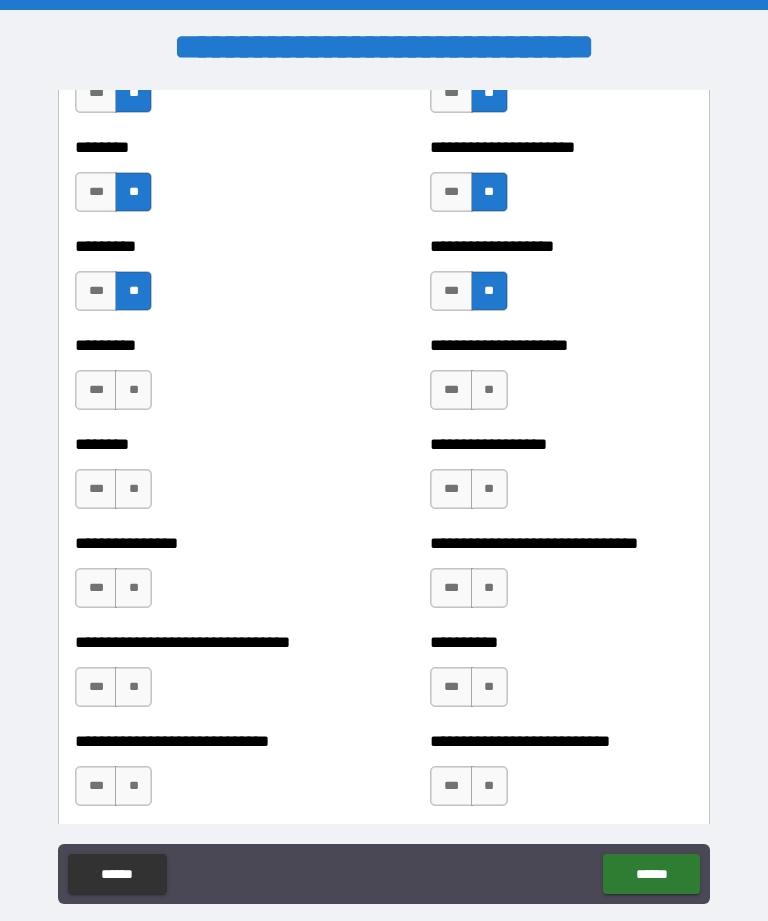 click on "**" at bounding box center (489, 390) 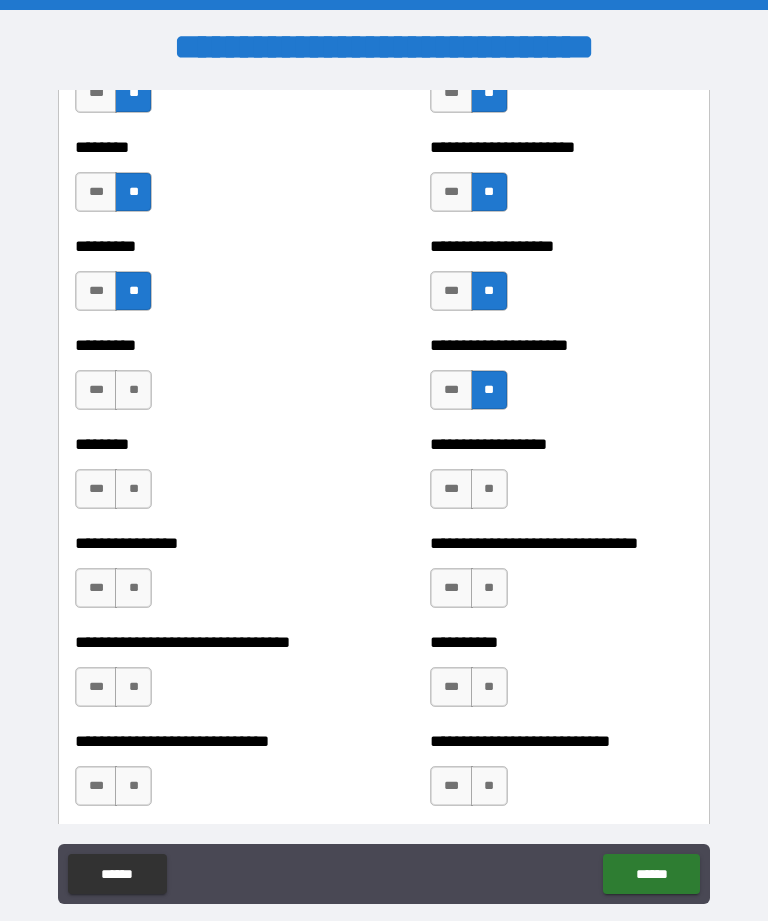click on "**" at bounding box center (133, 390) 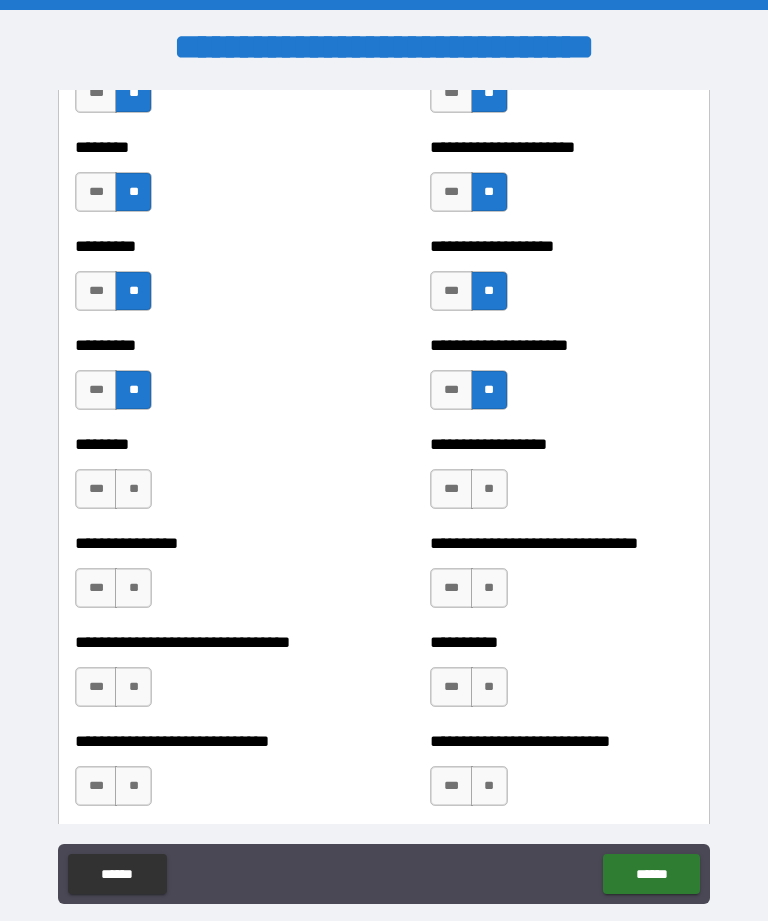 click on "**" at bounding box center [133, 489] 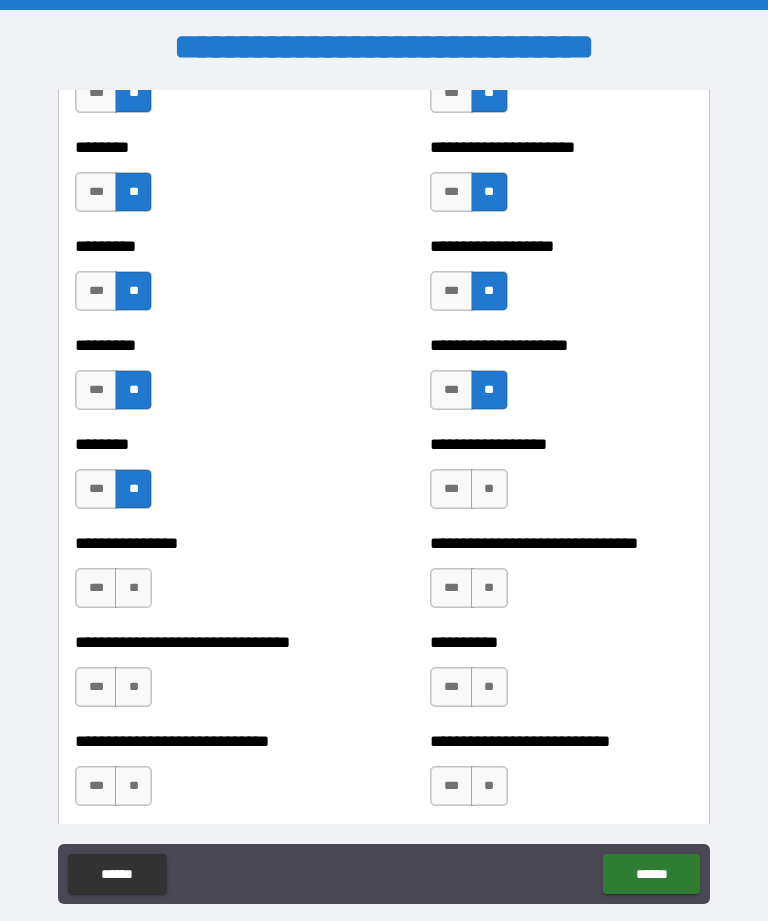 click on "**" at bounding box center [489, 489] 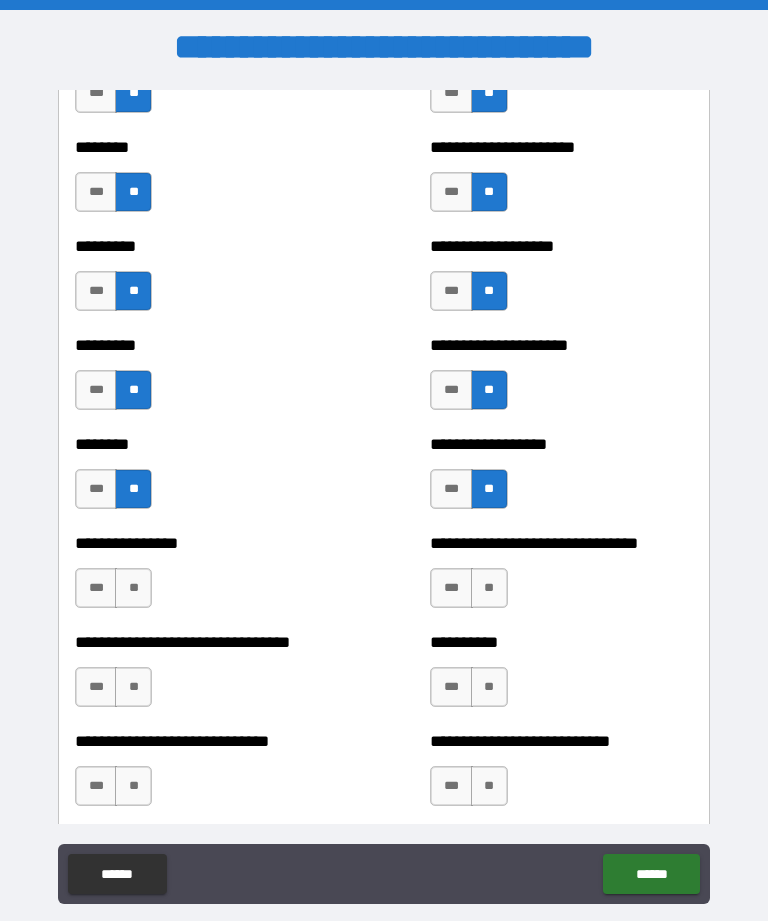 click on "**" at bounding box center (489, 588) 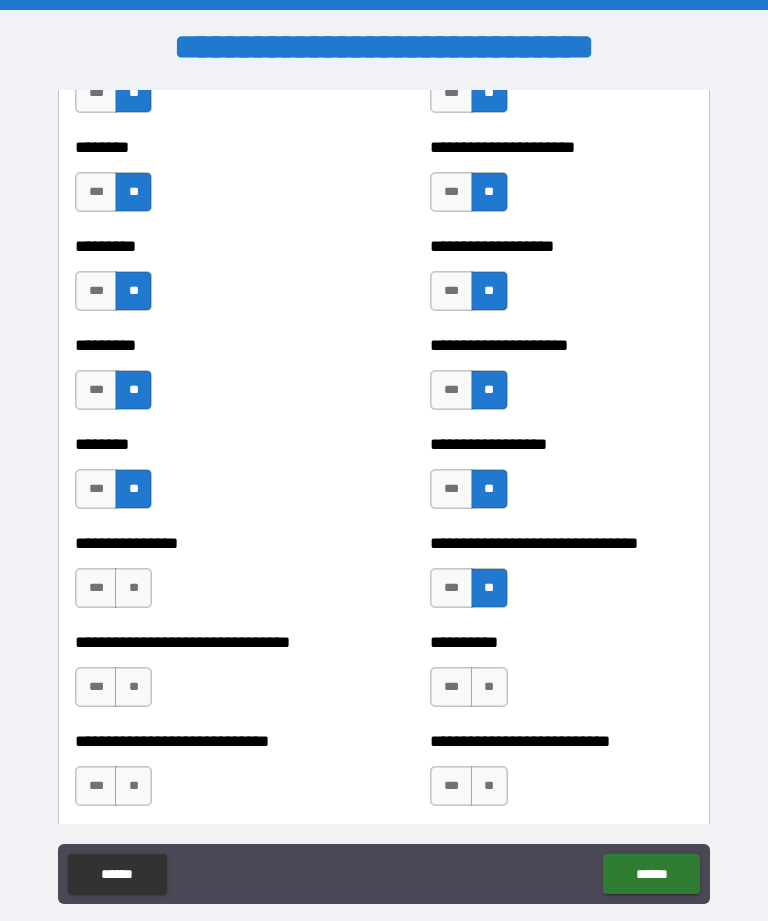 click on "**" at bounding box center [489, 687] 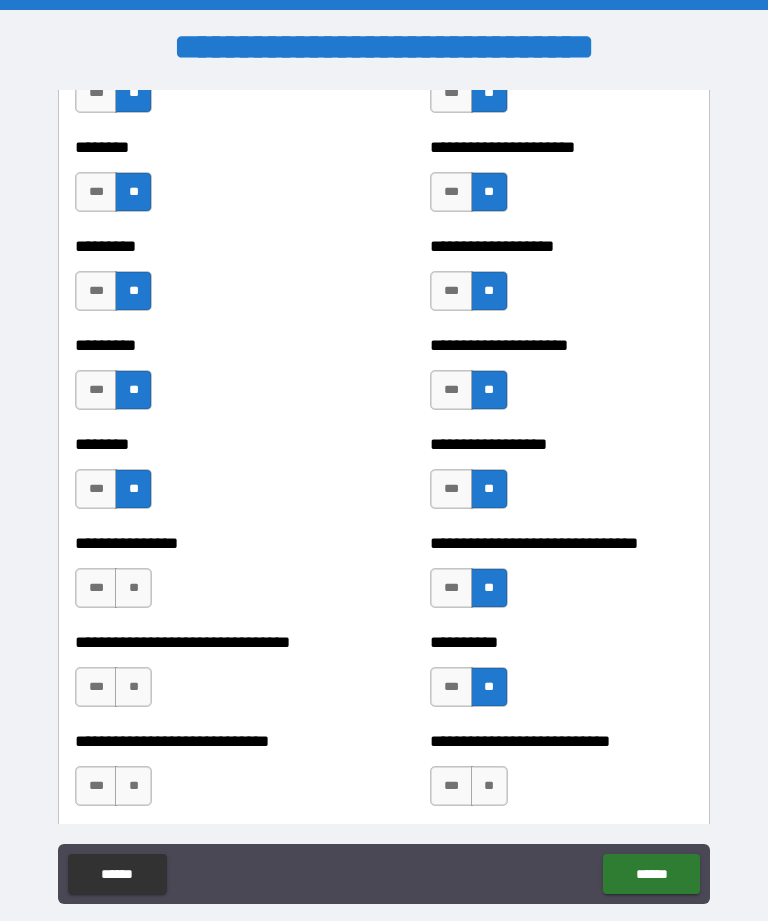 click on "**" at bounding box center [489, 786] 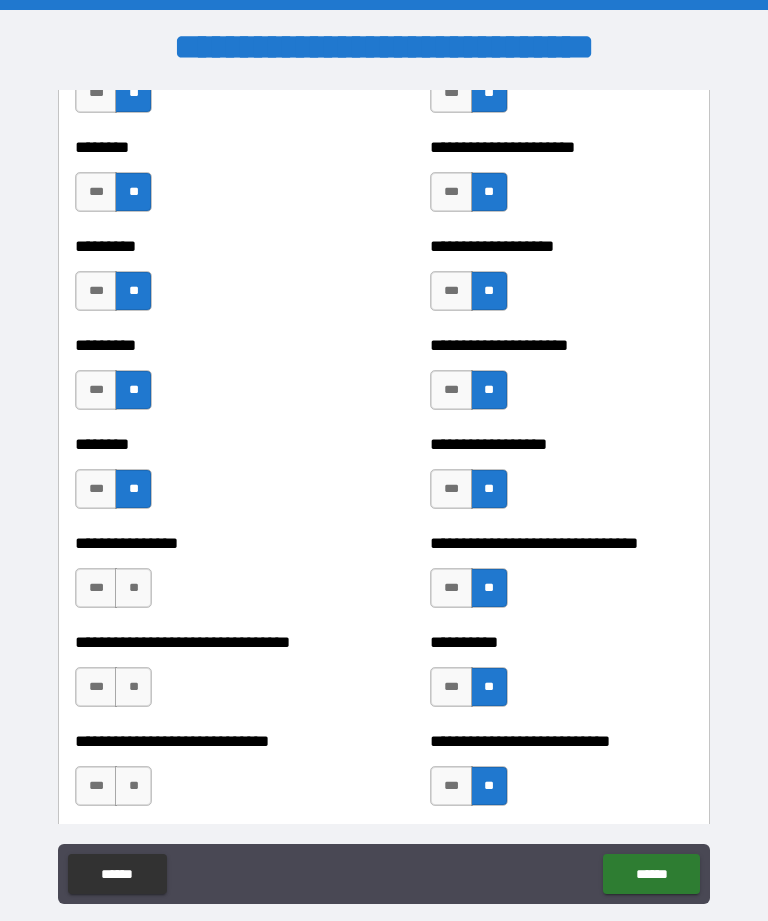 click on "**" at bounding box center (133, 786) 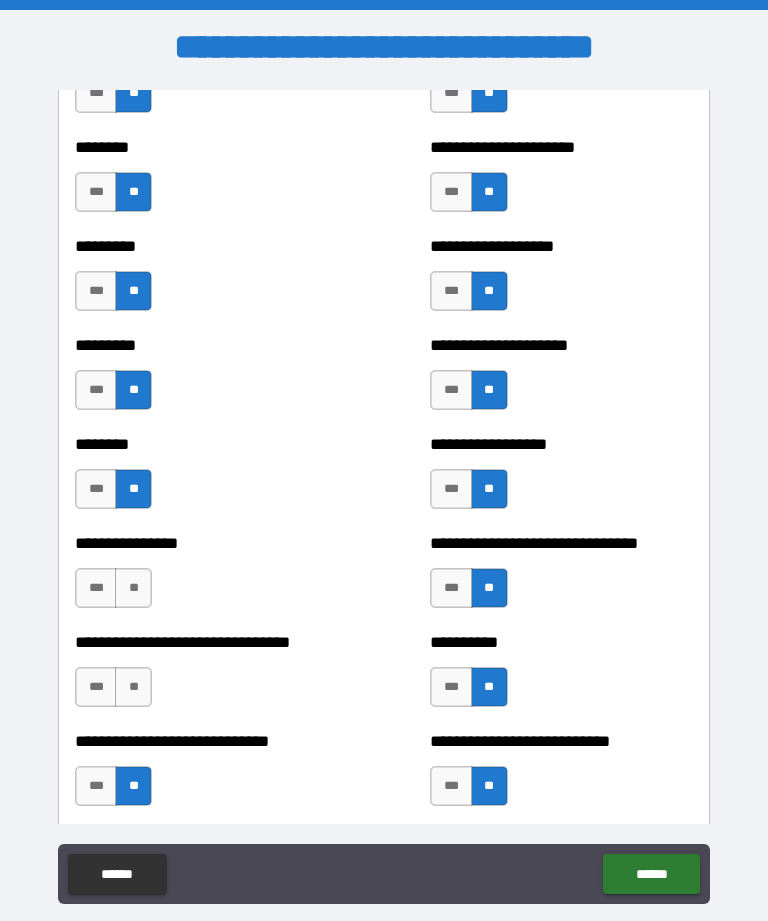 click on "**" at bounding box center (133, 687) 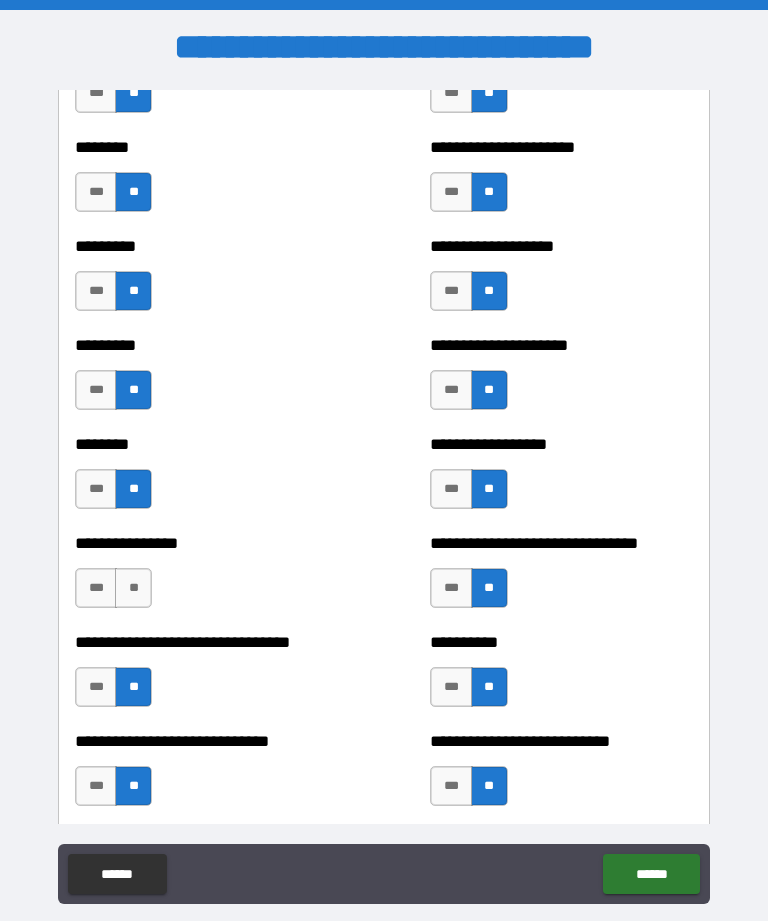 click on "**********" at bounding box center [206, 578] 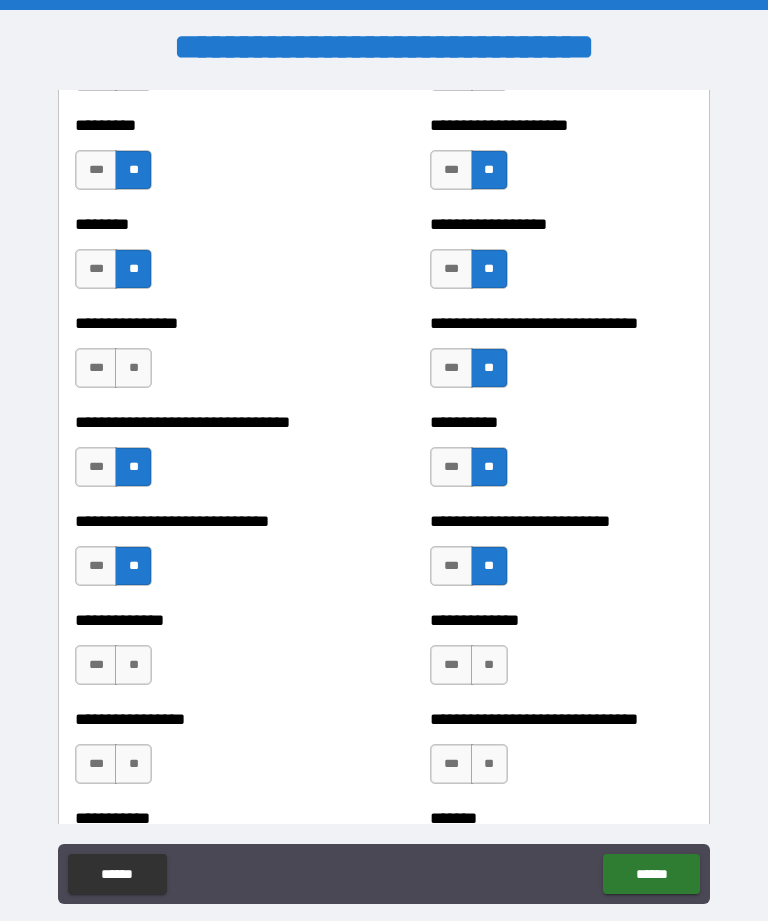 scroll, scrollTop: 7412, scrollLeft: 0, axis: vertical 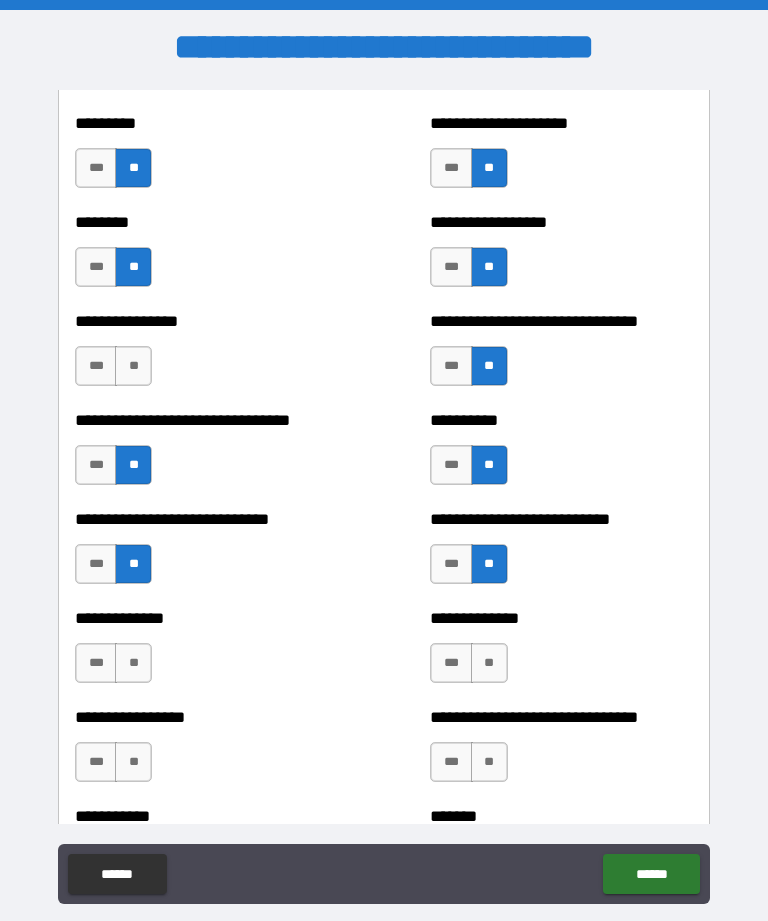 click on "**" at bounding box center [133, 366] 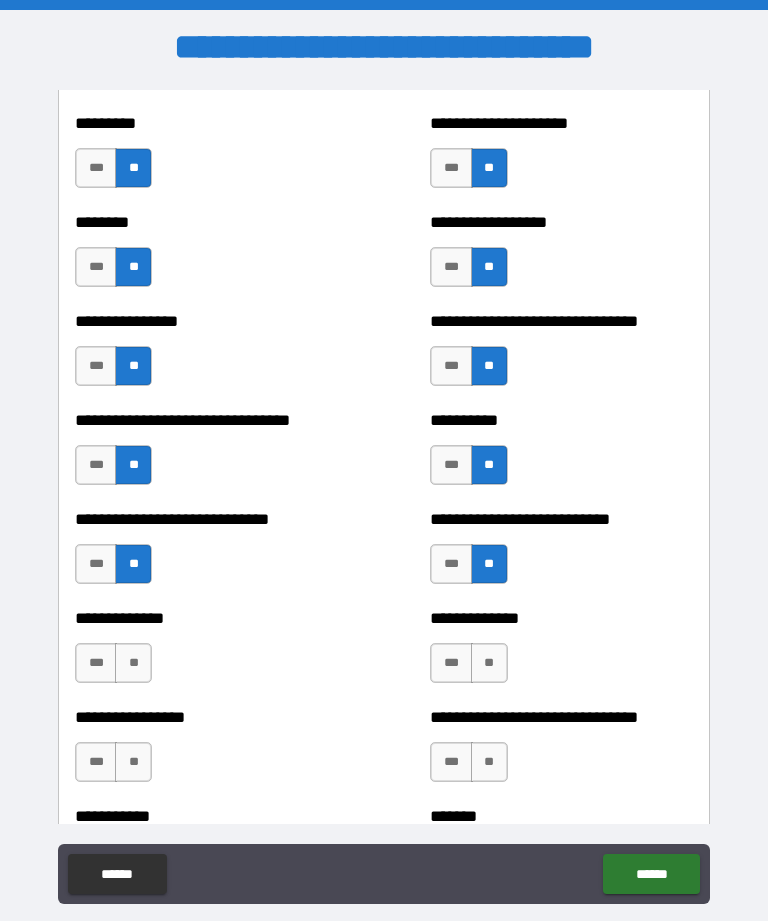 click on "**" at bounding box center (133, 663) 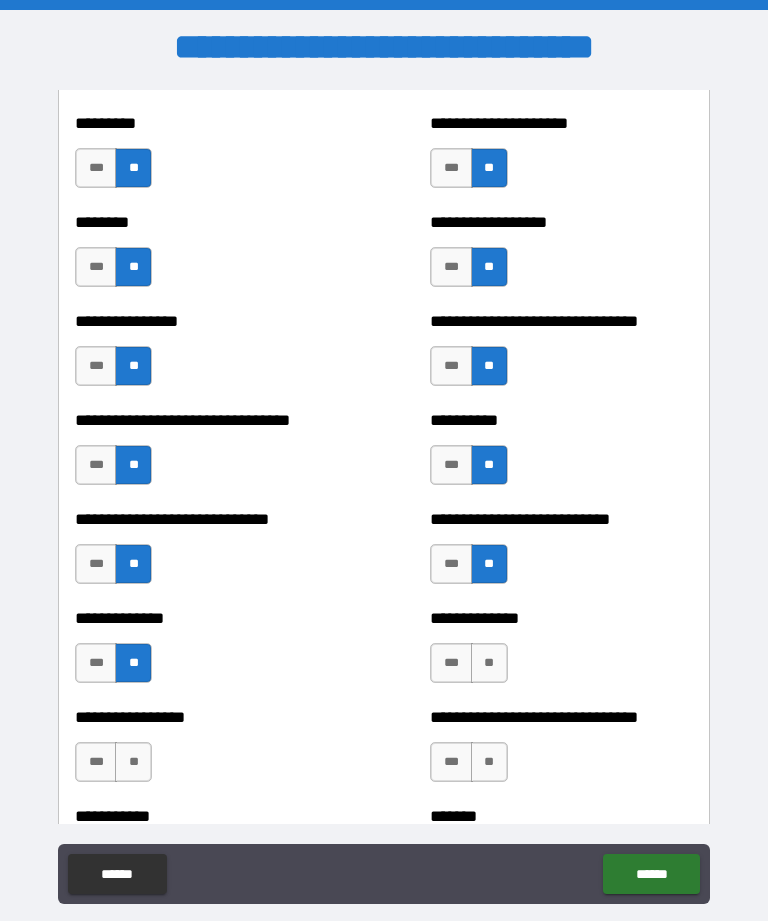 click on "**" at bounding box center [489, 663] 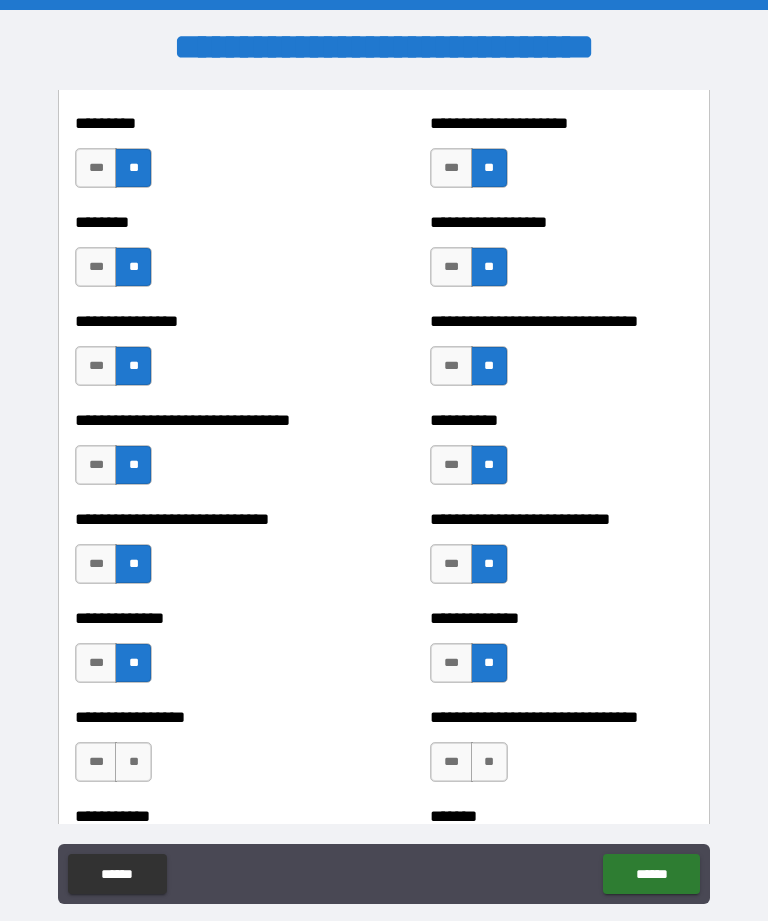 click on "**" at bounding box center (489, 762) 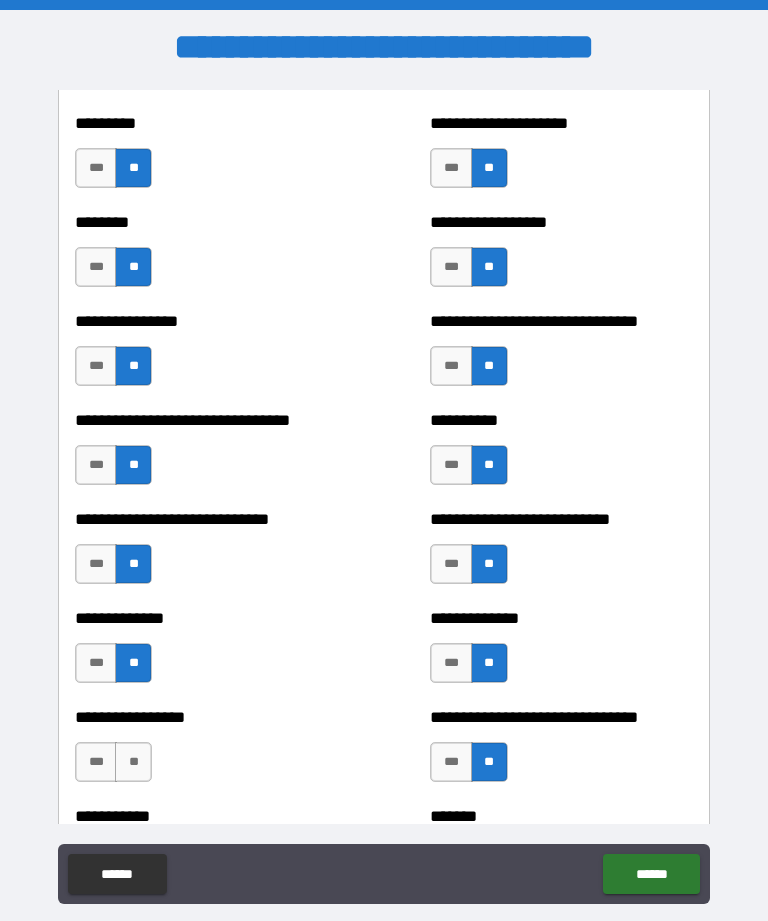 click on "**" at bounding box center (133, 762) 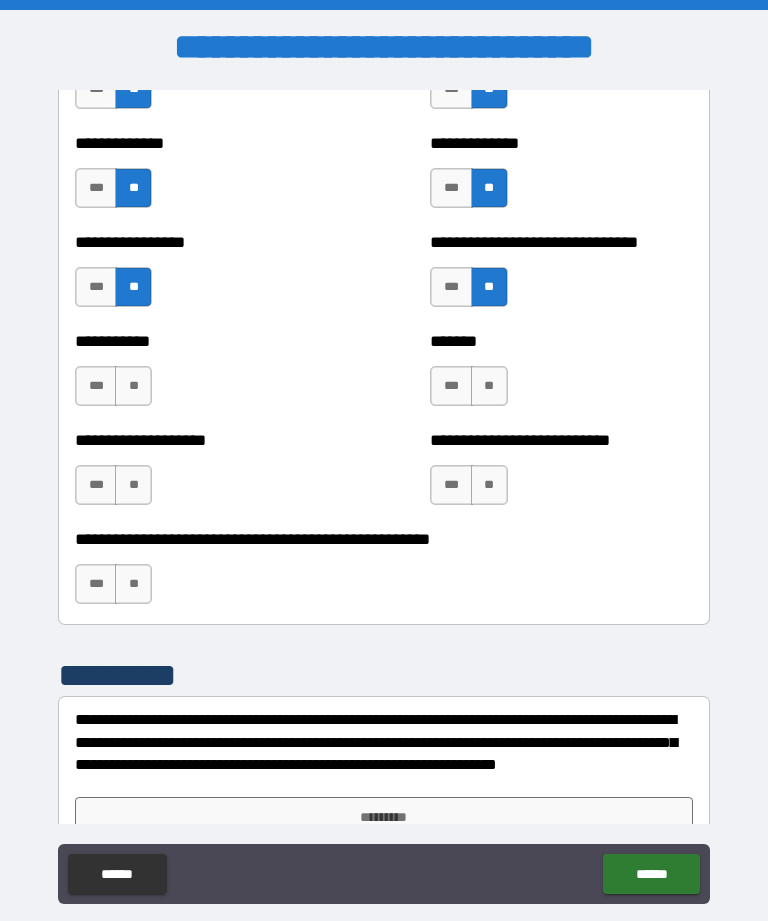 scroll, scrollTop: 7882, scrollLeft: 0, axis: vertical 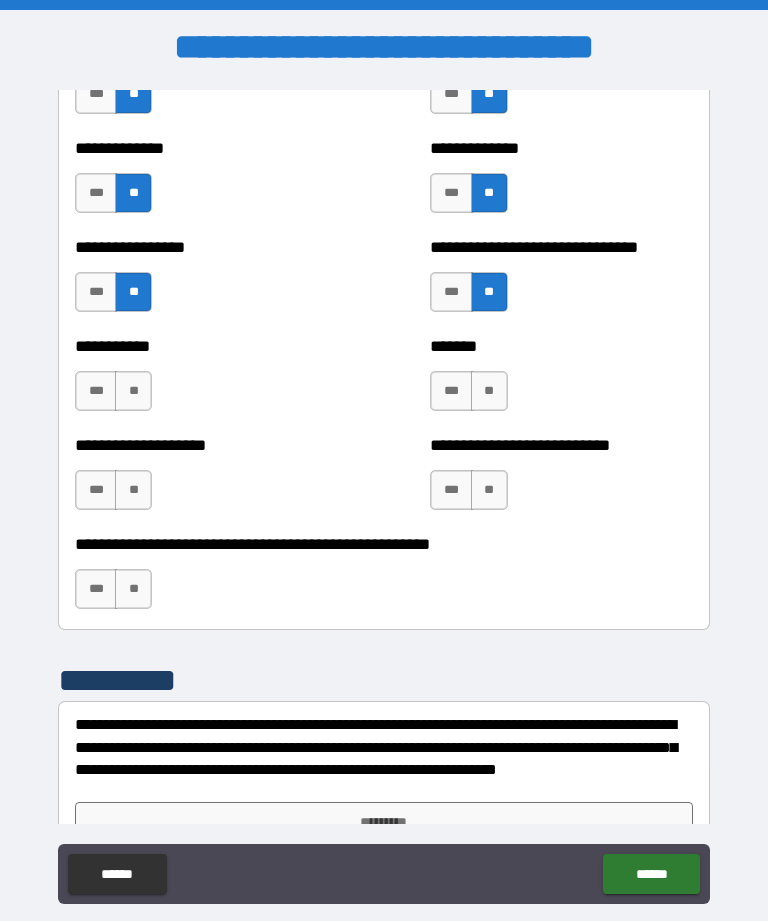 click on "**" at bounding box center (489, 391) 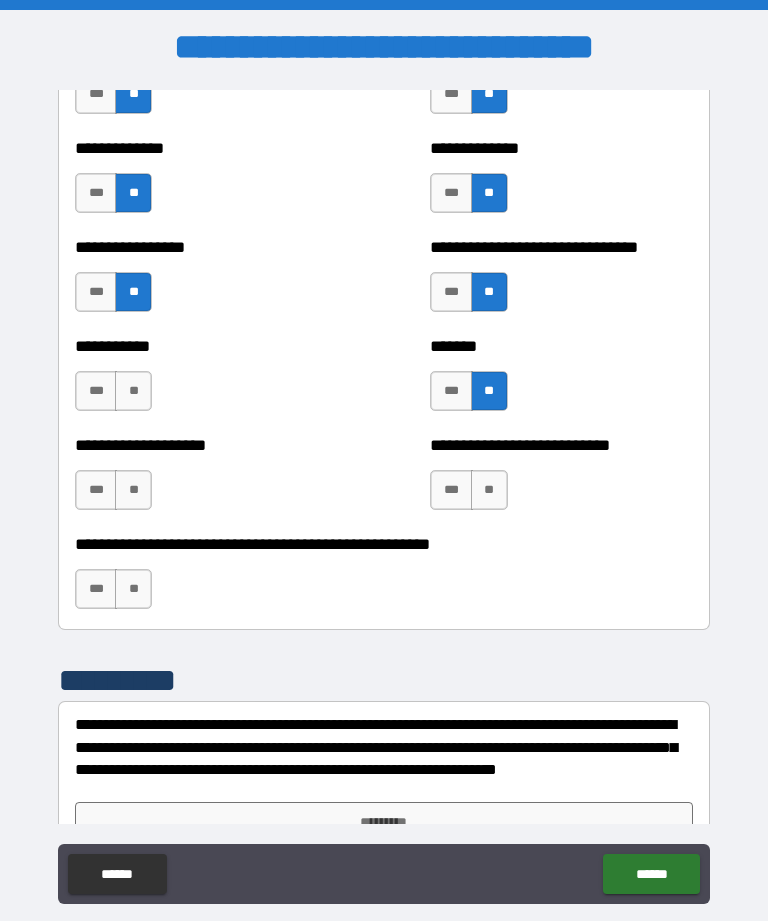 click on "**" at bounding box center [489, 490] 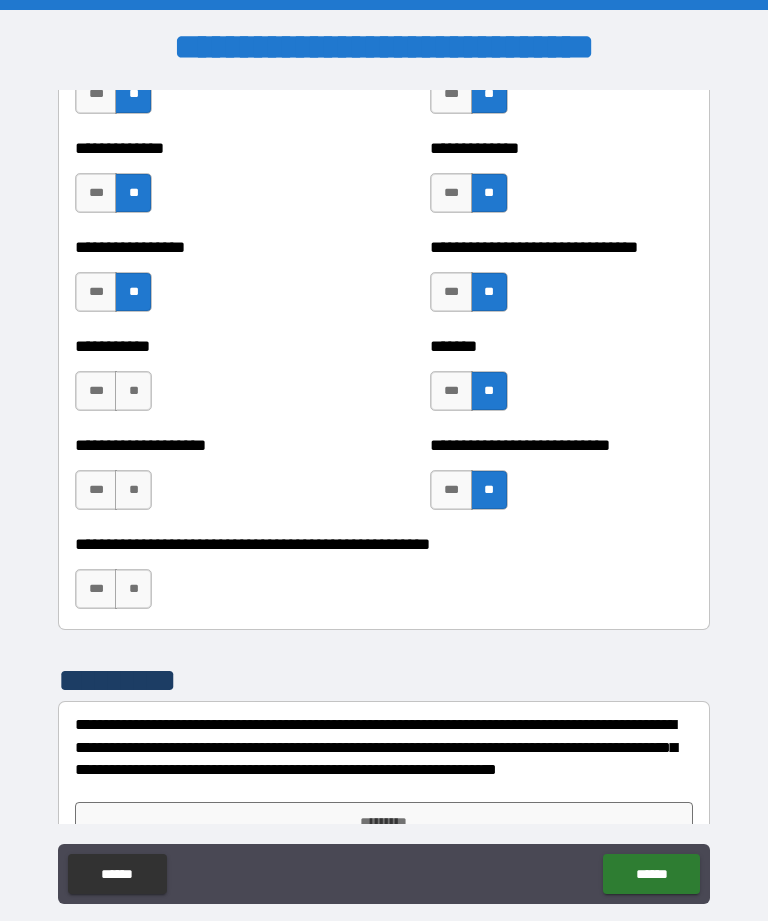 click on "**" at bounding box center [133, 391] 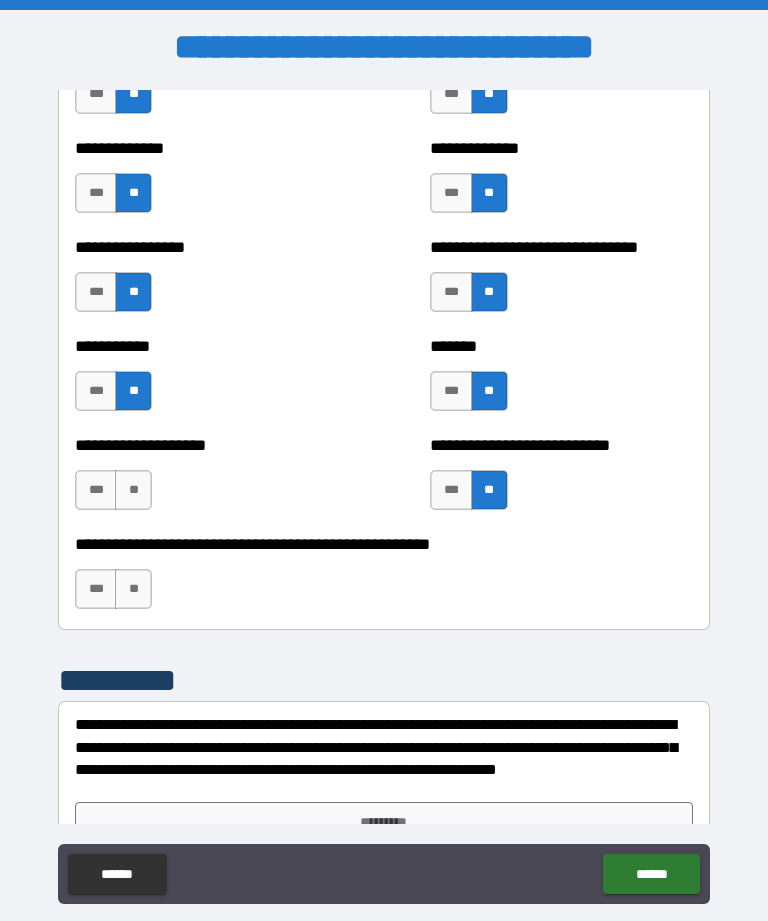 click on "**" at bounding box center [133, 490] 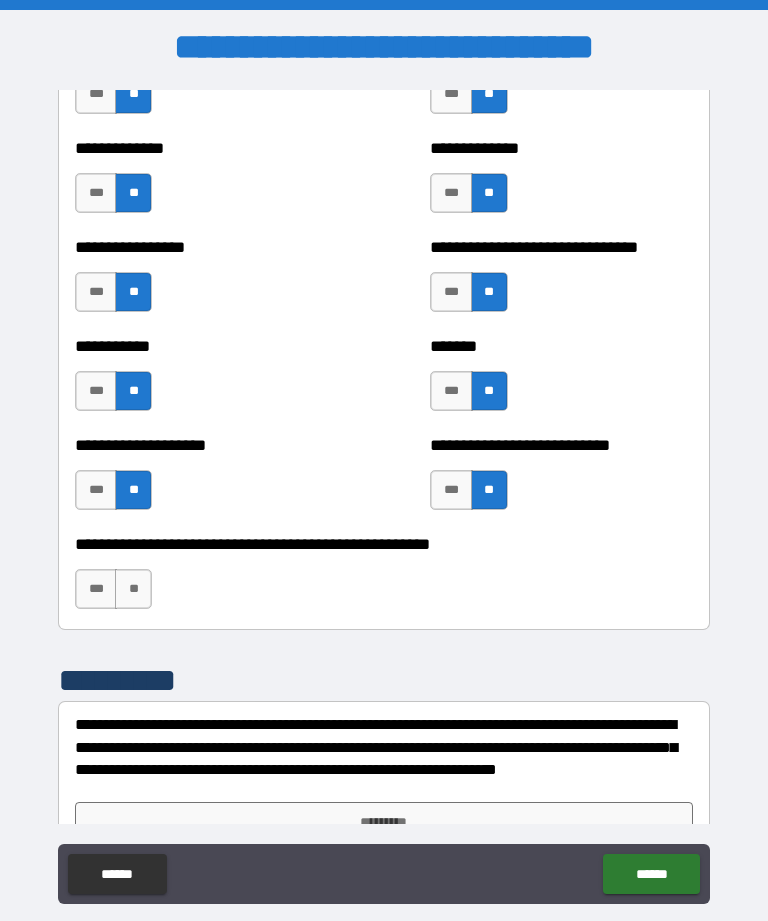 click on "**" at bounding box center [133, 589] 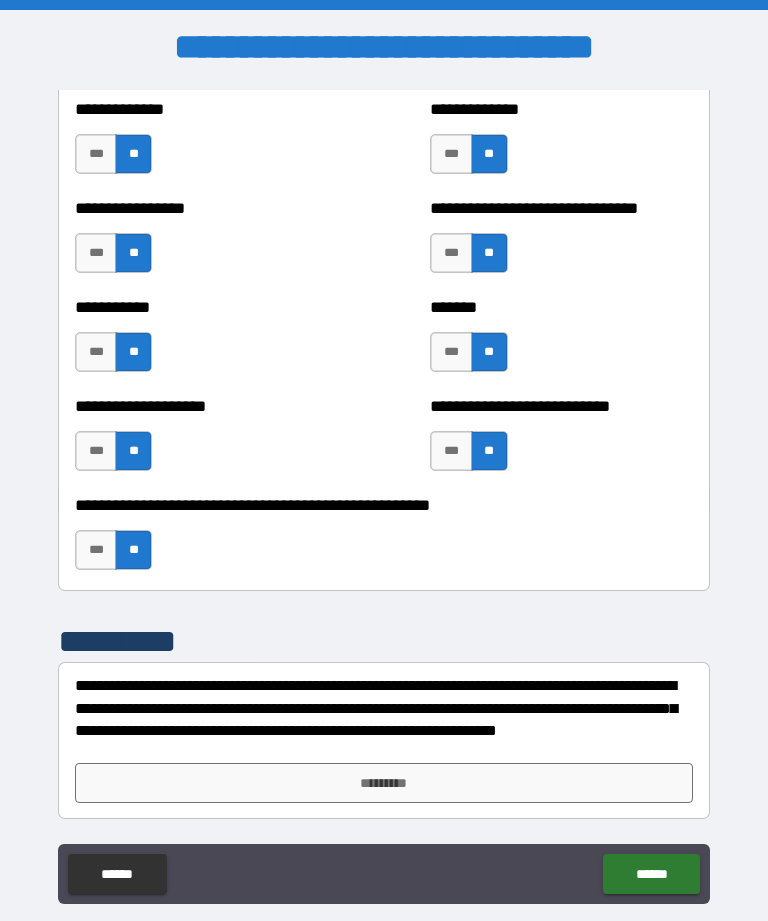 scroll, scrollTop: 7921, scrollLeft: 0, axis: vertical 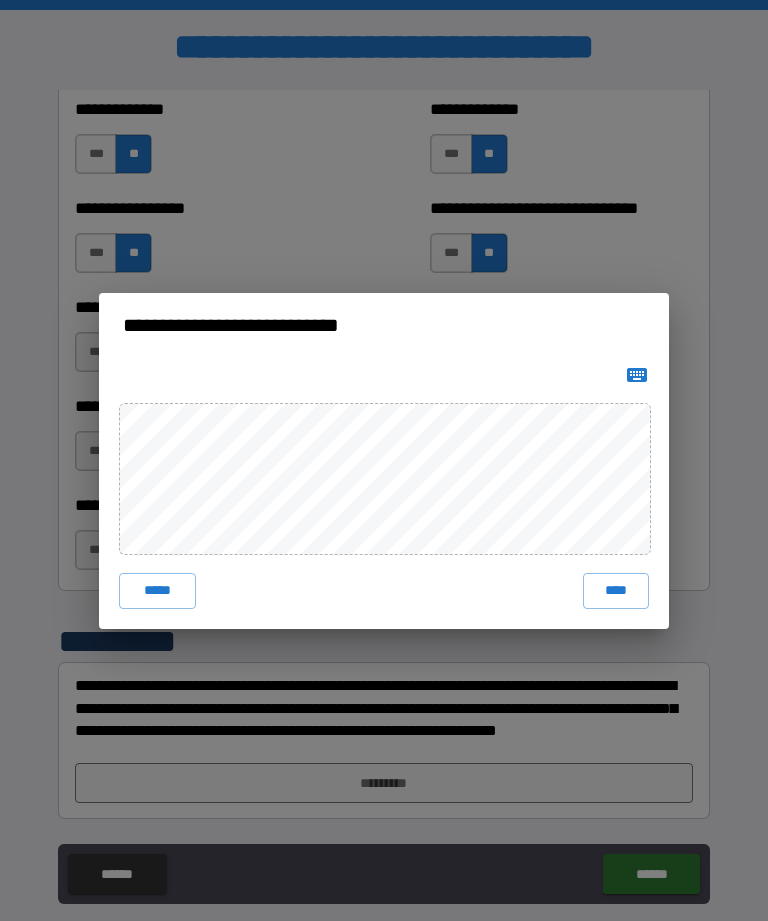 click on "****" at bounding box center [616, 591] 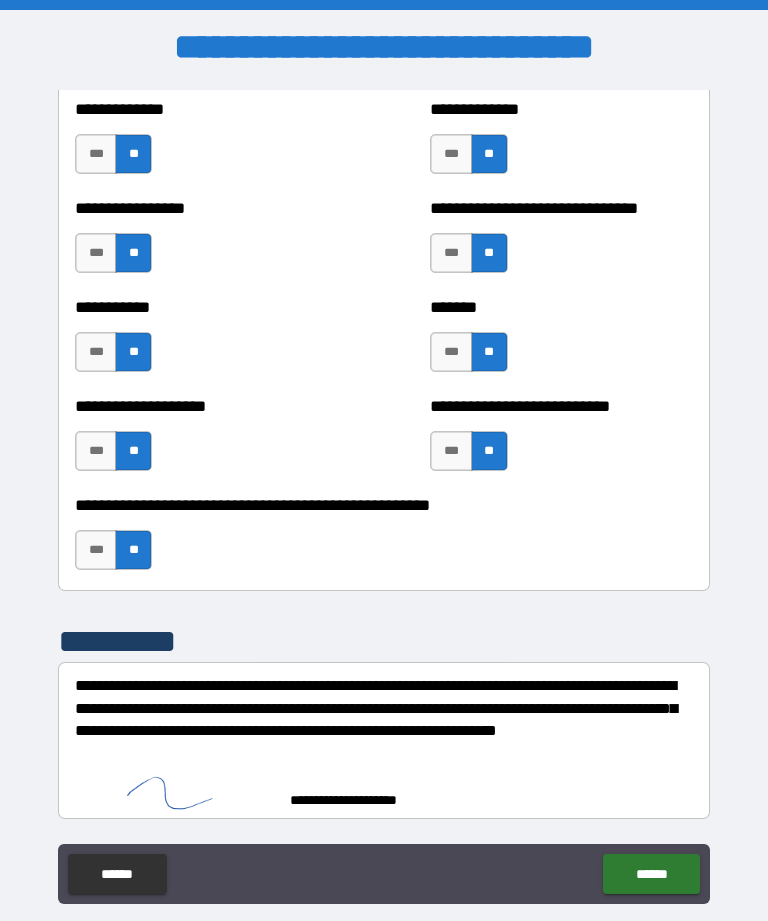 scroll, scrollTop: 7911, scrollLeft: 0, axis: vertical 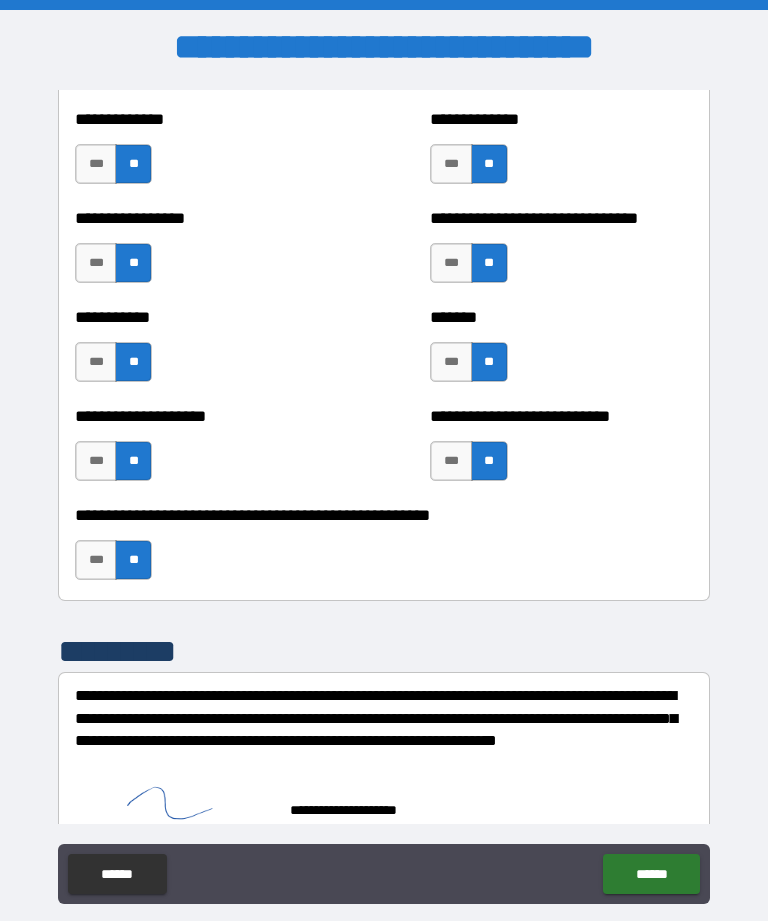 click on "******" at bounding box center (651, 874) 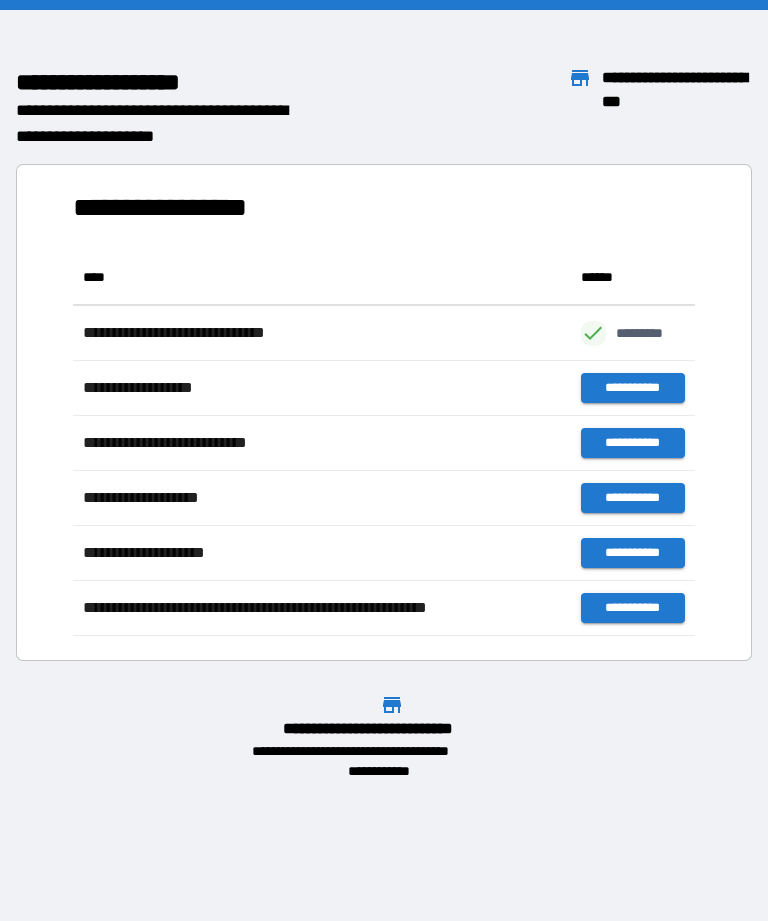scroll, scrollTop: 386, scrollLeft: 622, axis: both 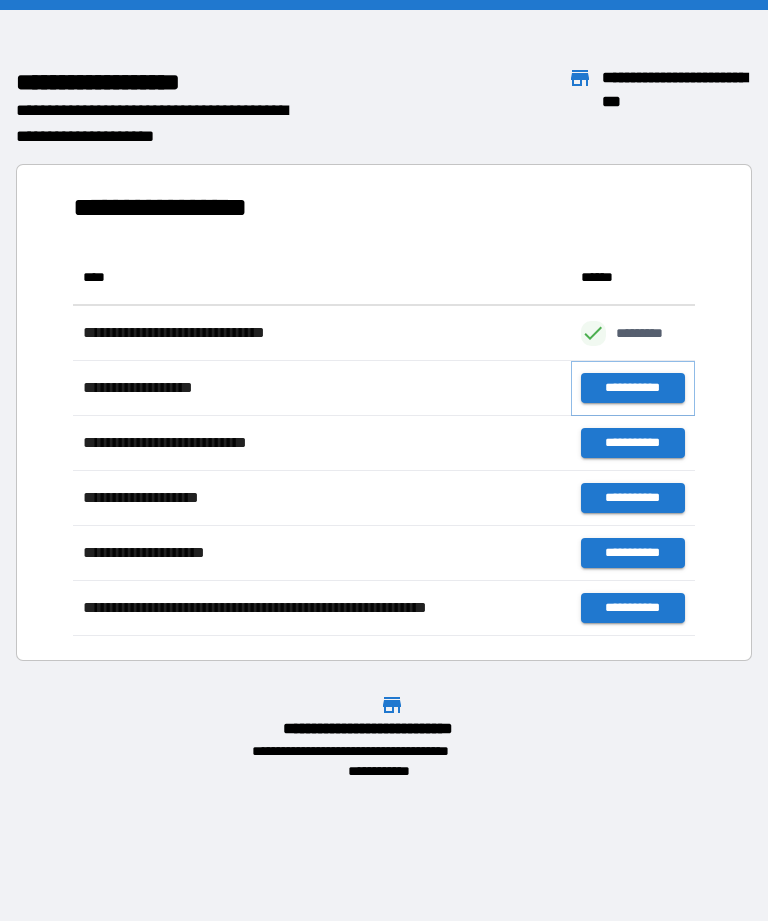 click on "**********" at bounding box center [633, 388] 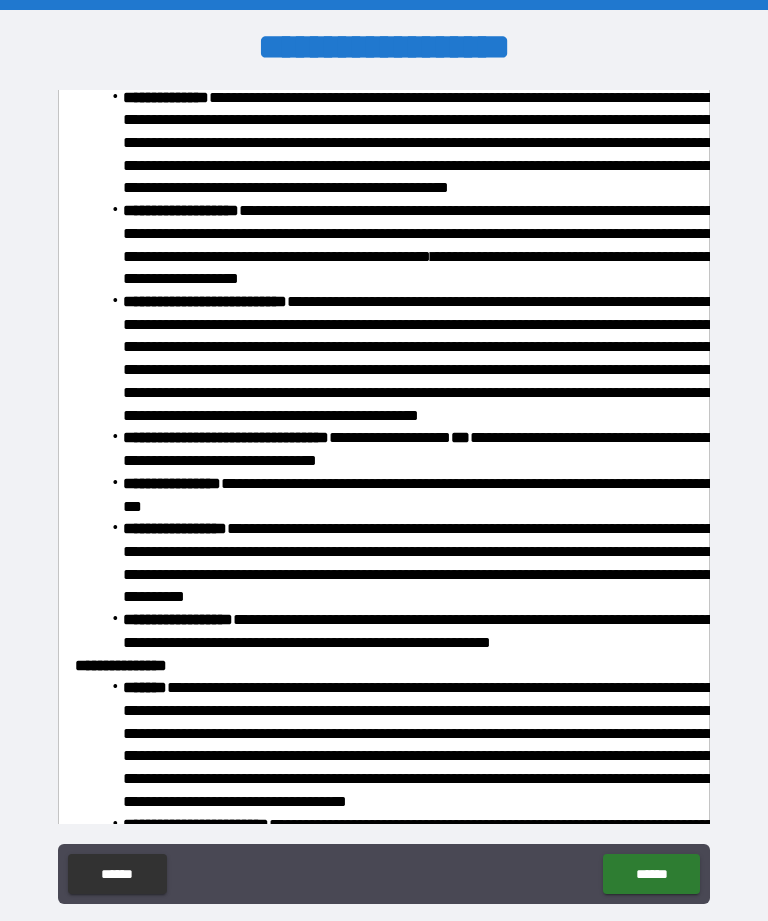 click on "******" at bounding box center [651, 874] 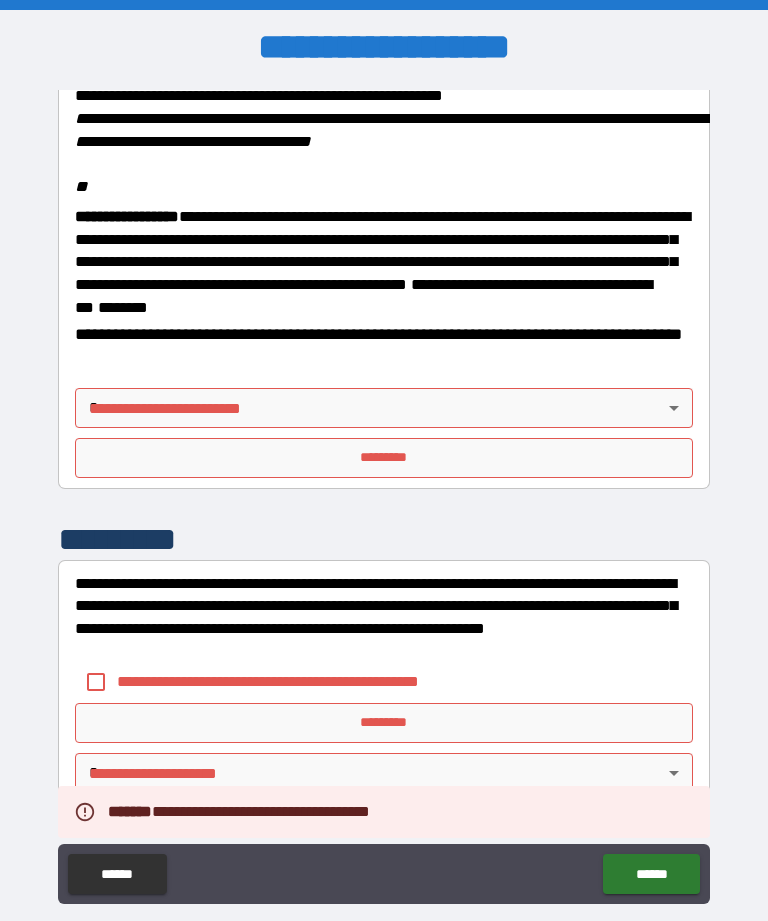 scroll, scrollTop: 2448, scrollLeft: 0, axis: vertical 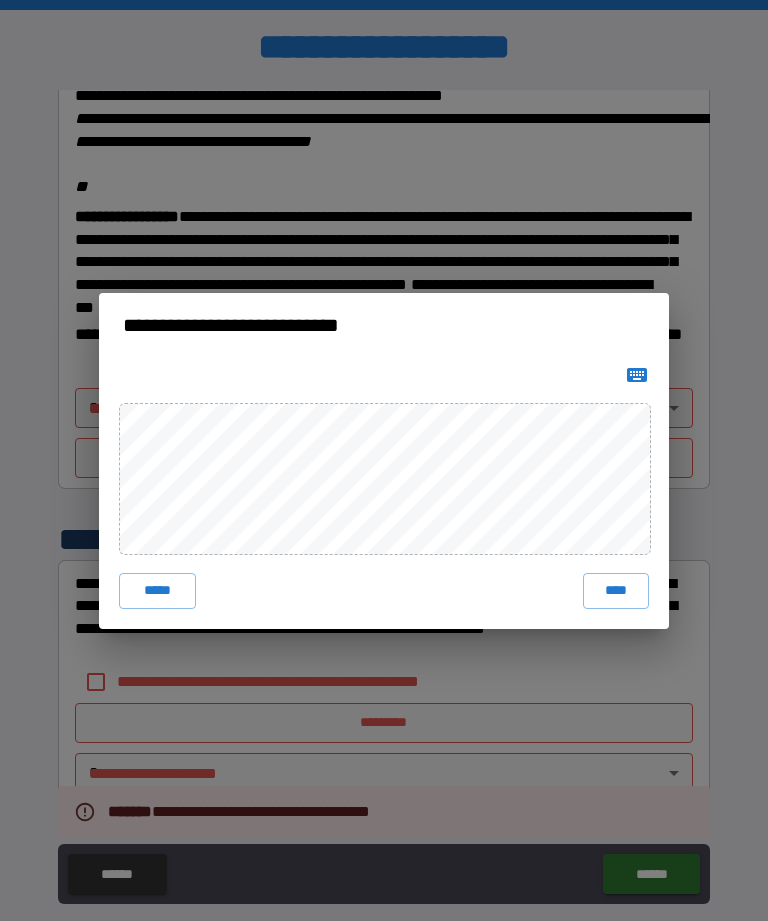 click on "****" at bounding box center [616, 591] 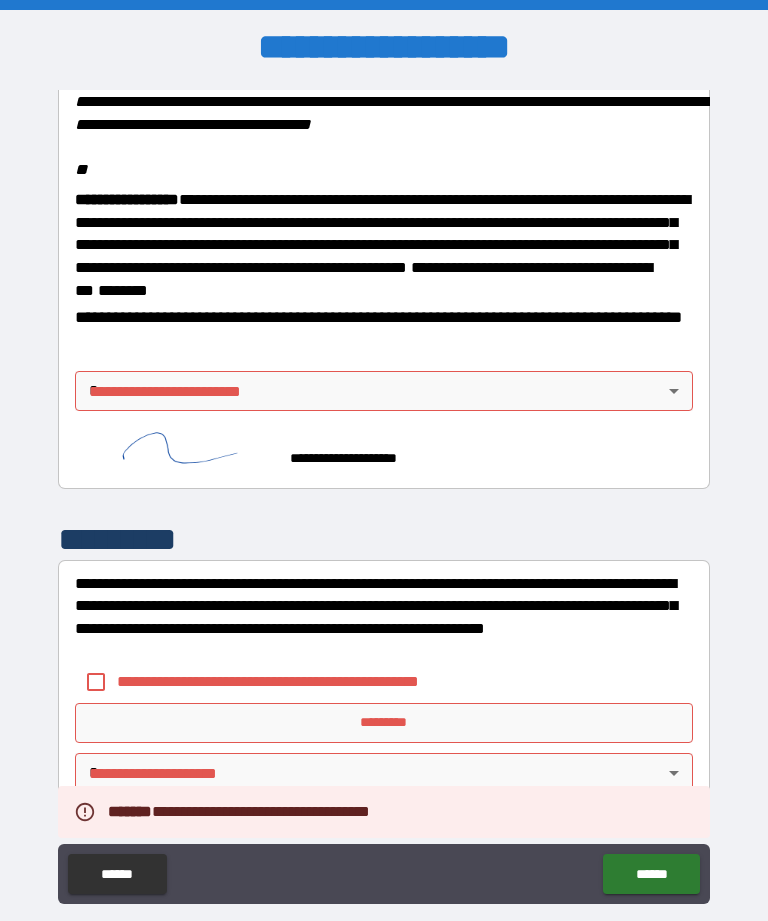 scroll, scrollTop: 2438, scrollLeft: 0, axis: vertical 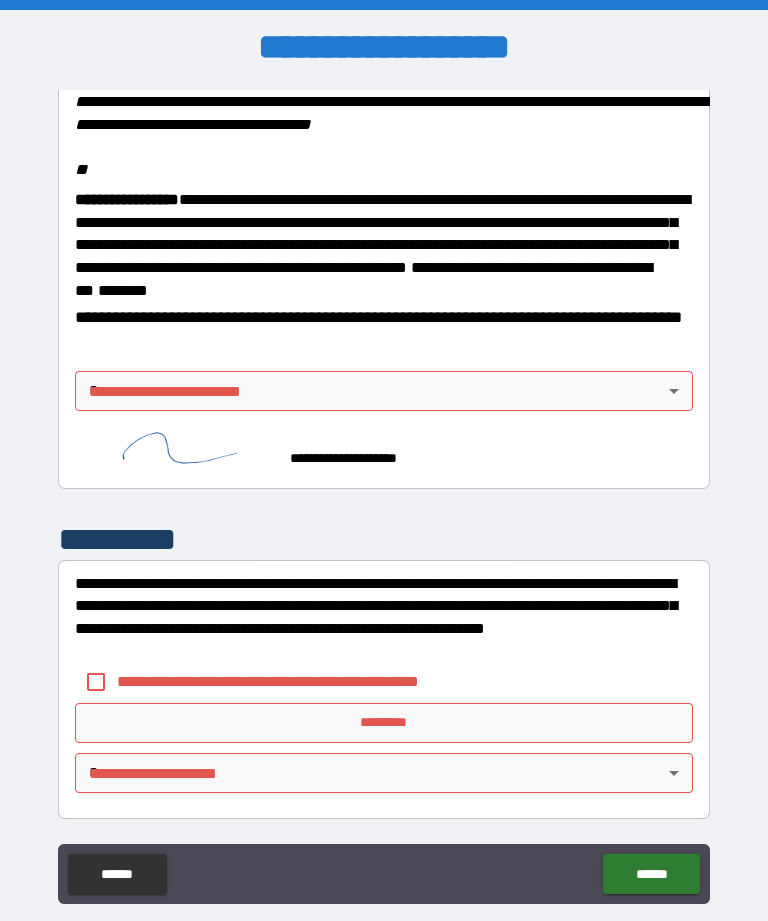 click on "**********" at bounding box center [384, 492] 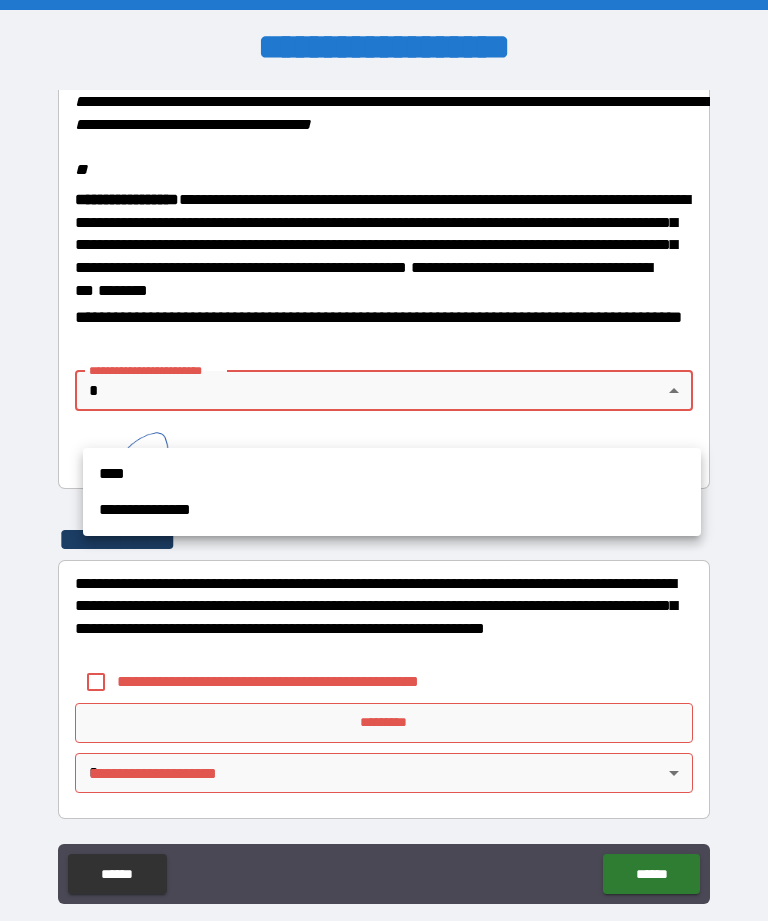 click on "**********" at bounding box center (392, 510) 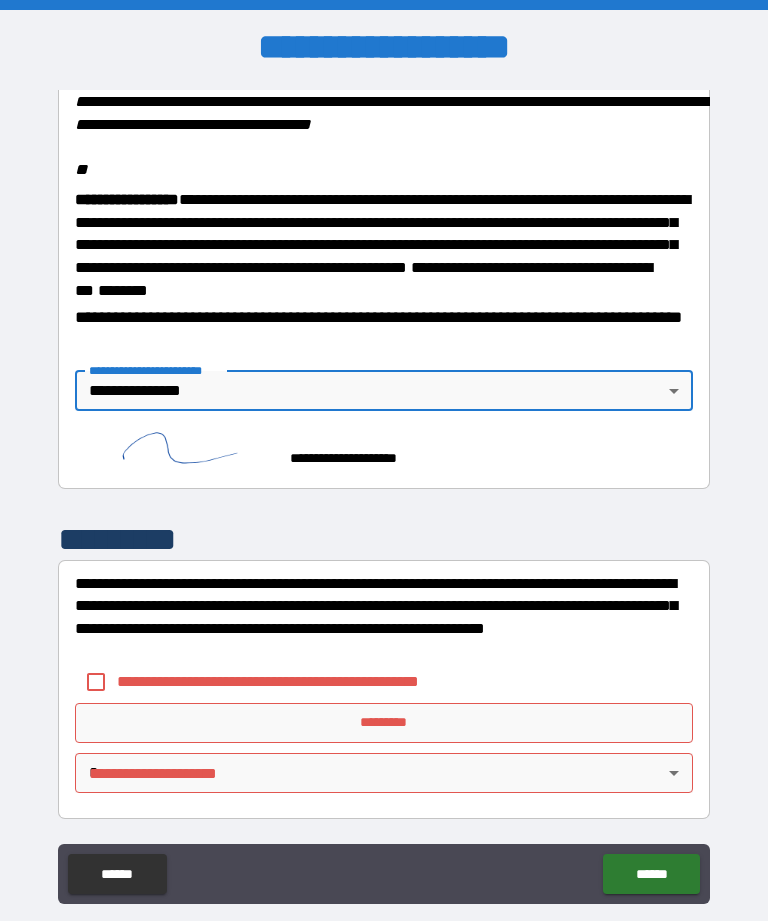 click on "**********" at bounding box center [301, 681] 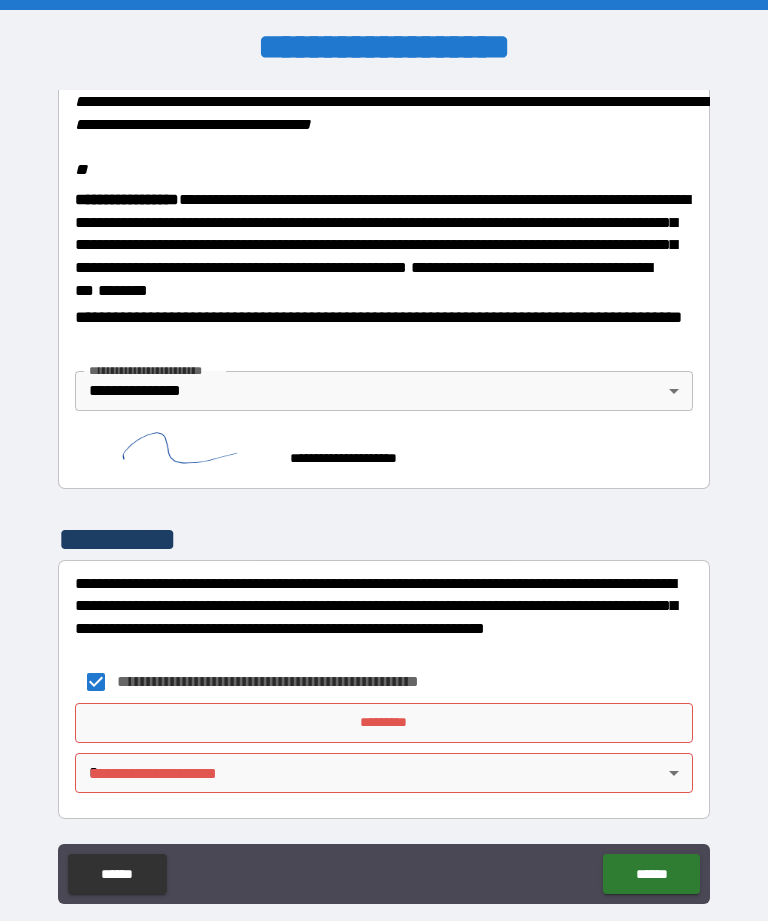 click on "*********" at bounding box center (384, 723) 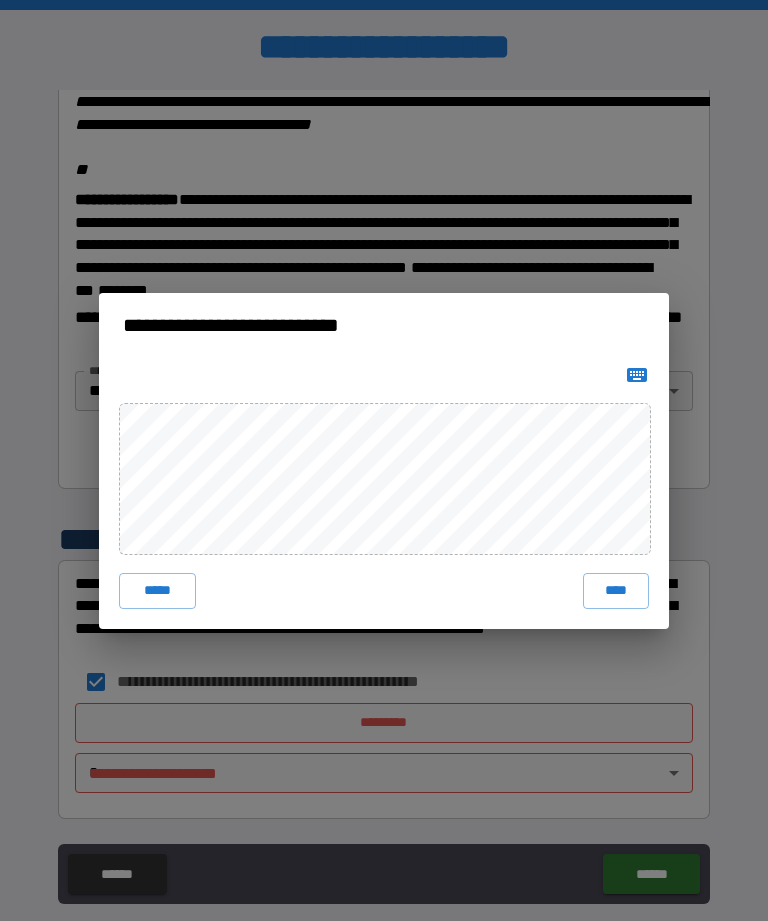 click on "****" at bounding box center [616, 591] 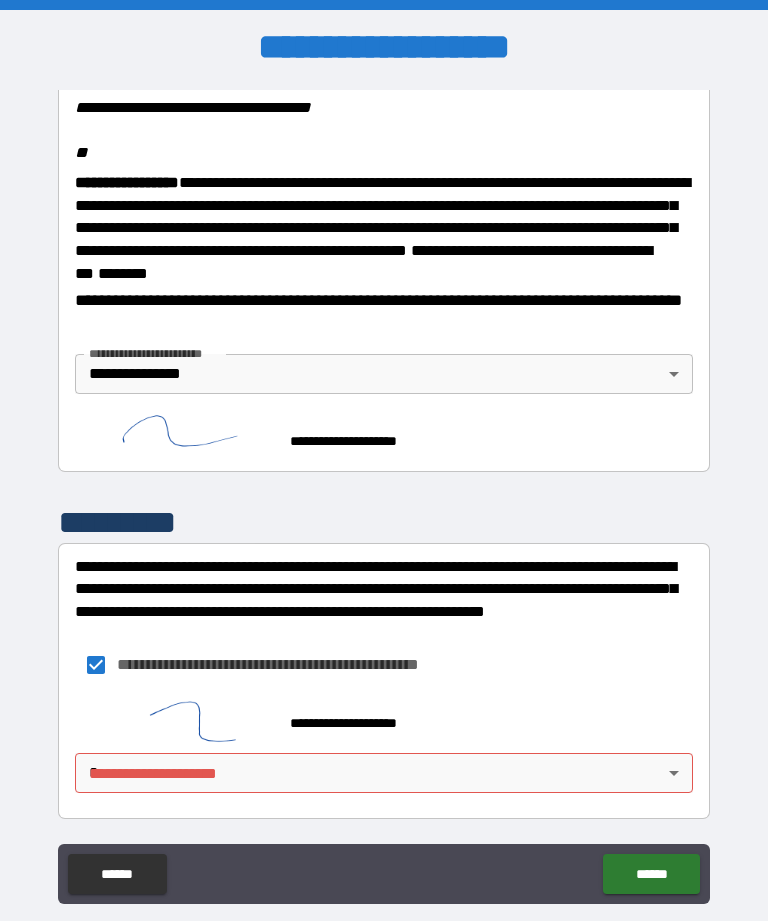 click on "**********" at bounding box center [384, 492] 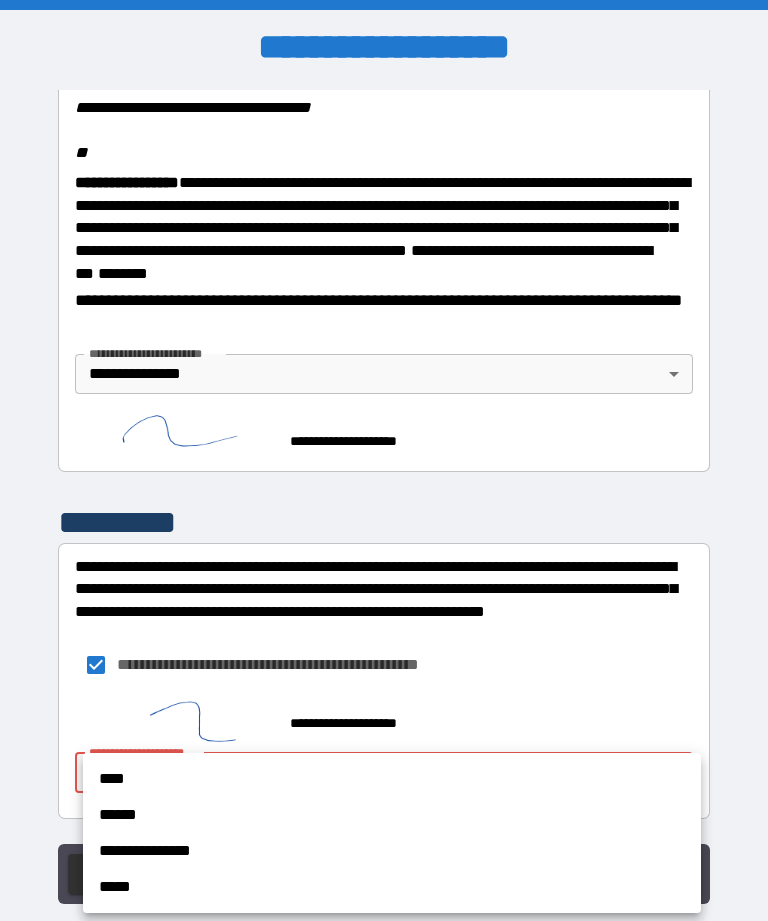 click on "**********" at bounding box center (392, 851) 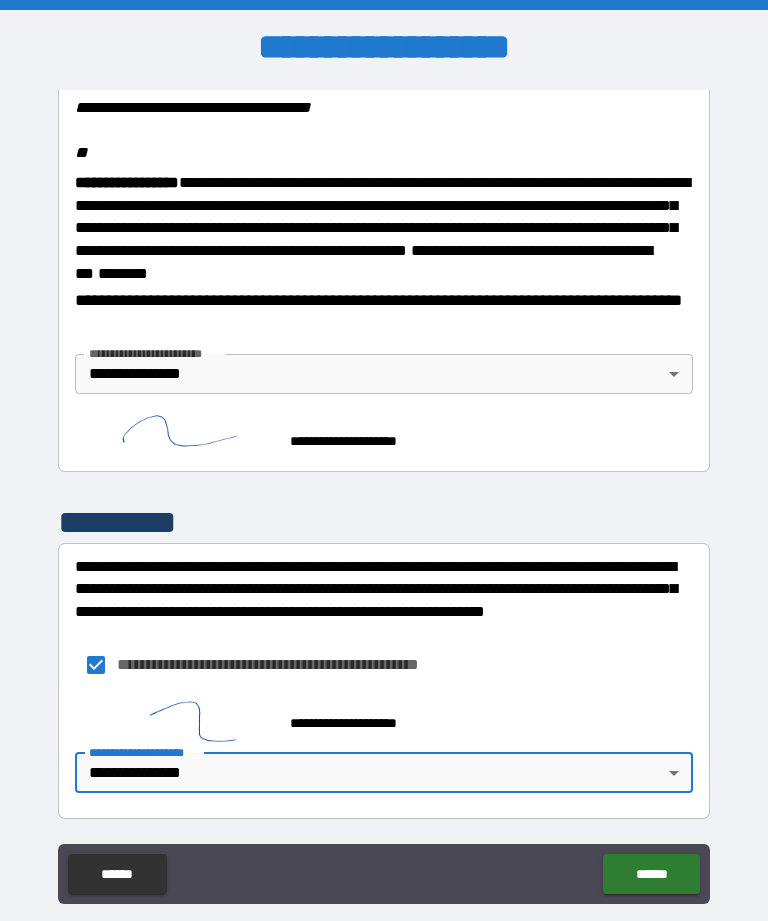 scroll, scrollTop: 2451, scrollLeft: 0, axis: vertical 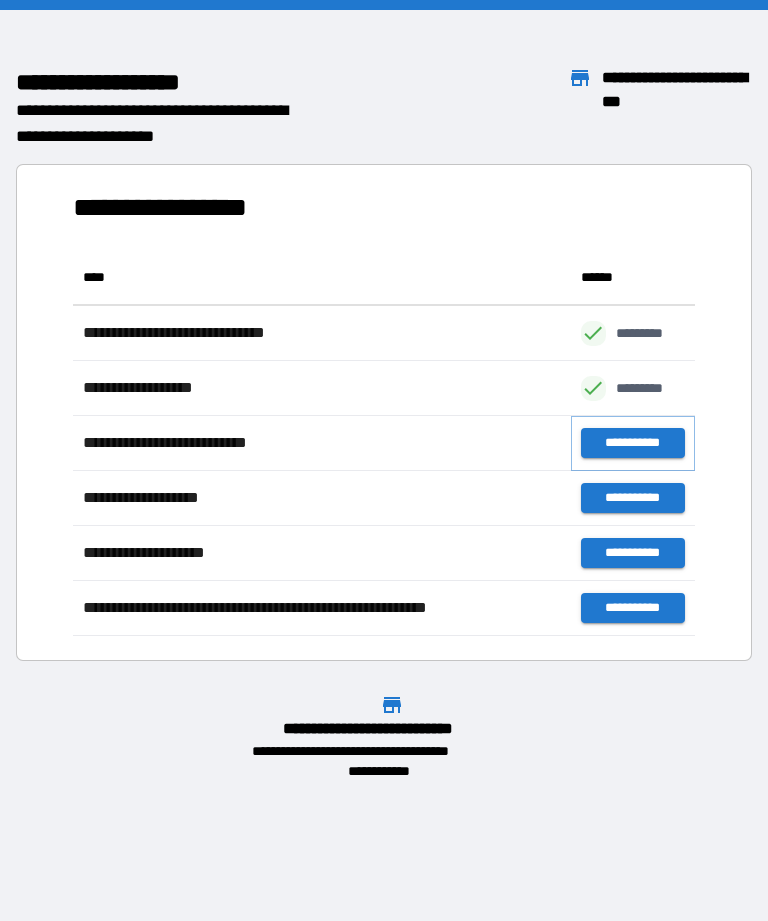 click on "**********" at bounding box center (633, 443) 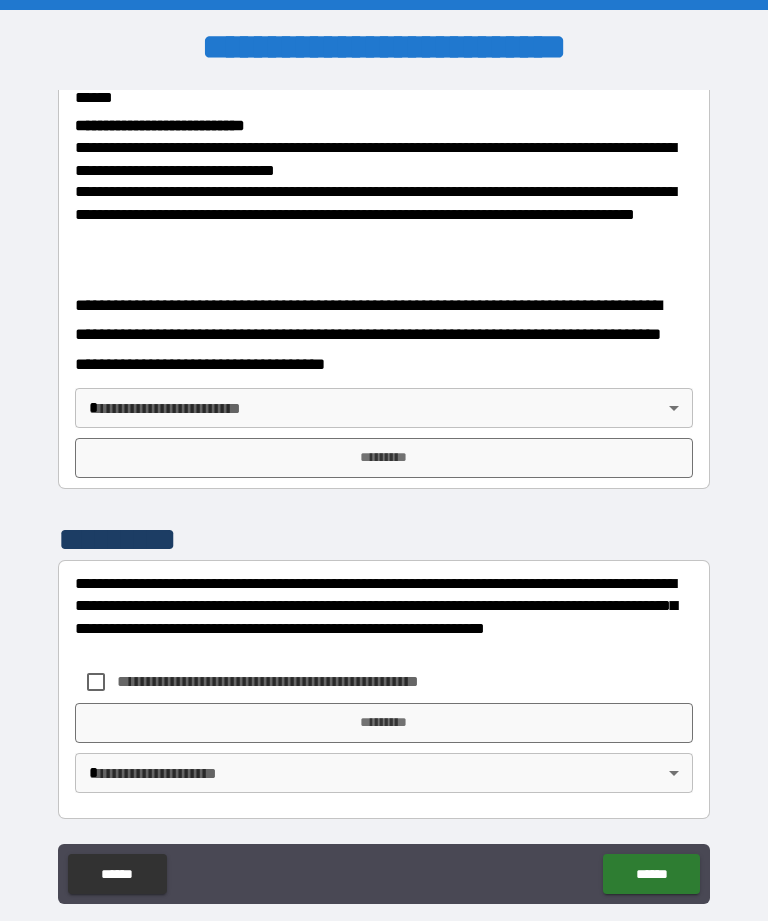 scroll, scrollTop: 778, scrollLeft: 0, axis: vertical 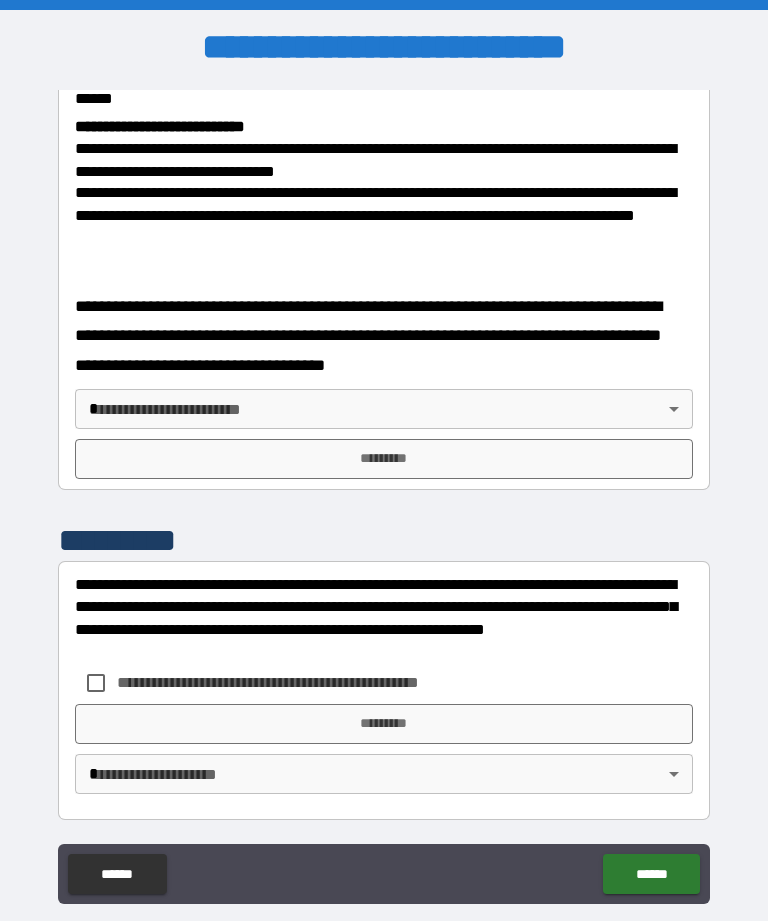 click on "**********" at bounding box center (384, 492) 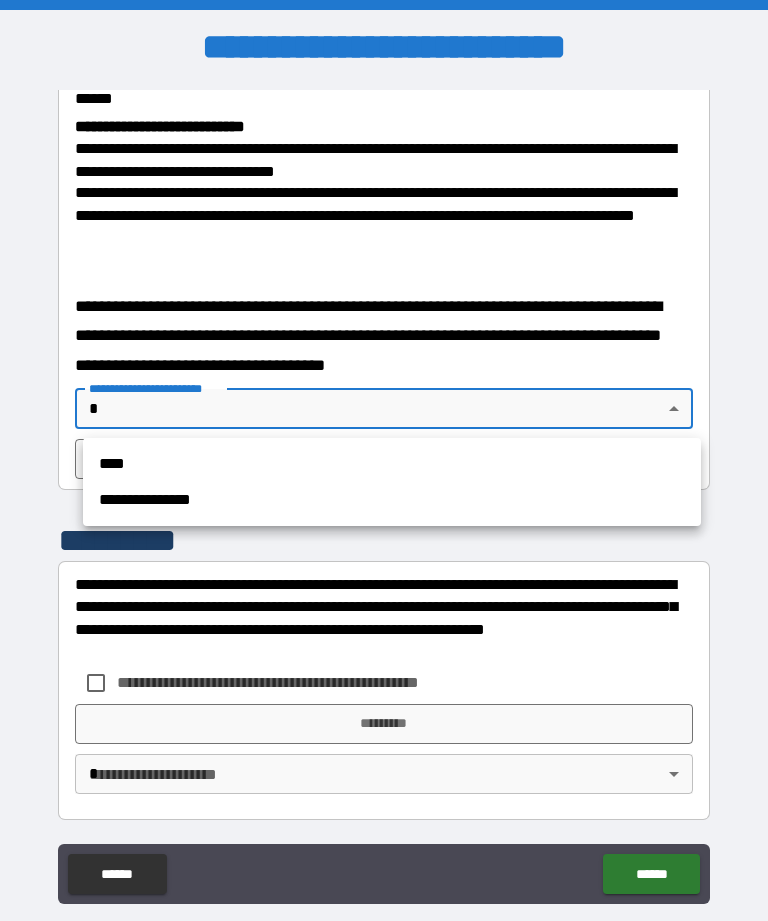 click on "****" at bounding box center [392, 464] 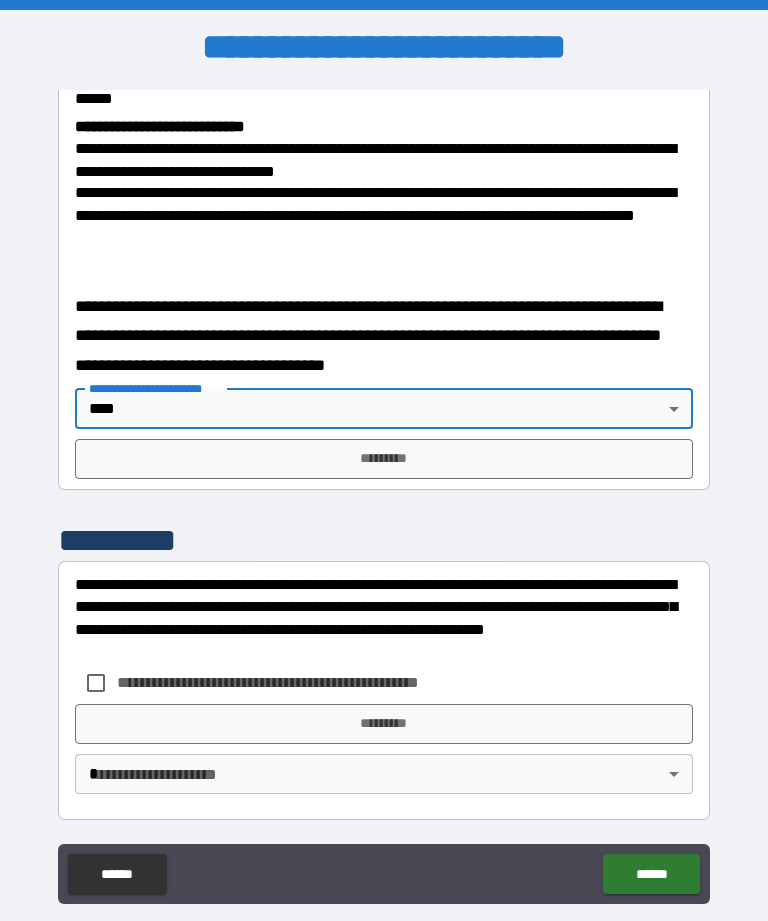 click on "**********" at bounding box center [384, 492] 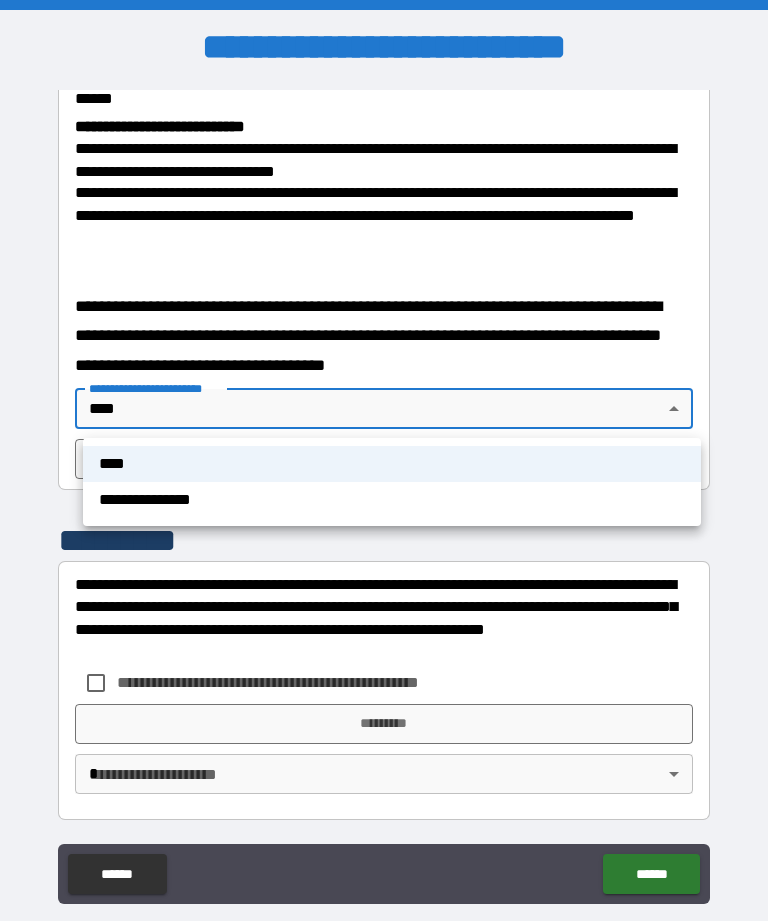 click on "**********" at bounding box center (392, 500) 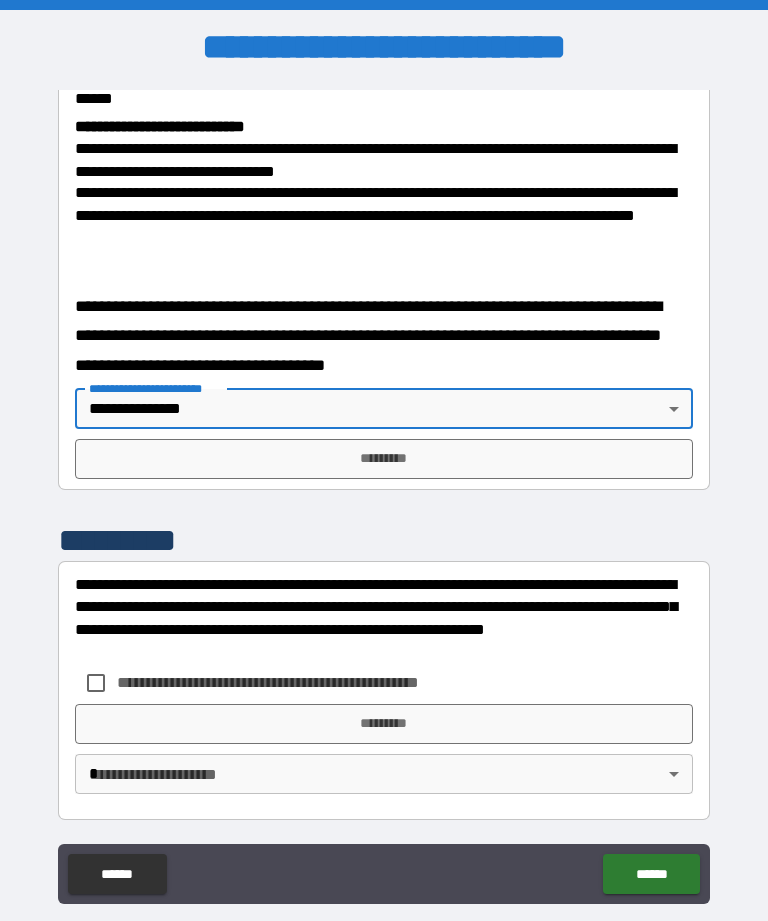 click on "**********" at bounding box center (301, 682) 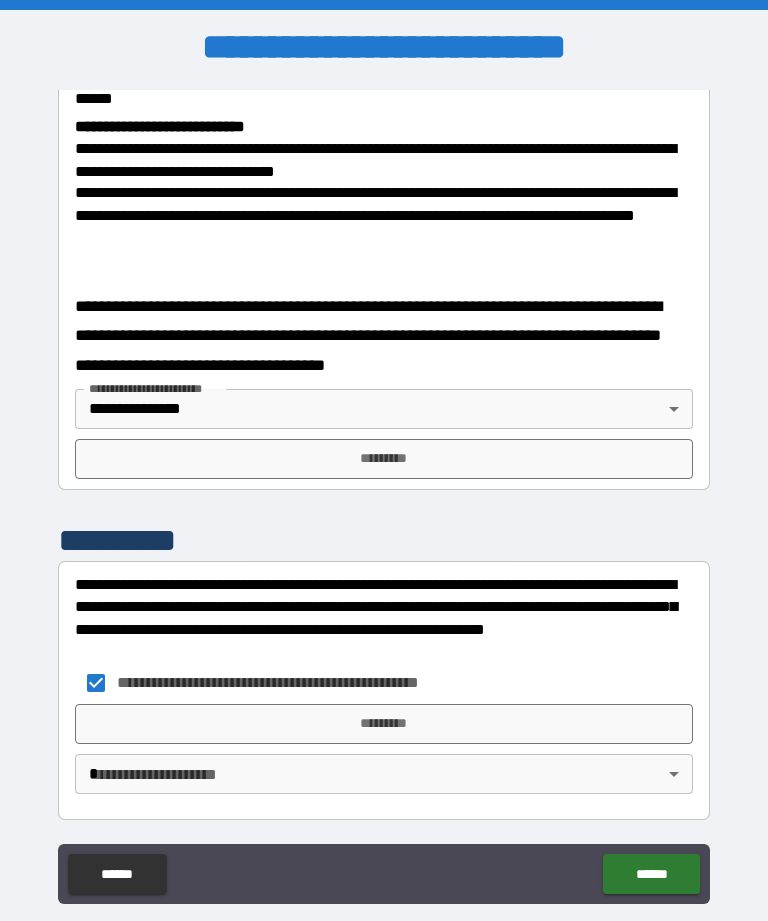 click on "*********" at bounding box center (384, 724) 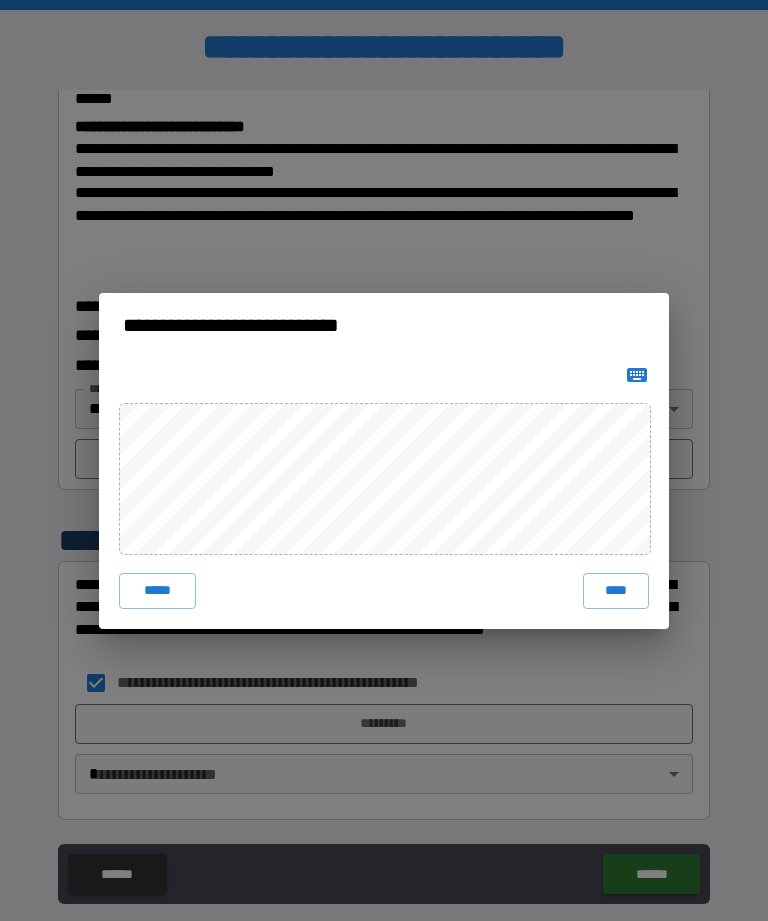 click on "****" at bounding box center [616, 591] 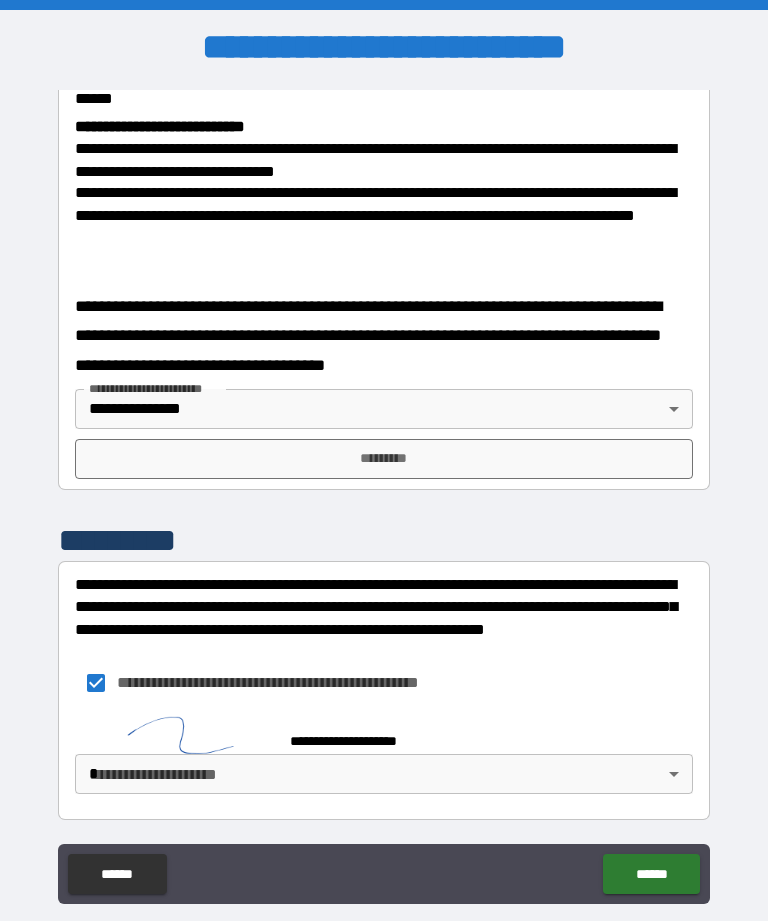 scroll, scrollTop: 768, scrollLeft: 0, axis: vertical 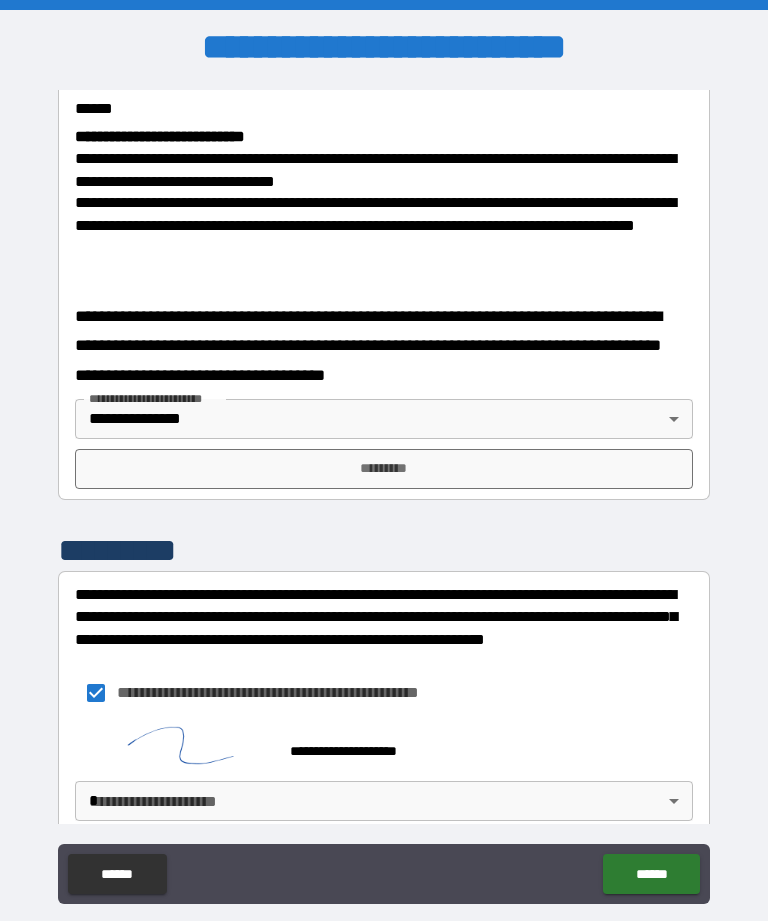 click on "*********" at bounding box center [384, 469] 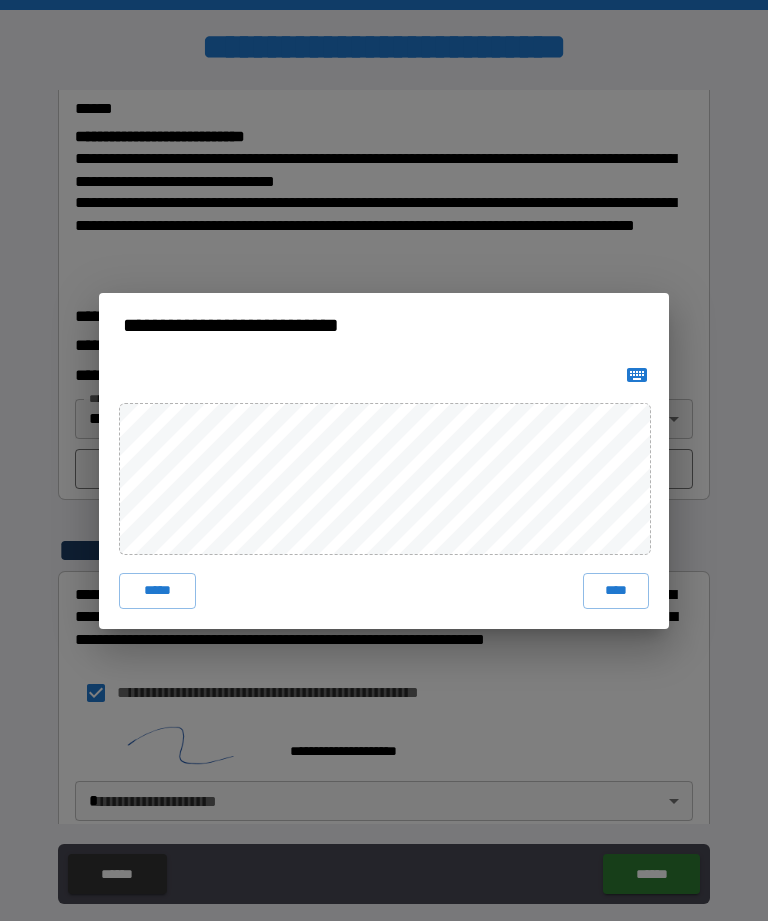click on "****" at bounding box center [616, 591] 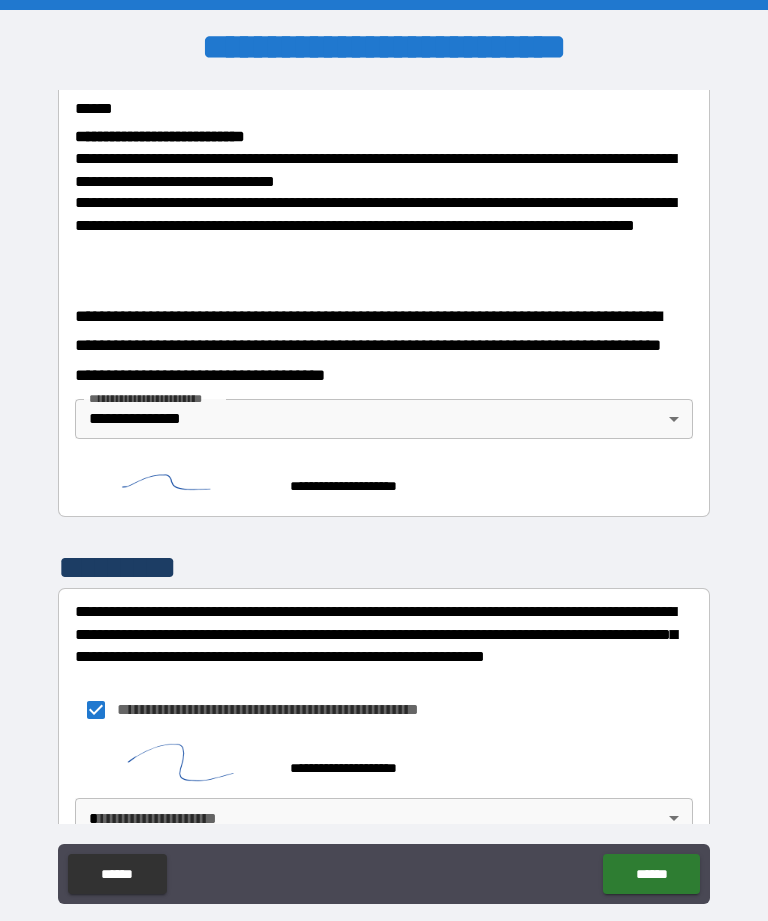 click on "******" at bounding box center (651, 874) 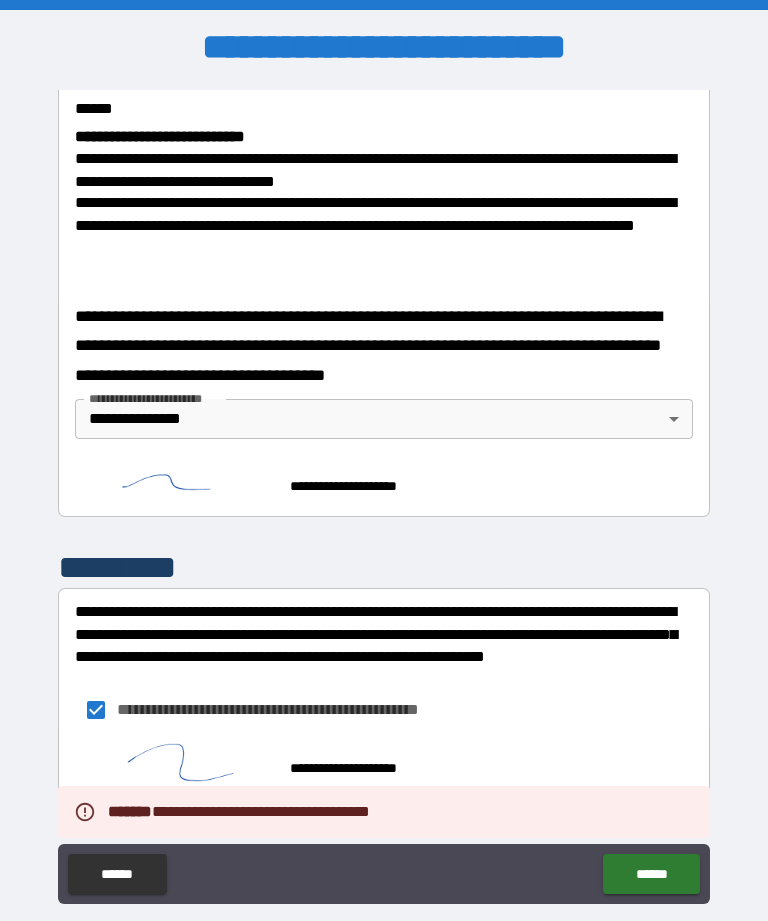 click on "**********" at bounding box center [384, 492] 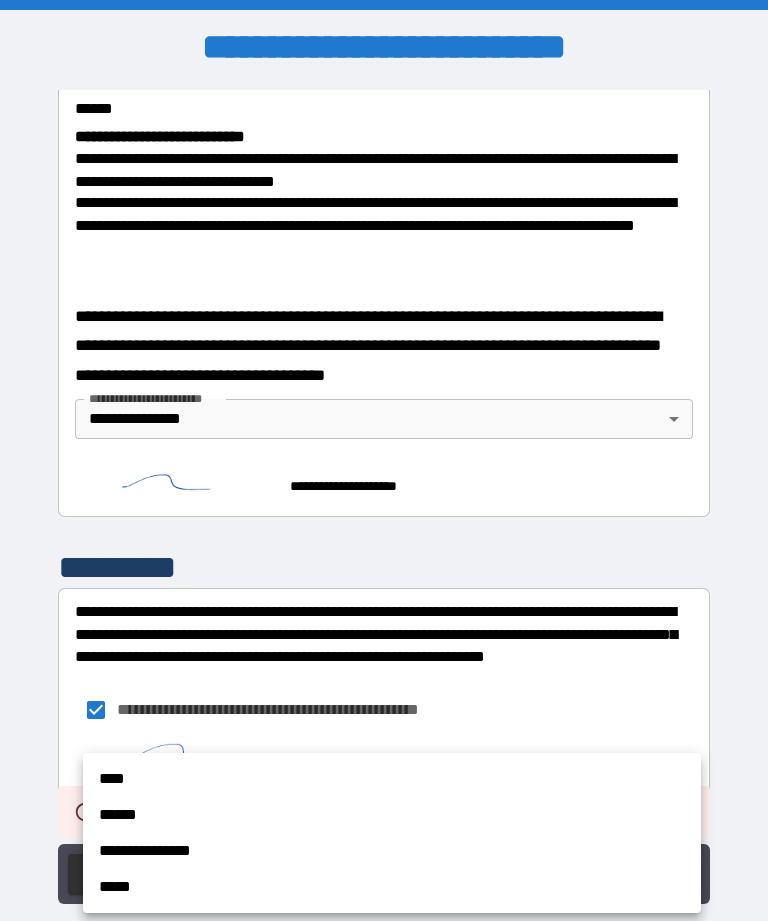 click on "**********" at bounding box center [392, 851] 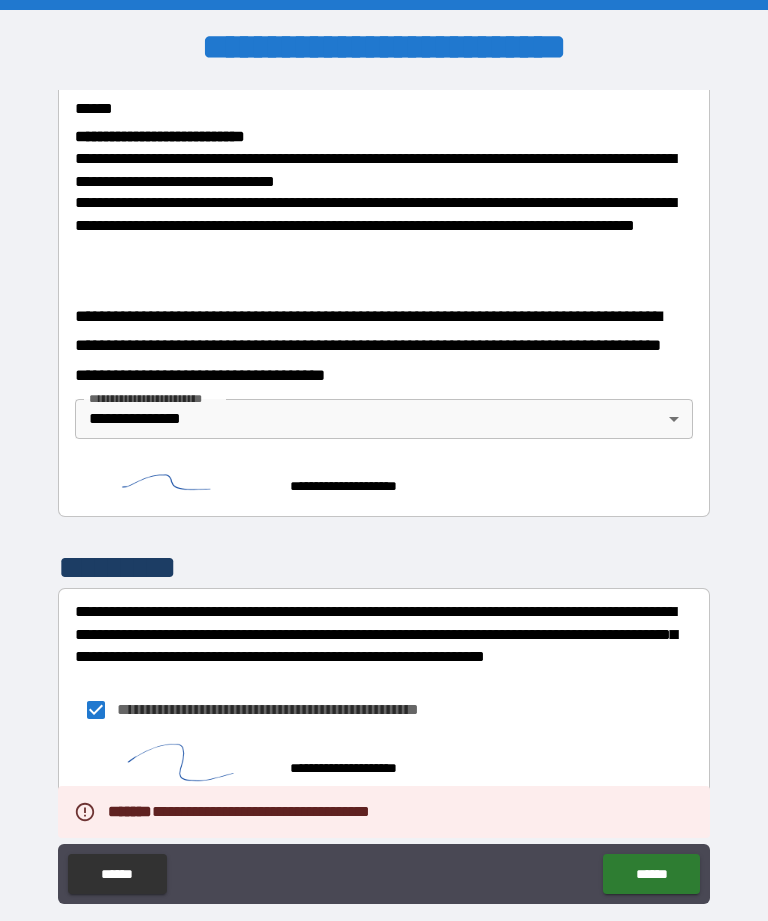 scroll, scrollTop: 781, scrollLeft: 0, axis: vertical 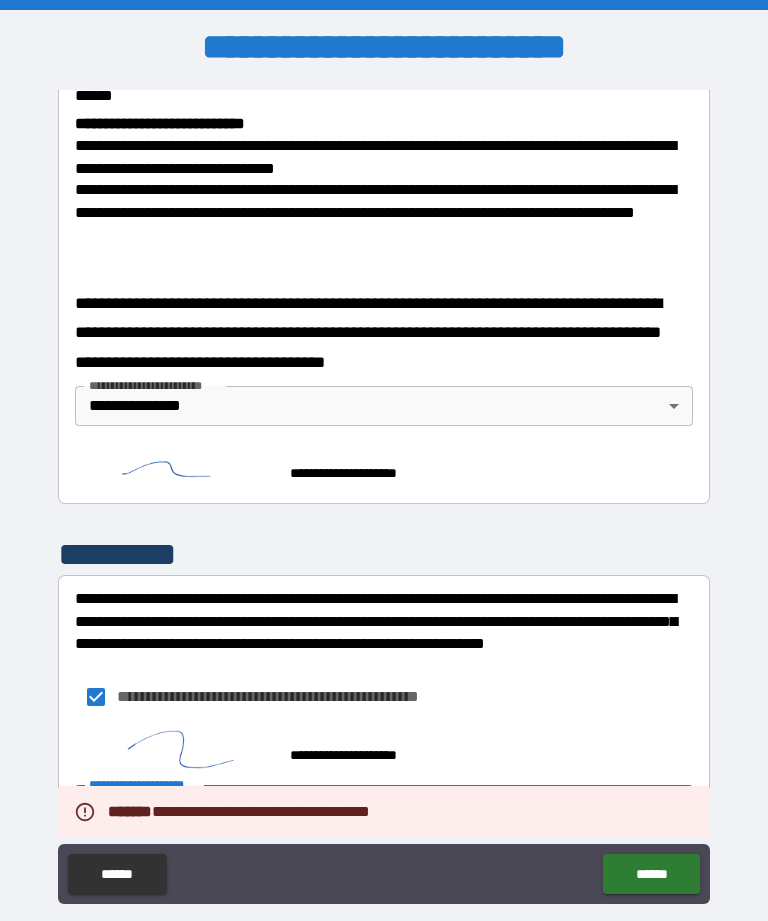 click on "******" at bounding box center (651, 874) 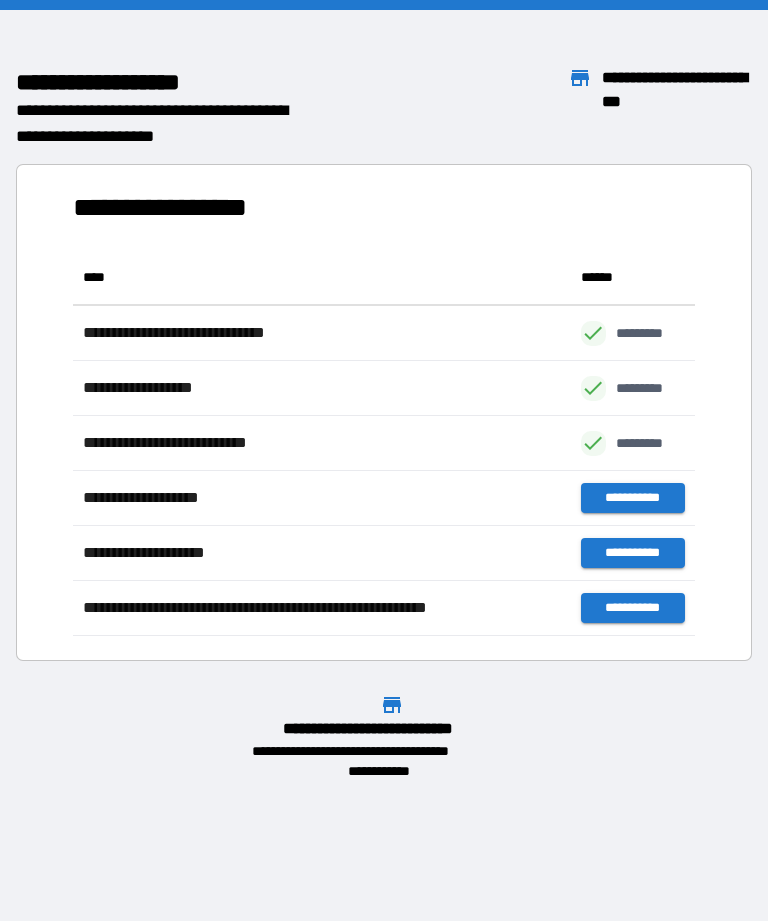 scroll, scrollTop: 1, scrollLeft: 1, axis: both 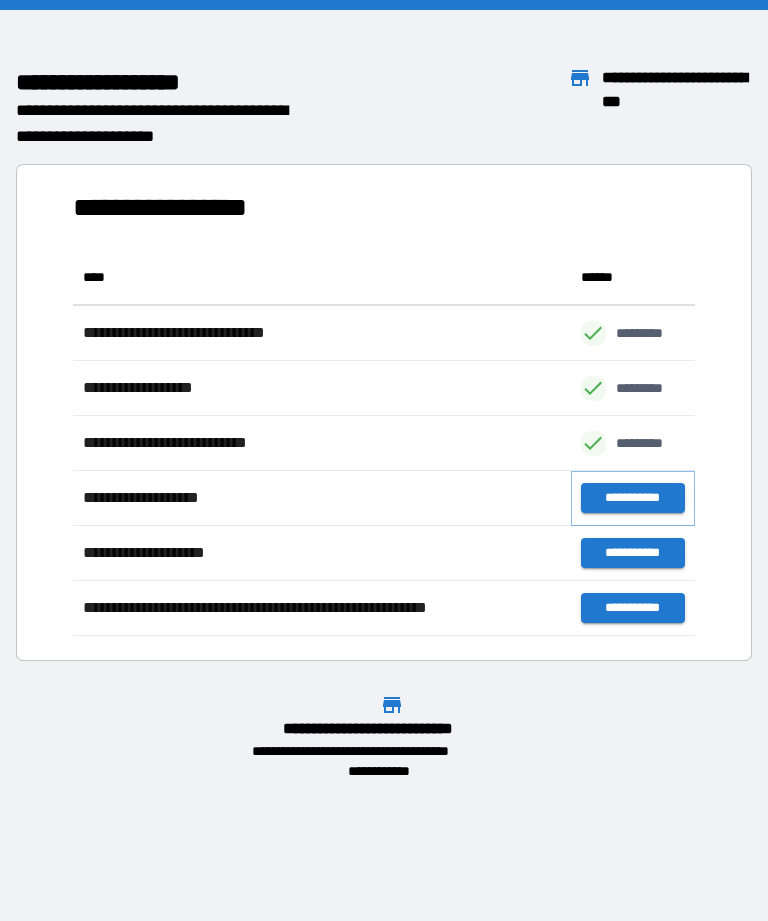 click on "**********" at bounding box center [633, 498] 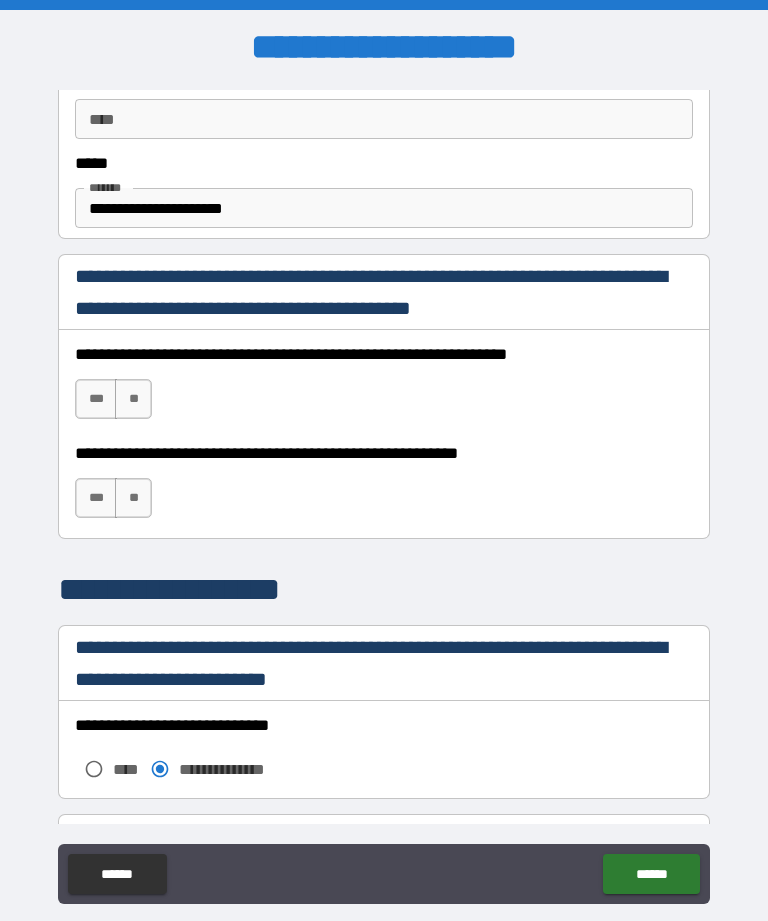 scroll, scrollTop: 1200, scrollLeft: 0, axis: vertical 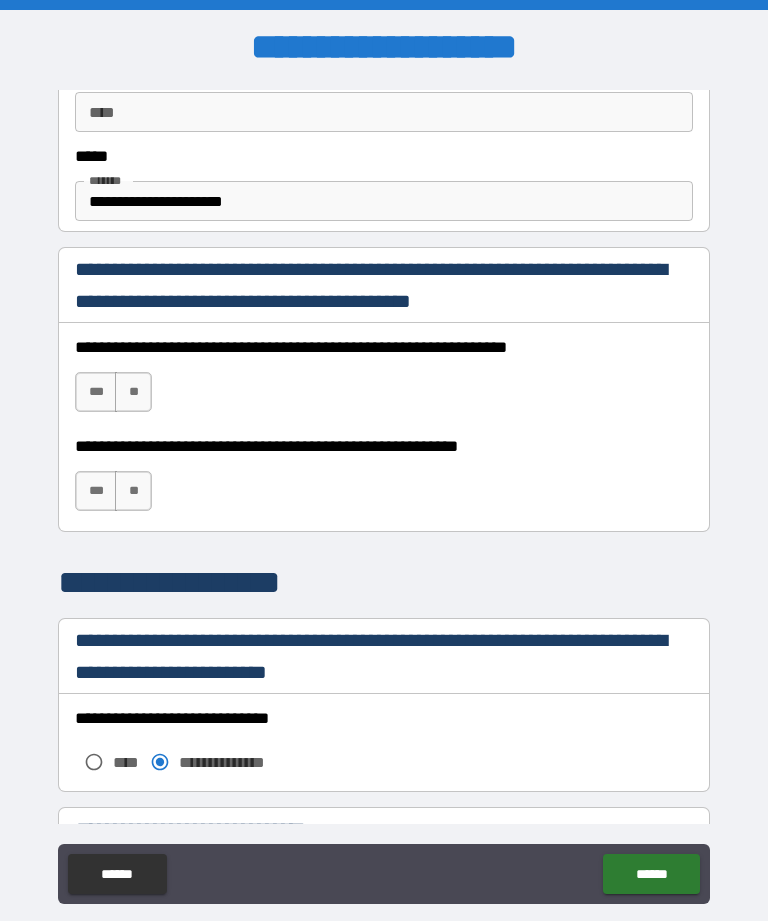 click on "***" at bounding box center (96, 392) 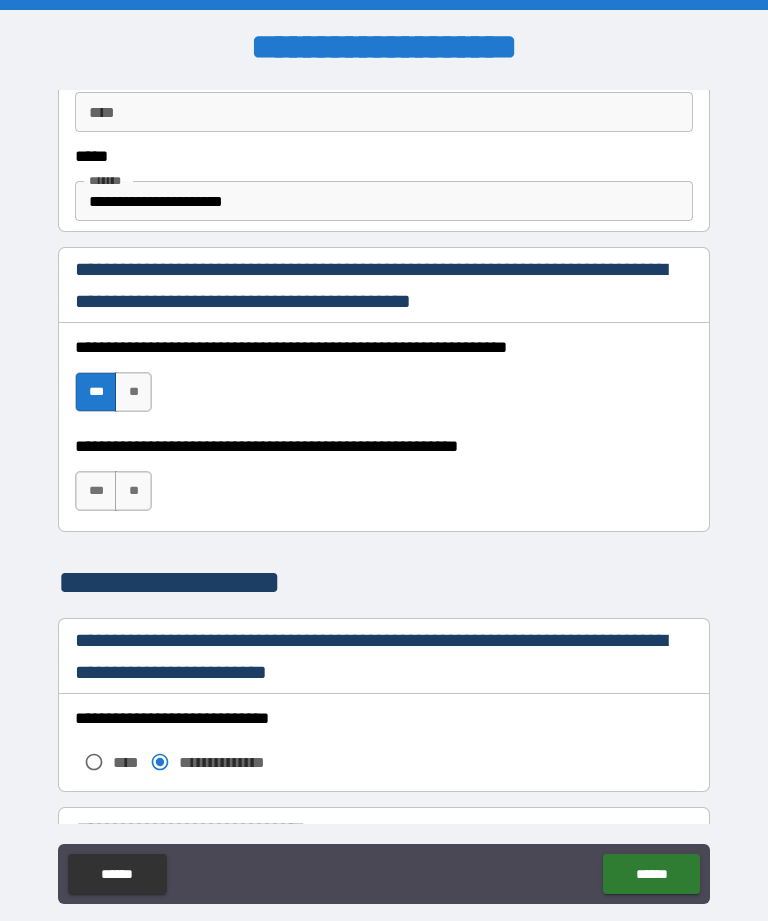 click on "***" at bounding box center (96, 491) 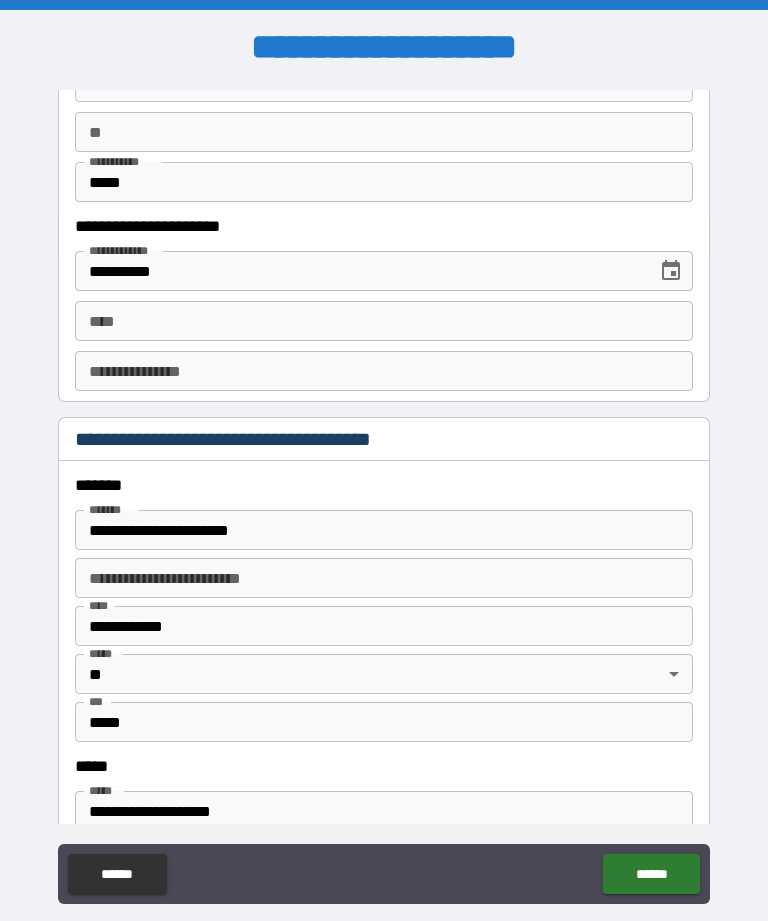click on "******" at bounding box center (651, 874) 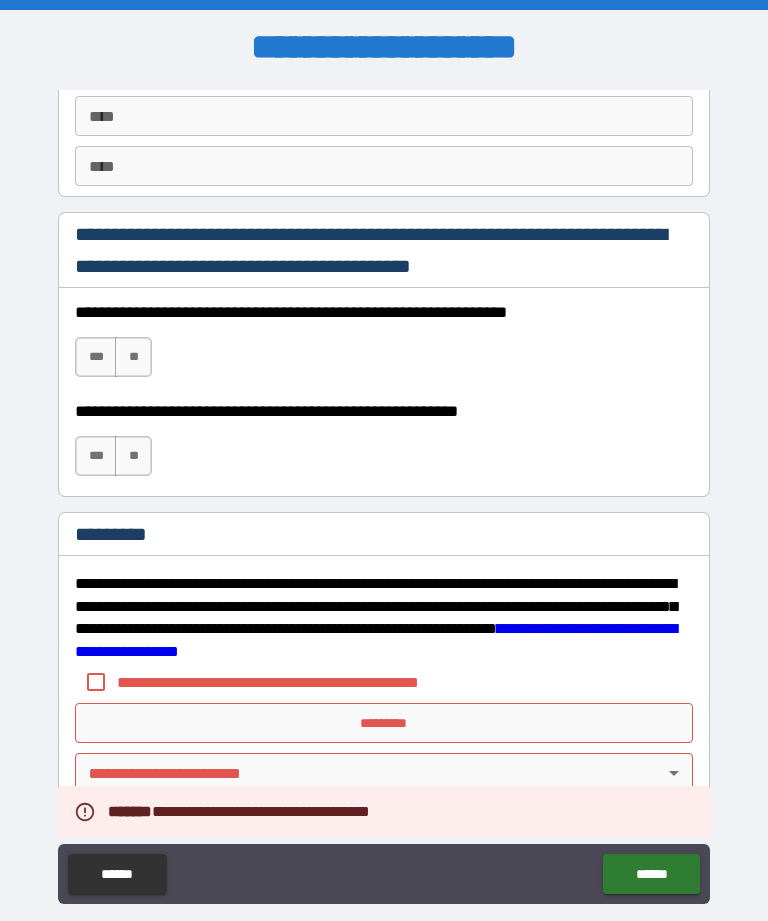 scroll, scrollTop: 2872, scrollLeft: 0, axis: vertical 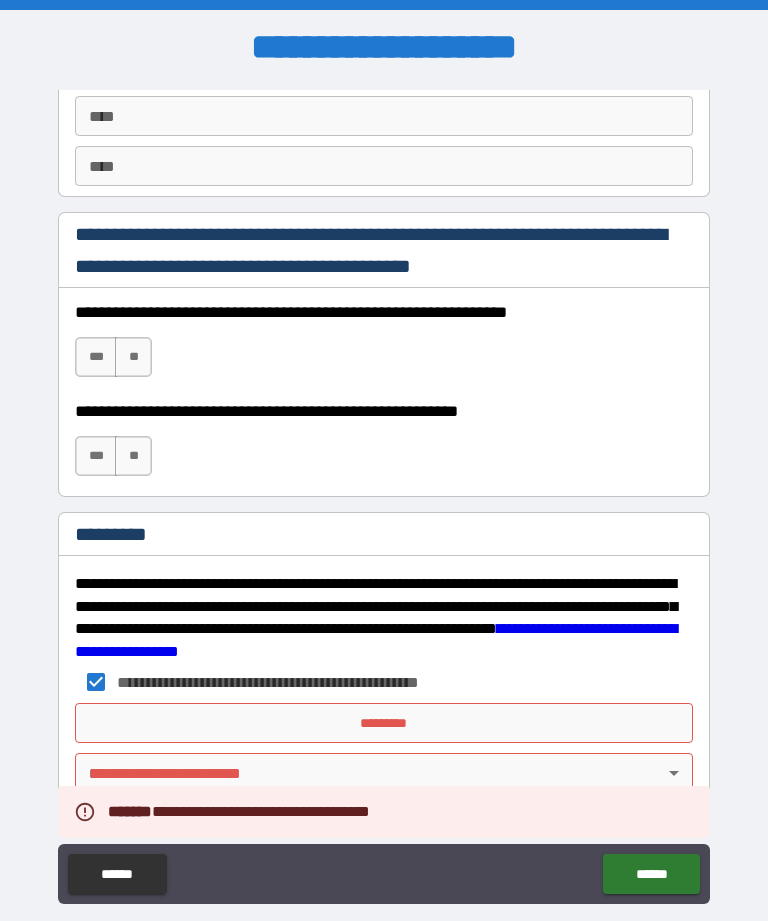 click on "*********" at bounding box center (384, 723) 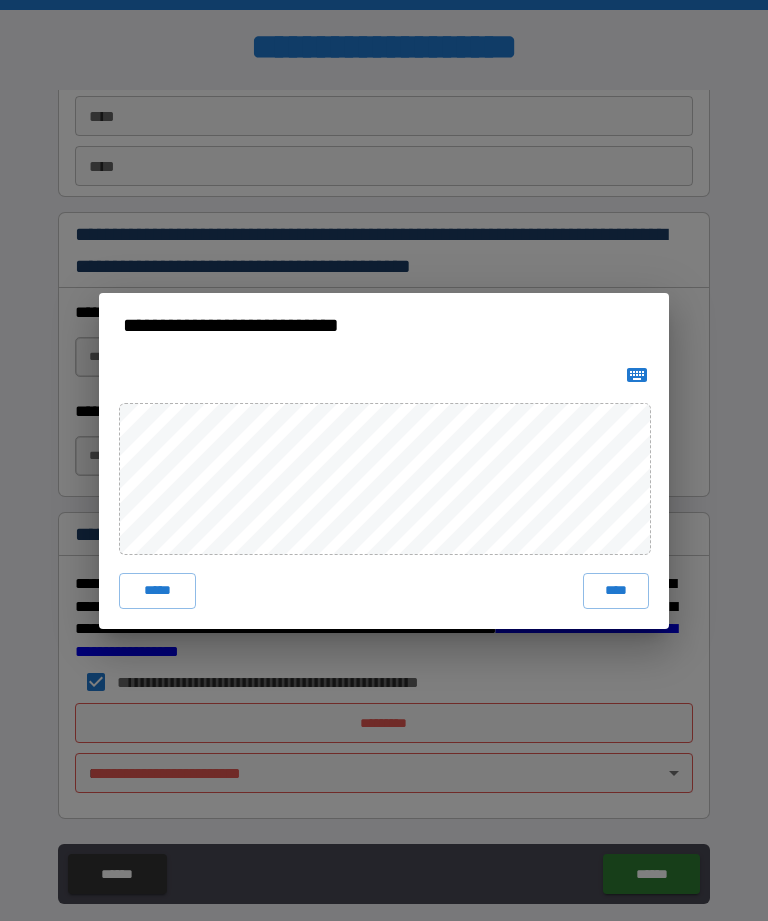 click on "****" at bounding box center [616, 591] 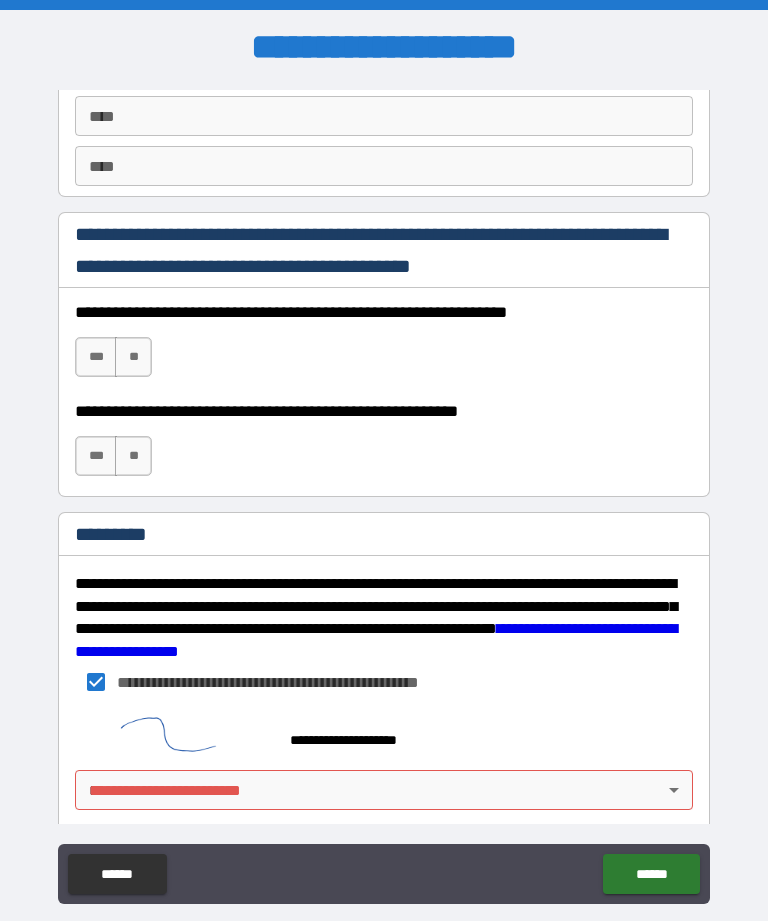 click on "**********" at bounding box center [384, 492] 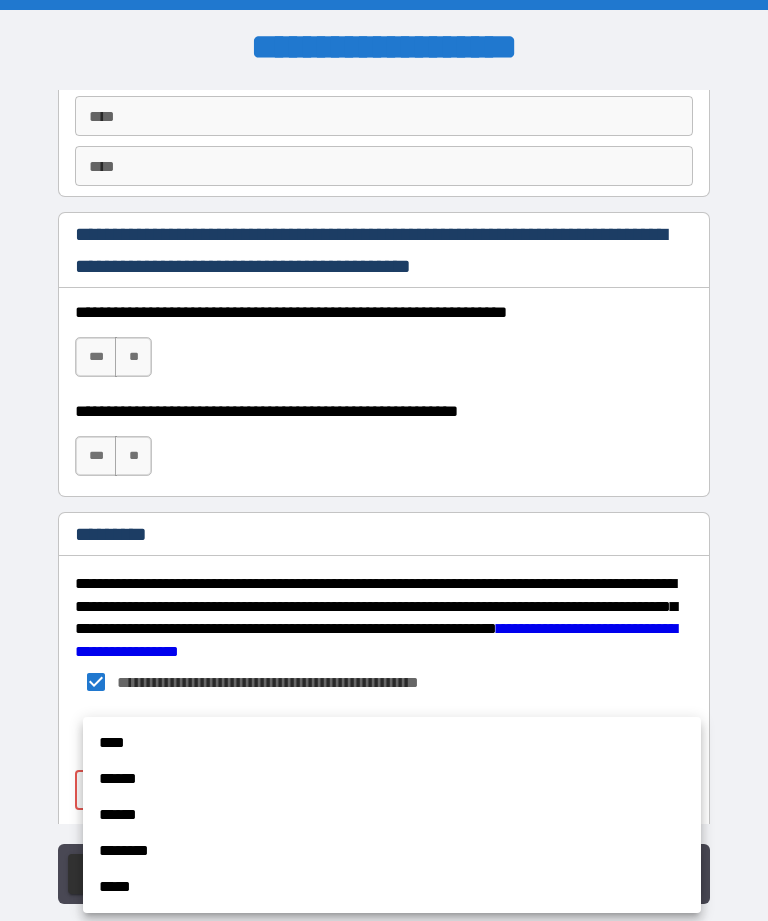 click on "******" at bounding box center [392, 779] 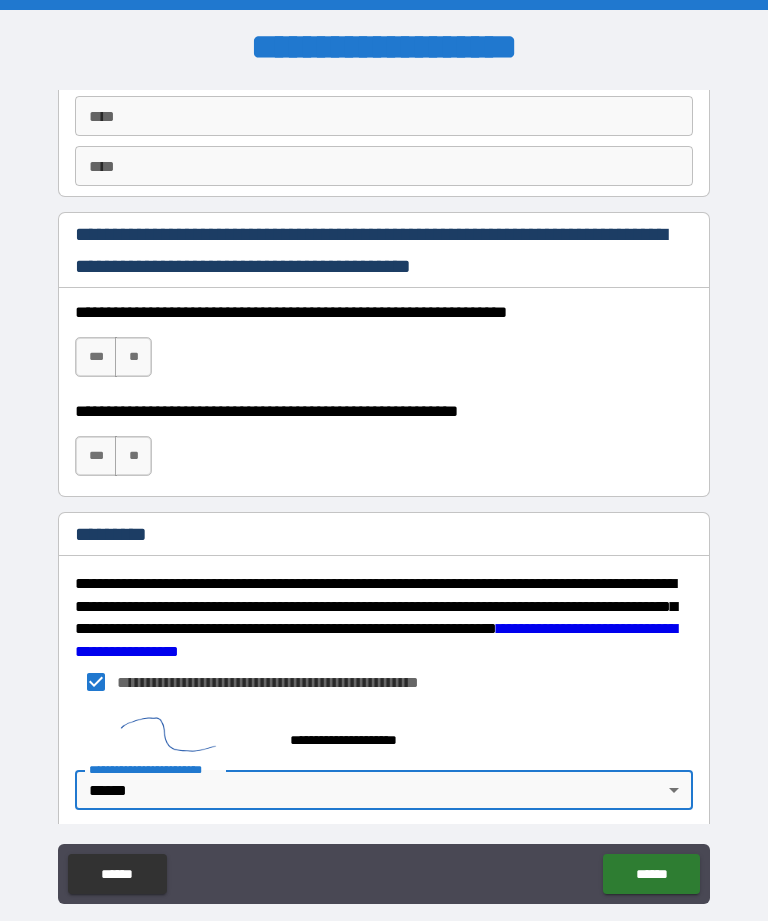 click on "******" at bounding box center (651, 874) 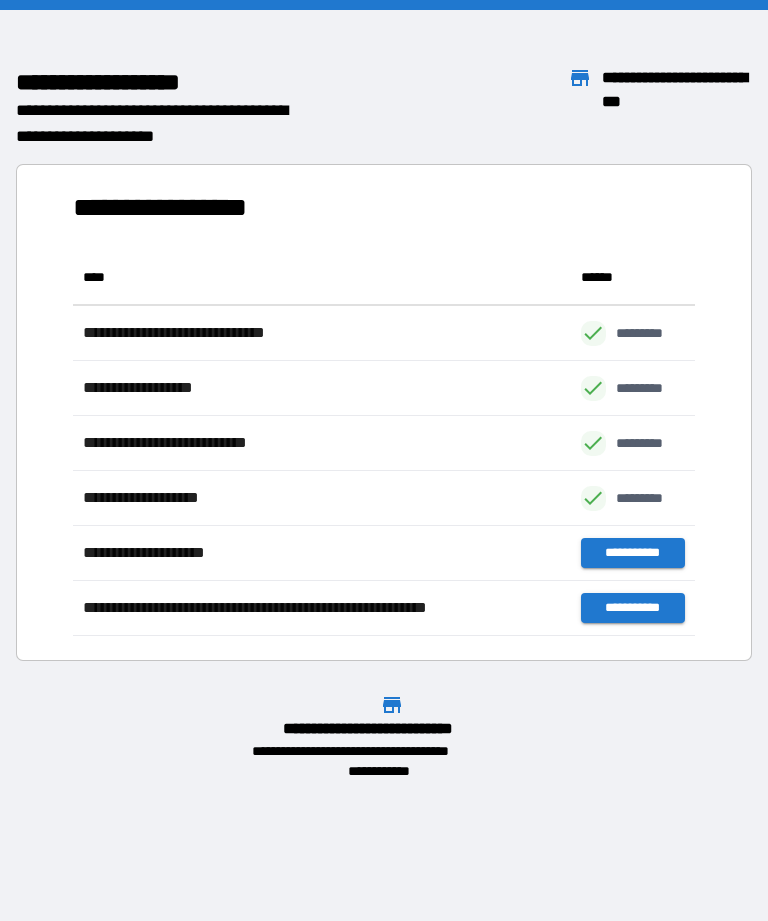 scroll, scrollTop: 386, scrollLeft: 622, axis: both 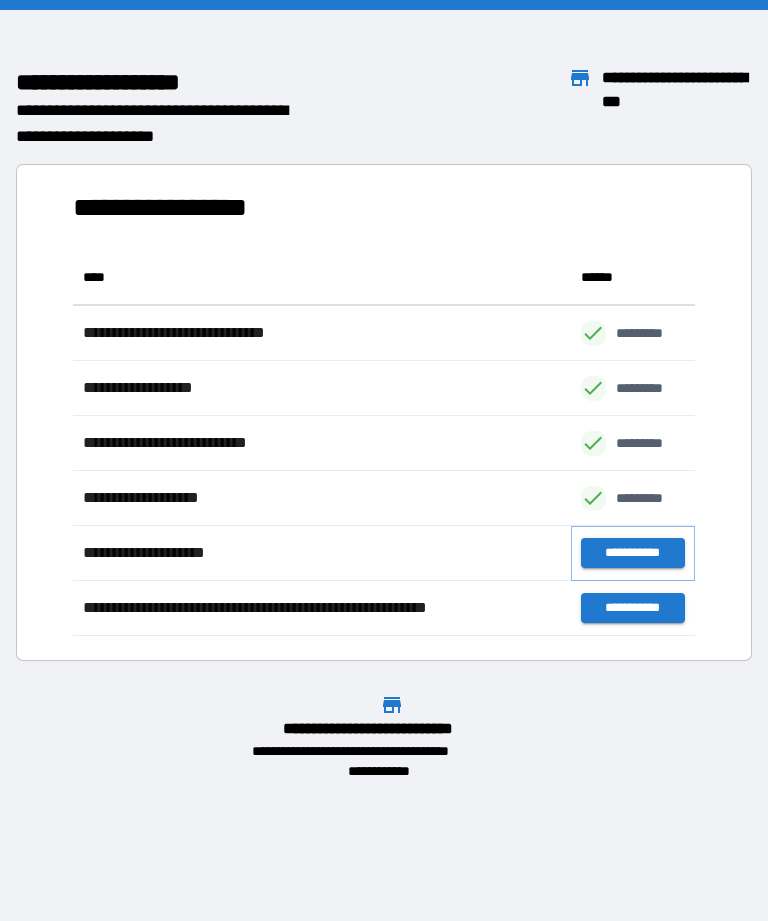 click on "**********" at bounding box center [633, 553] 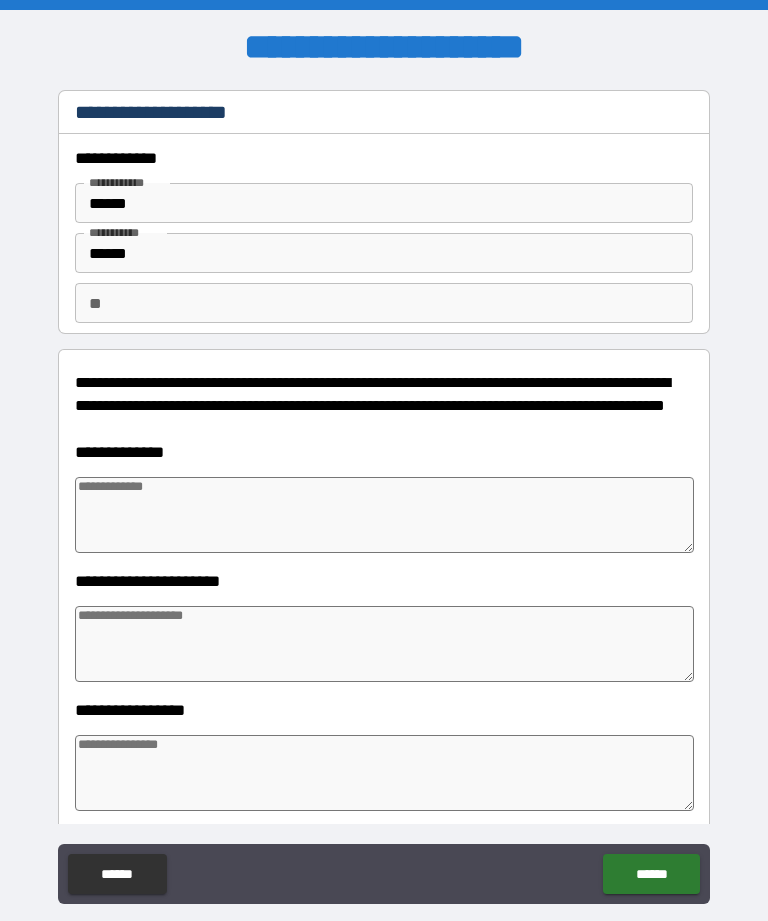 type on "*" 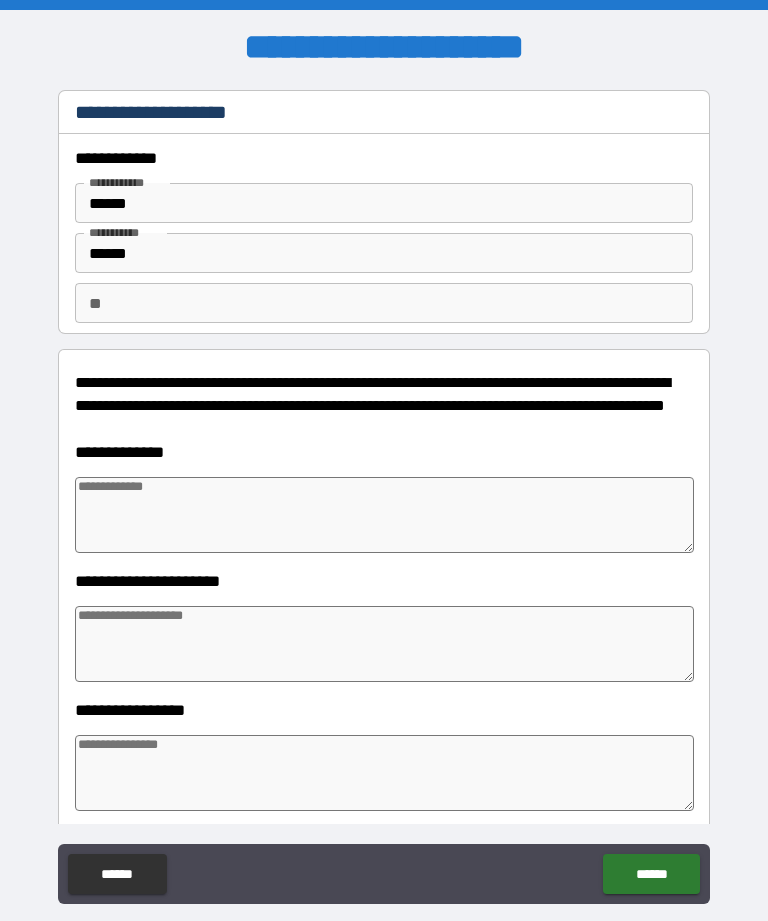 type on "*" 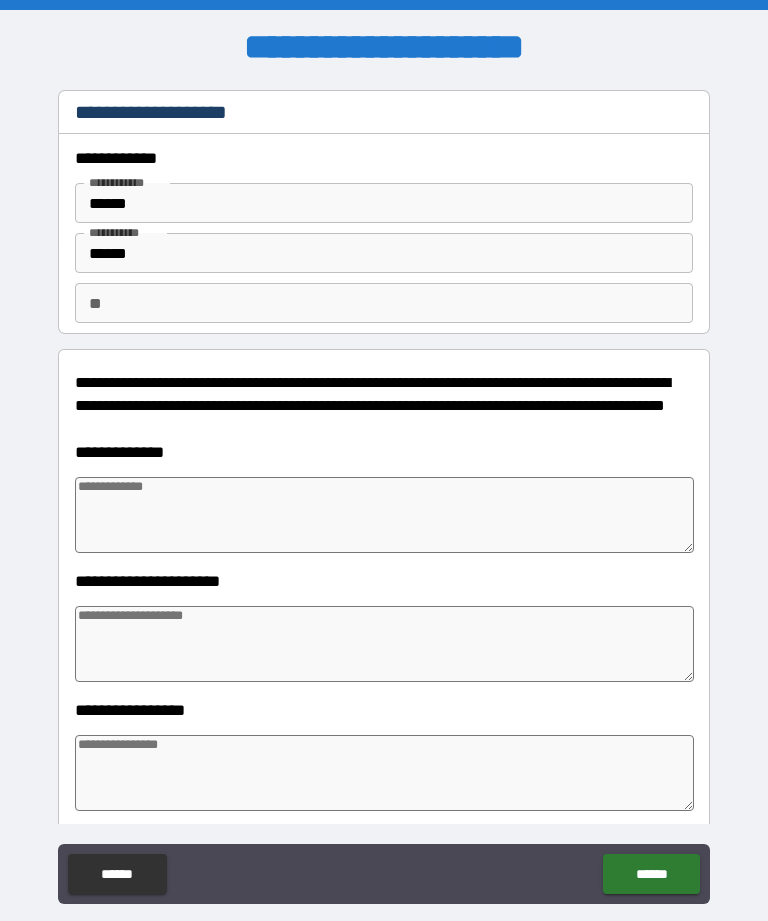 type on "*" 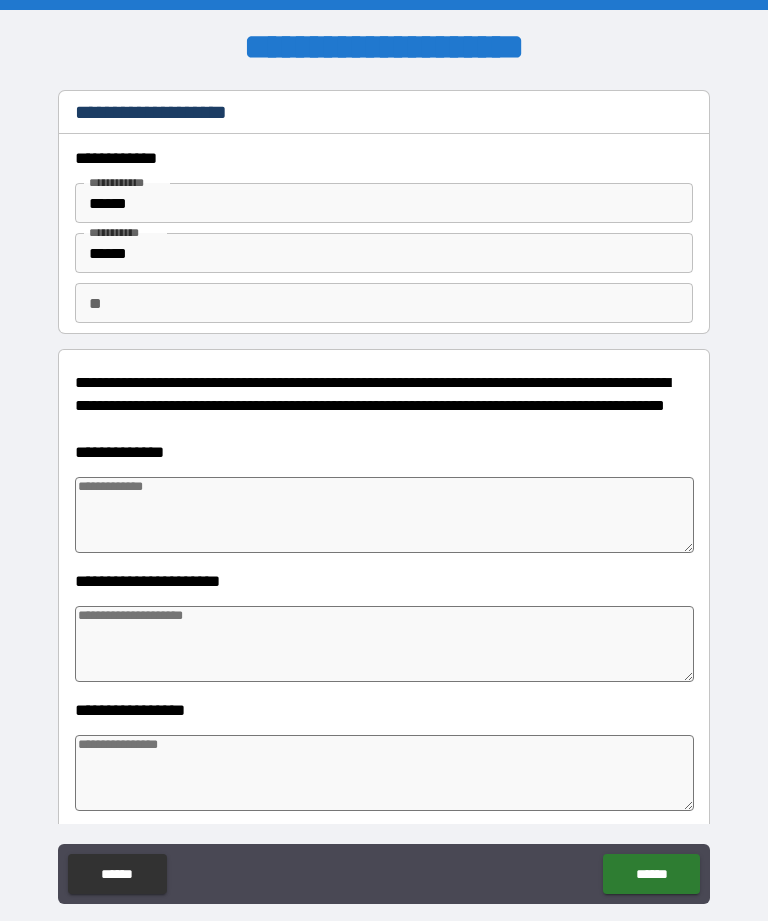type on "*" 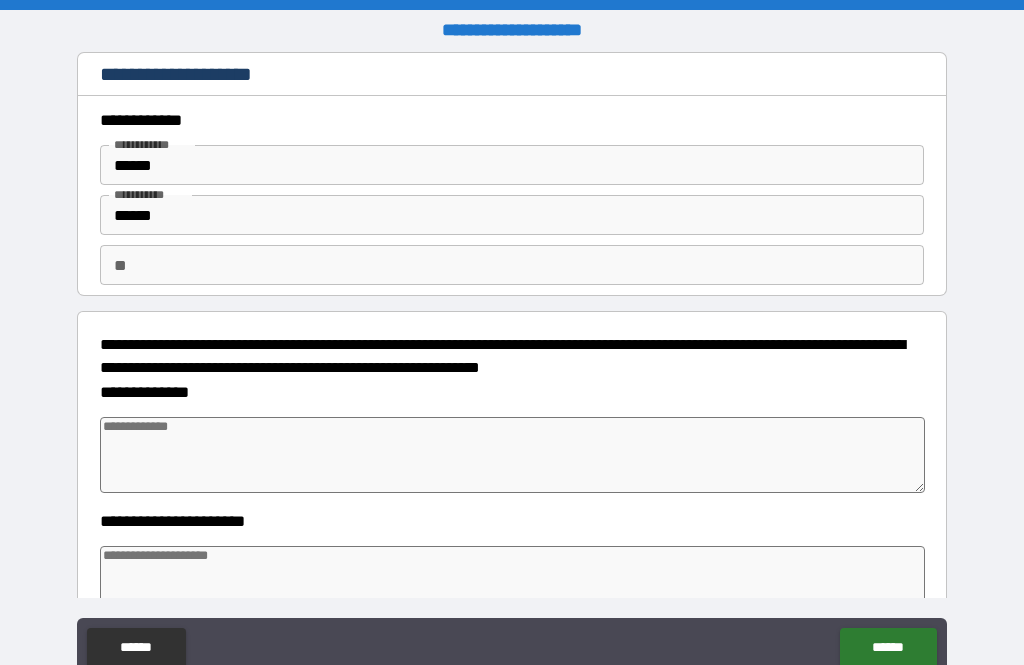 type on "*" 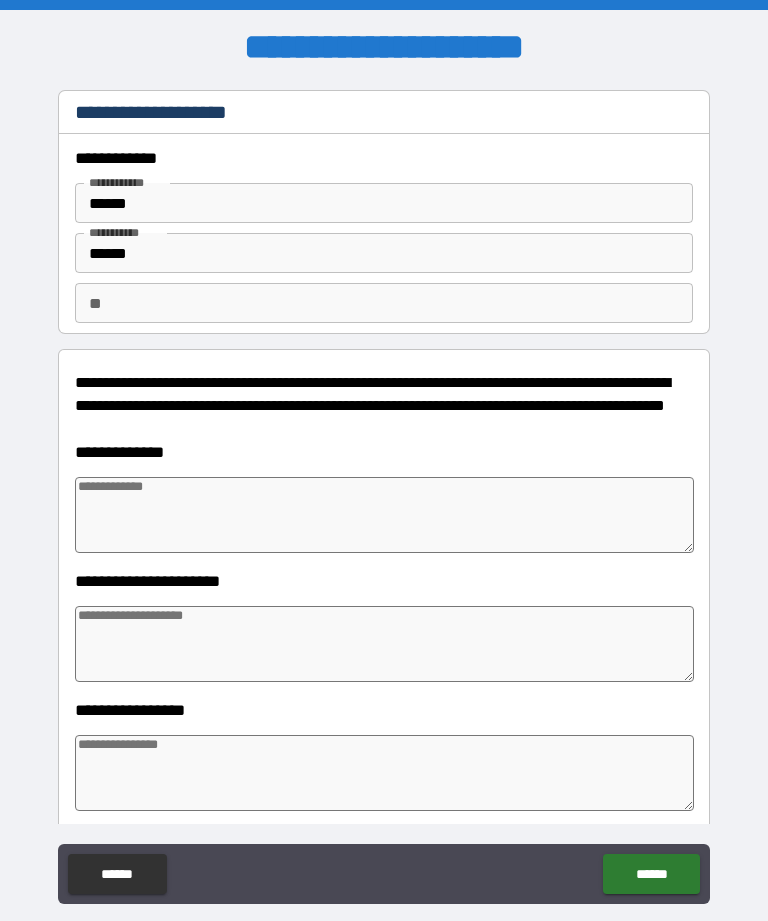 type on "*" 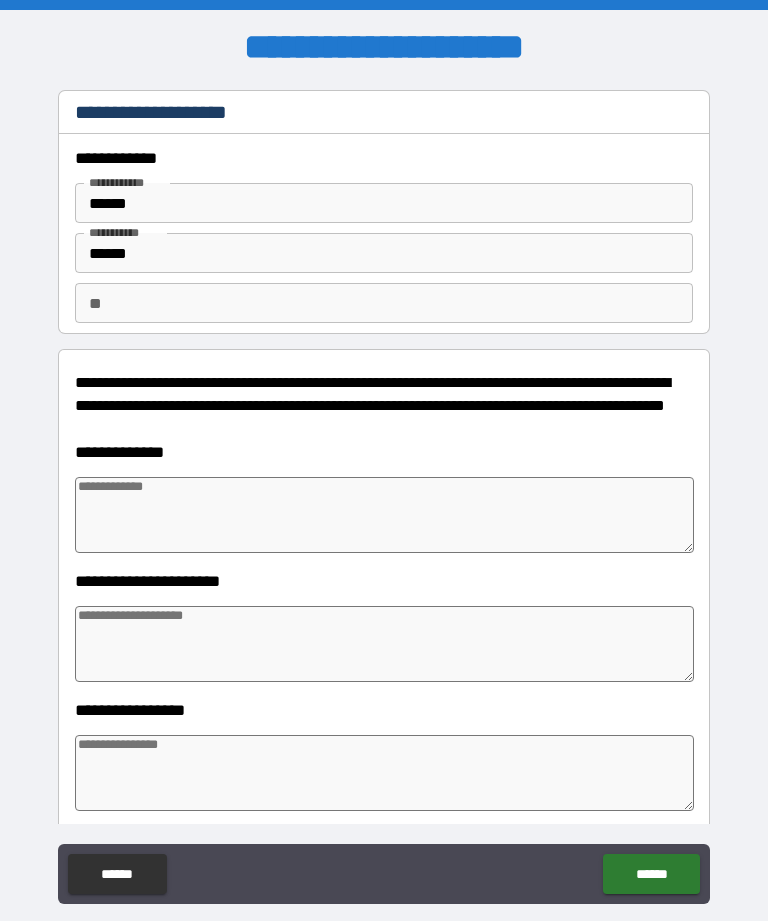 type on "*" 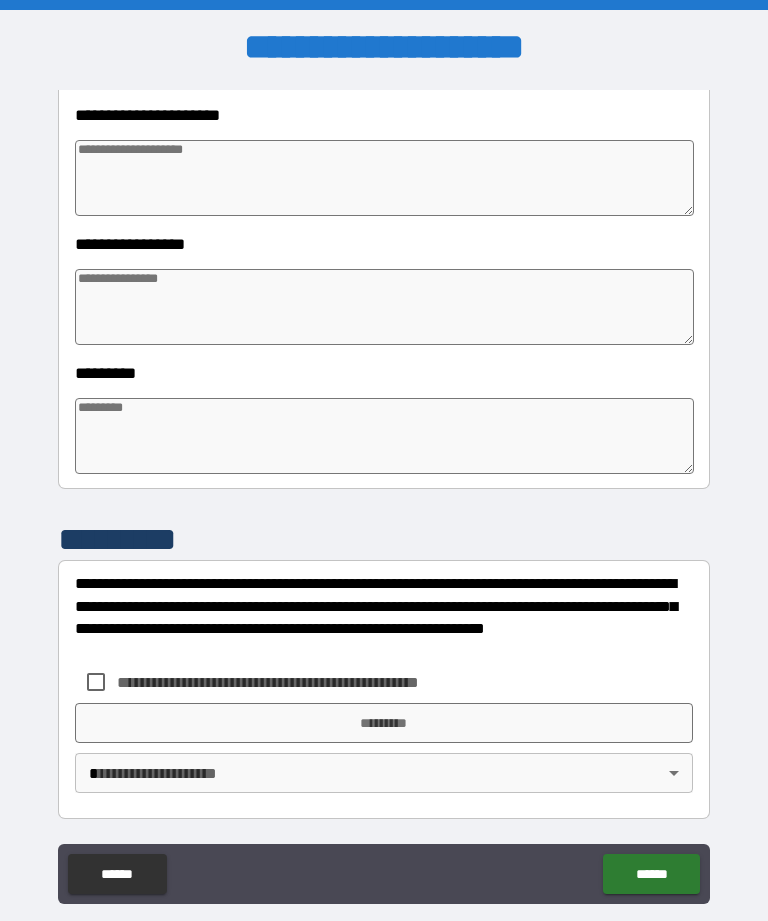 scroll, scrollTop: 466, scrollLeft: 0, axis: vertical 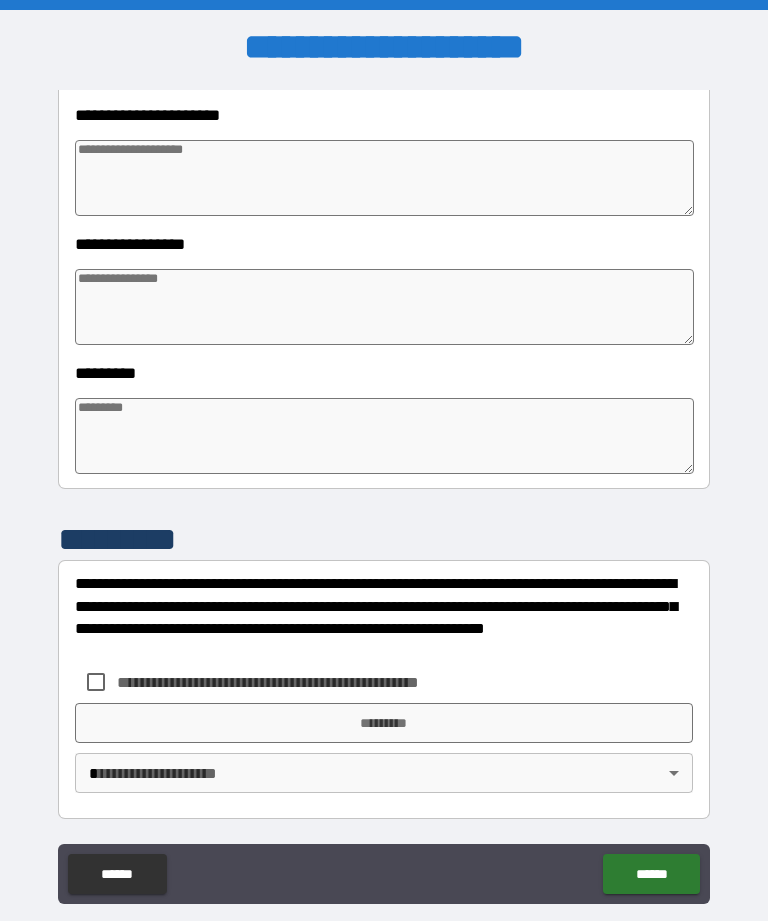 type on "*" 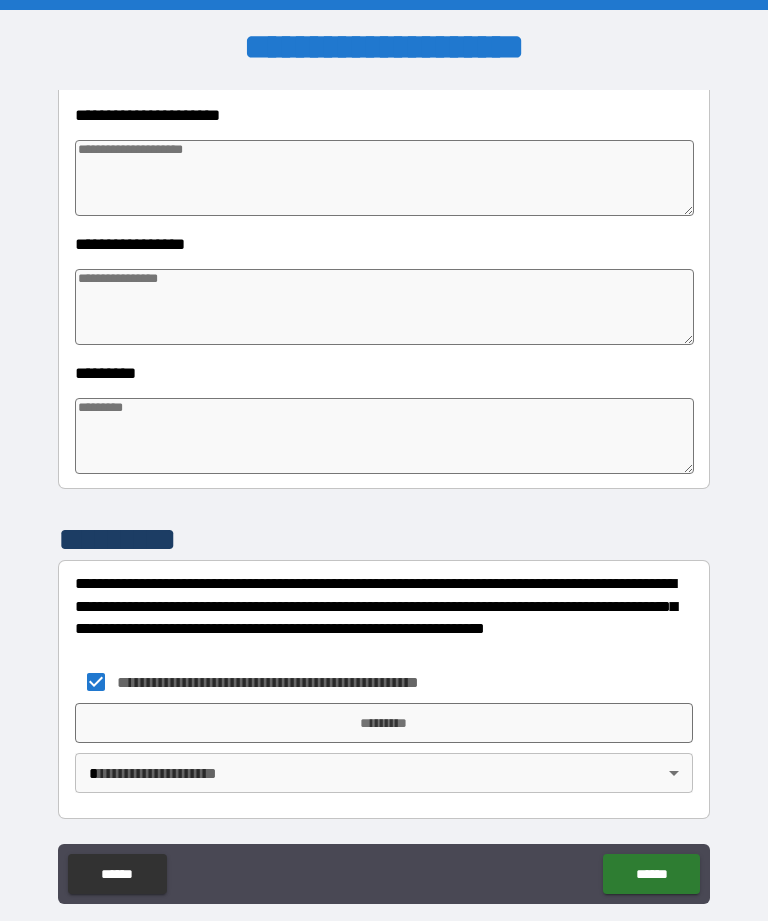 type on "*" 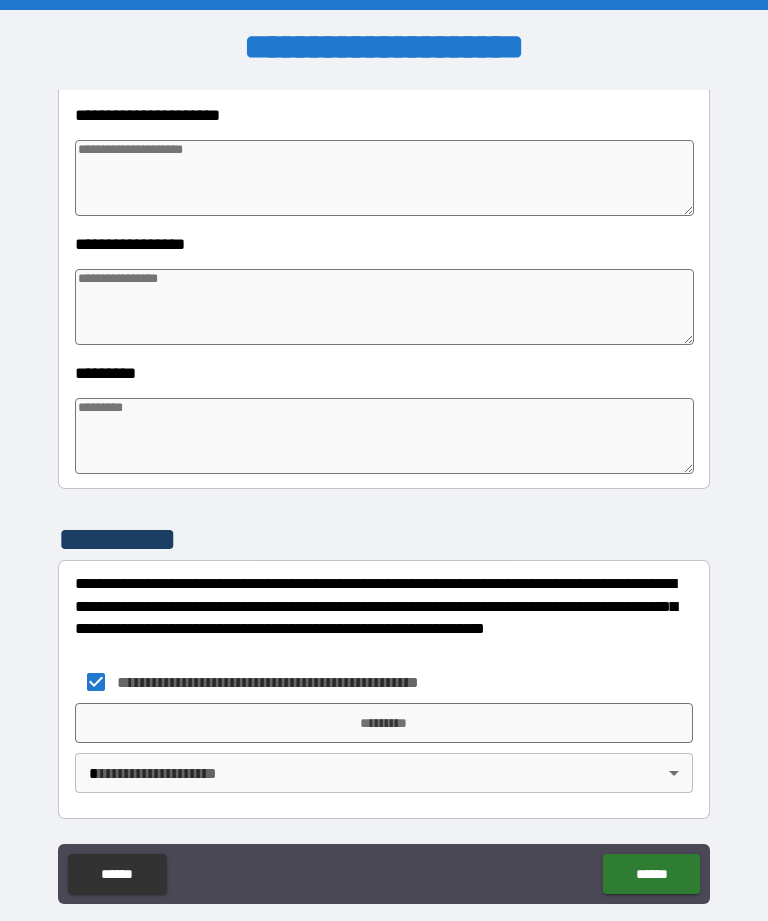 type on "*" 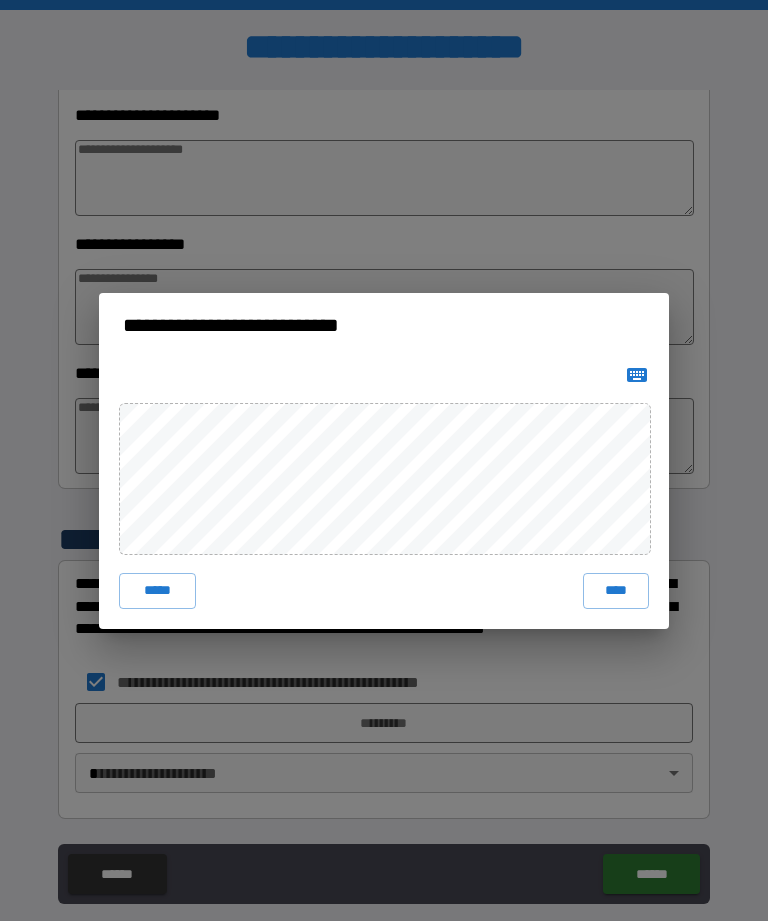 click on "****" at bounding box center (616, 591) 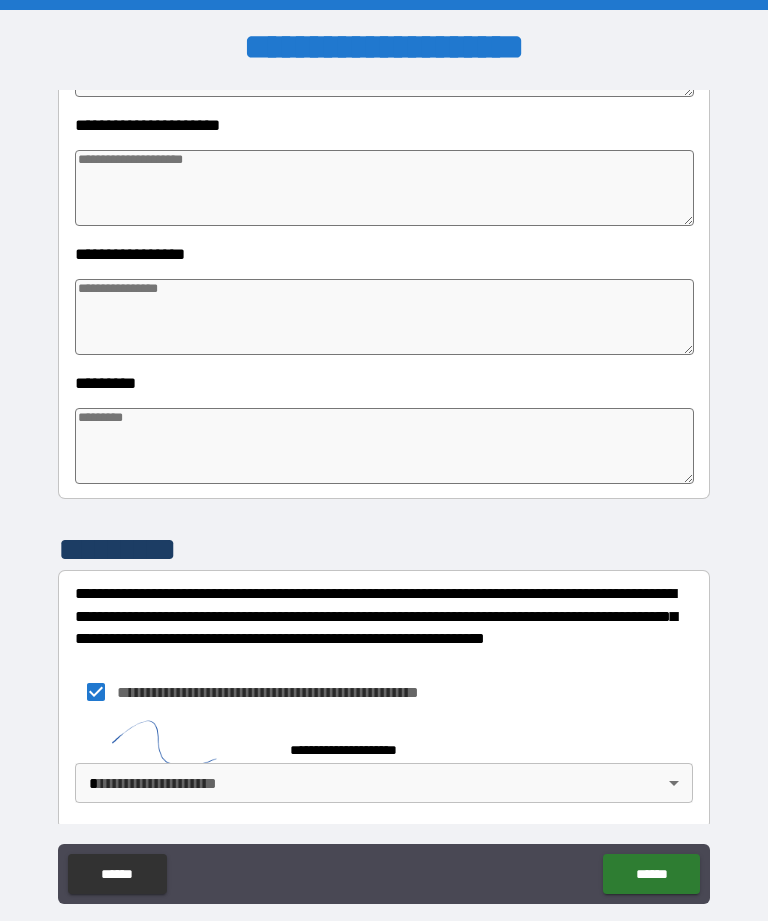 type on "*" 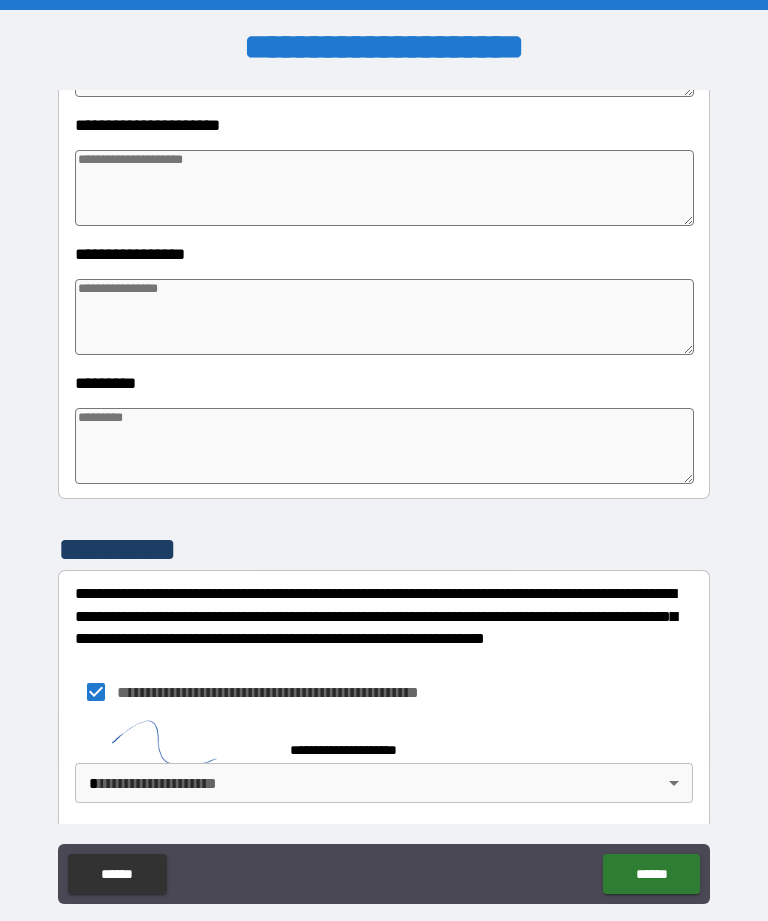 type on "*" 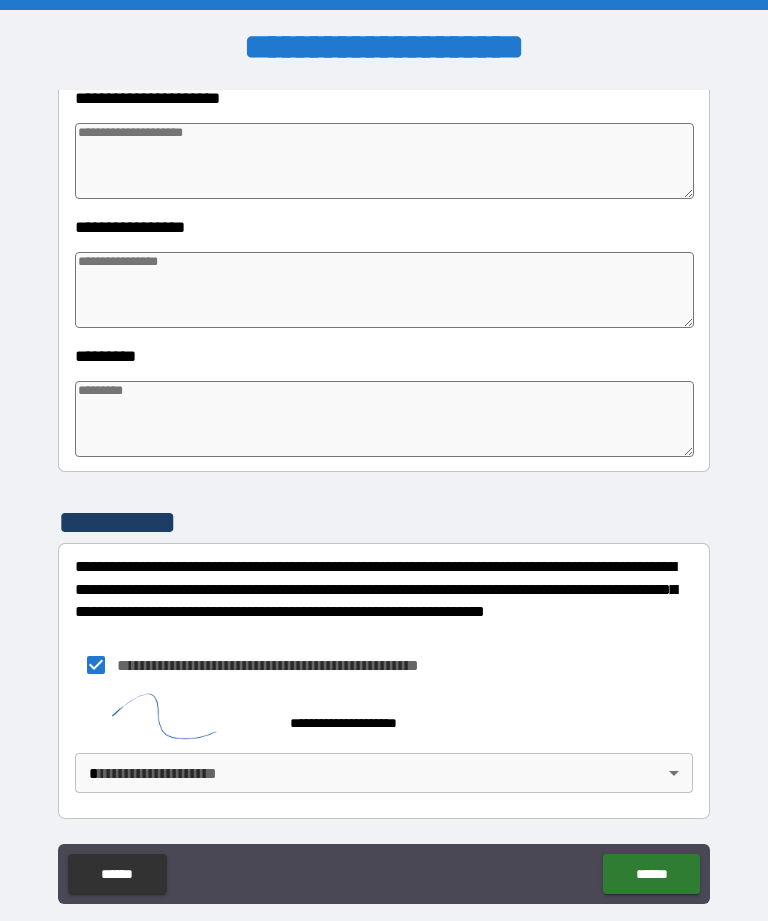 click on "**********" at bounding box center [384, 492] 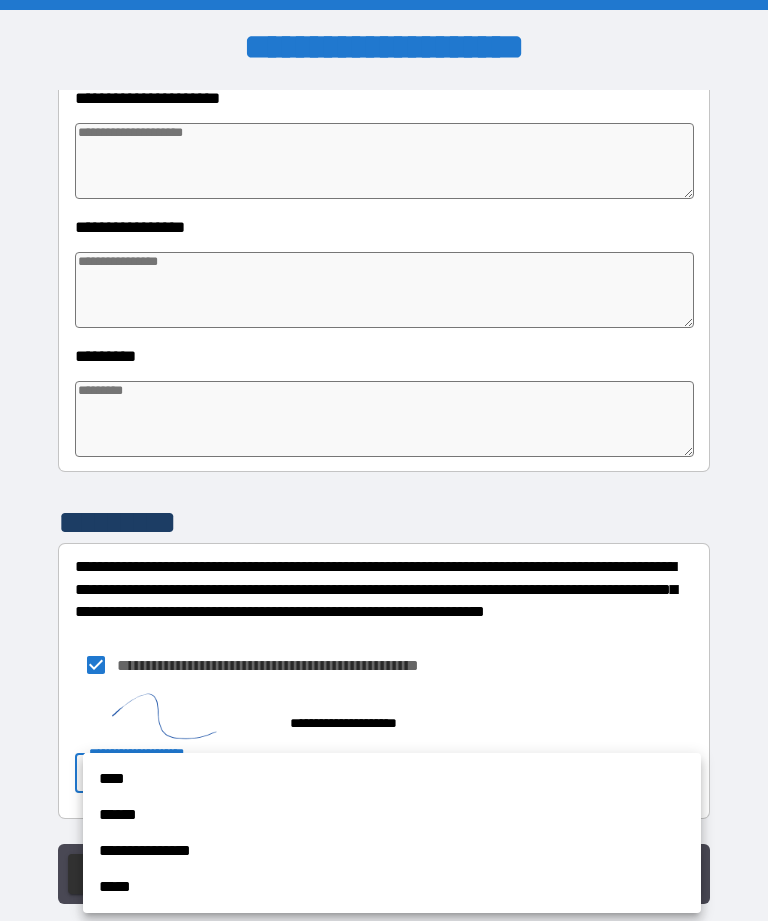 click on "**********" at bounding box center (392, 851) 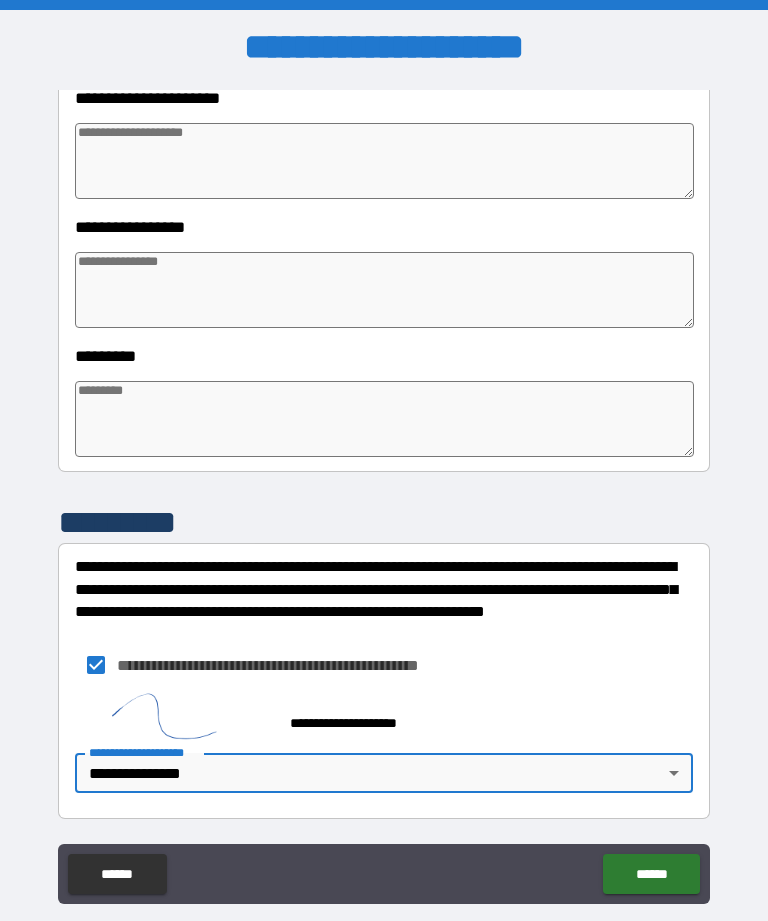 type on "*" 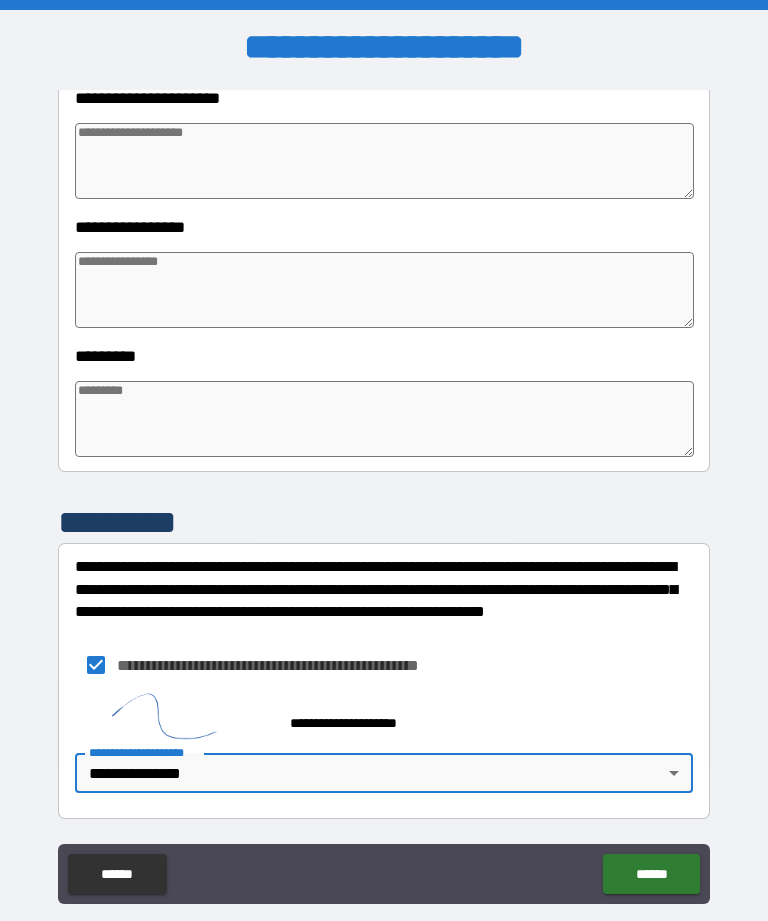 type on "*" 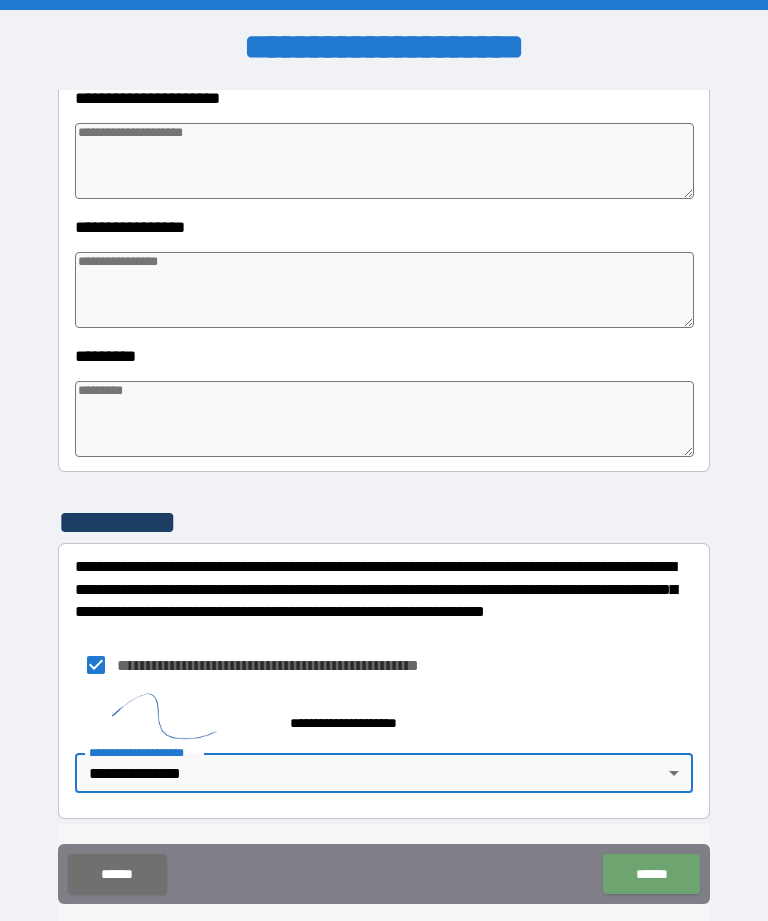 click on "******" at bounding box center [651, 874] 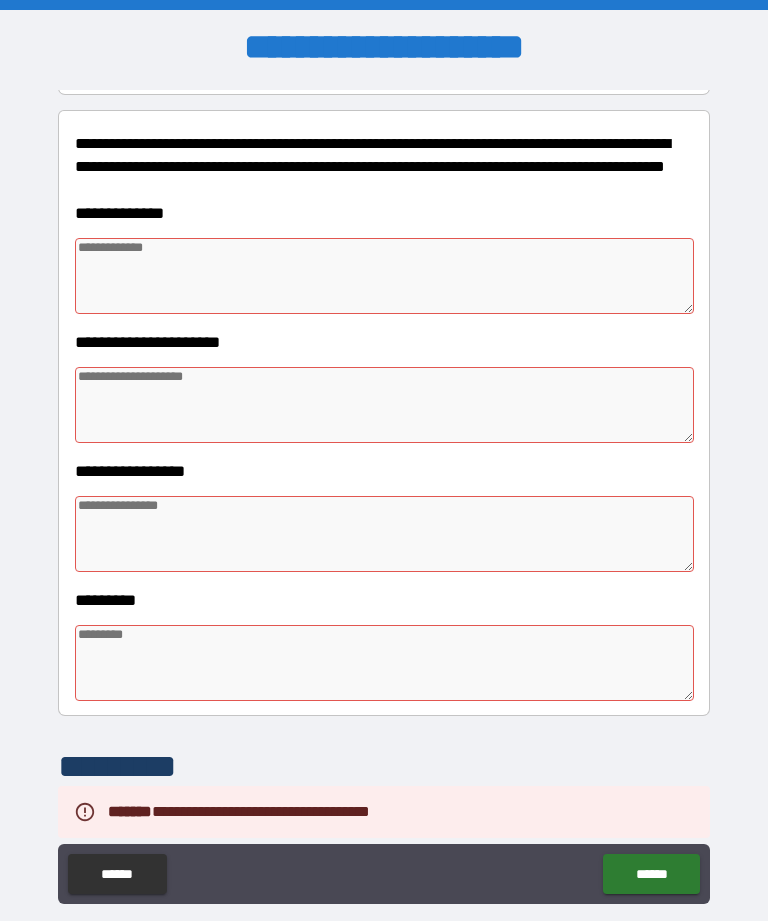 scroll, scrollTop: 240, scrollLeft: 0, axis: vertical 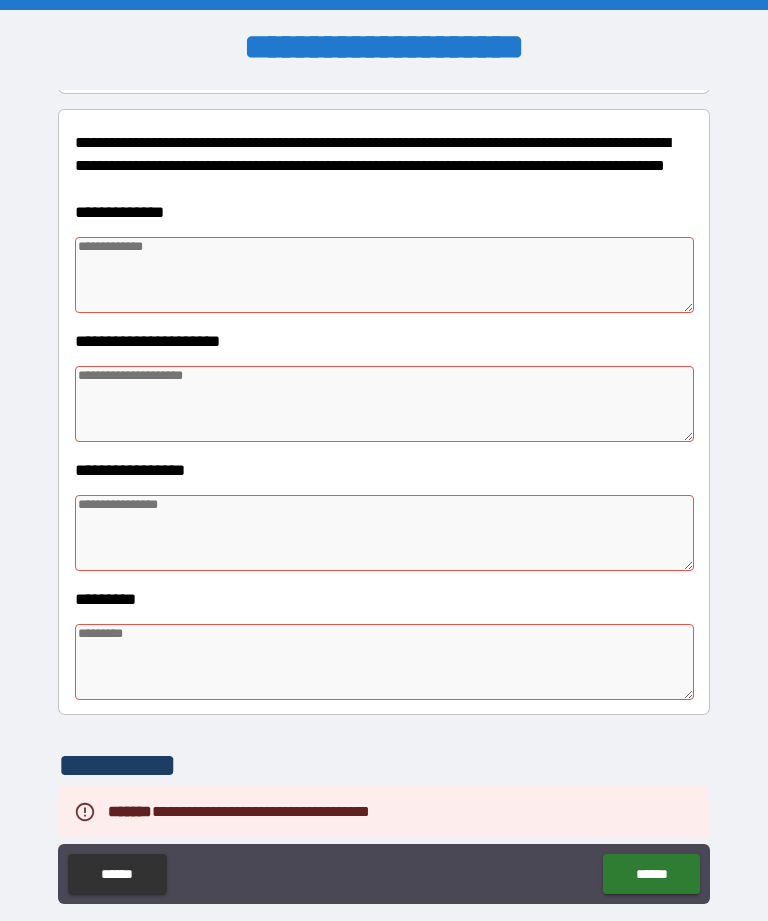 click at bounding box center (384, 275) 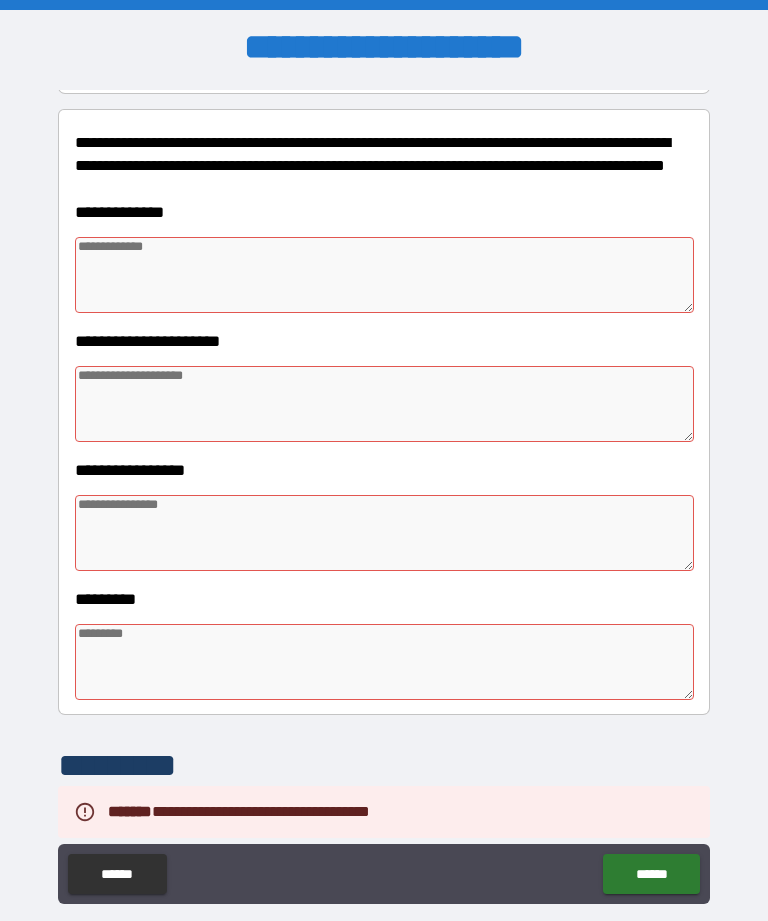 type on "*" 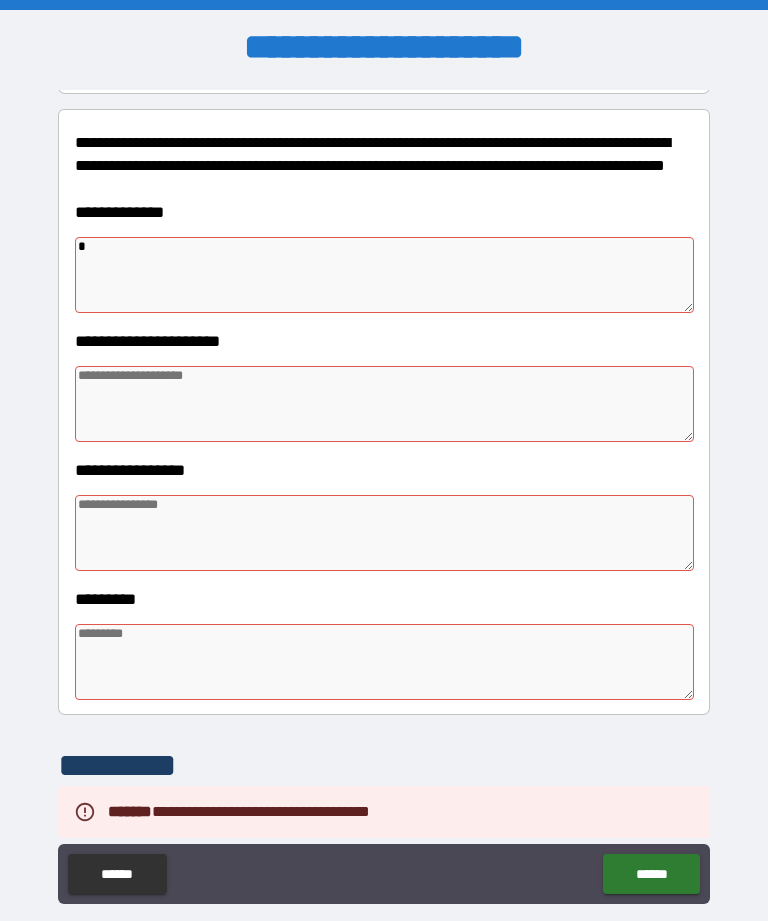 type on "*" 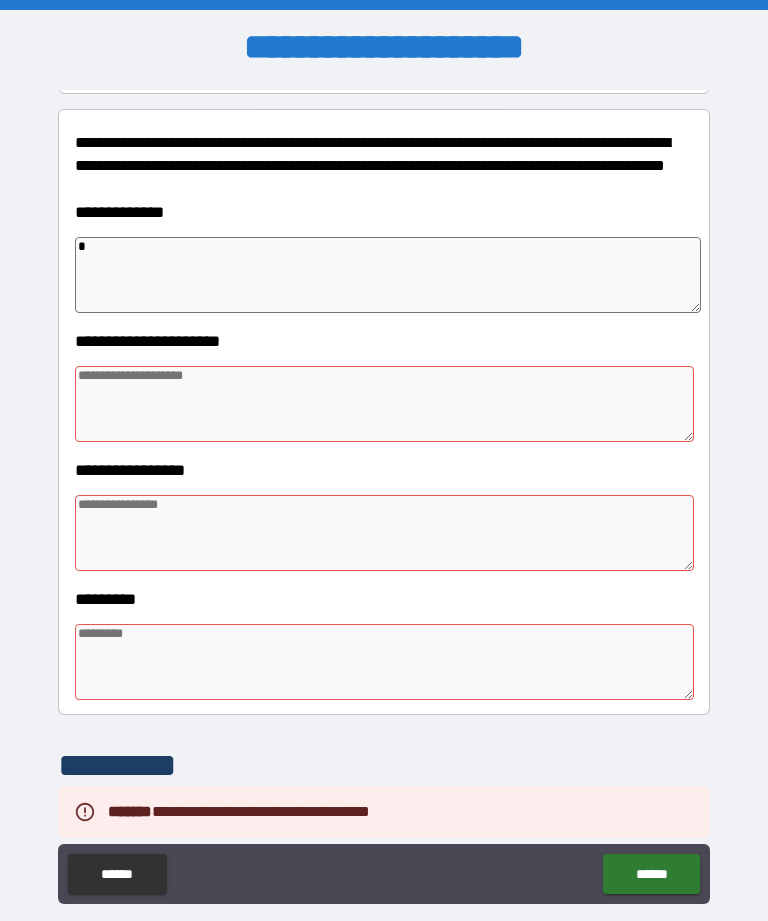 type on "**" 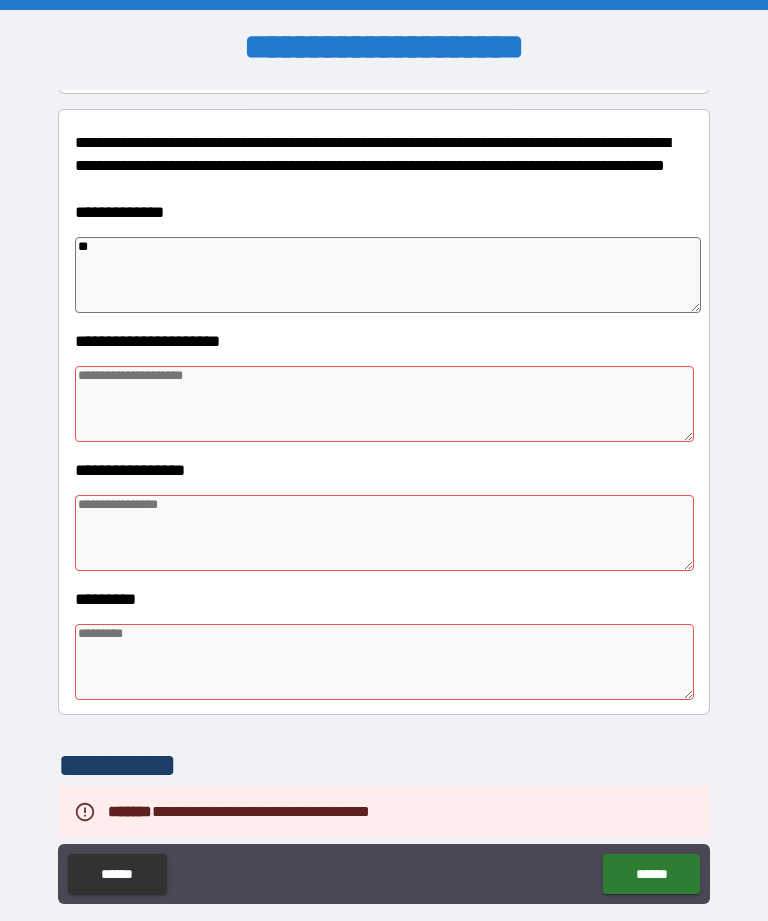 type on "*" 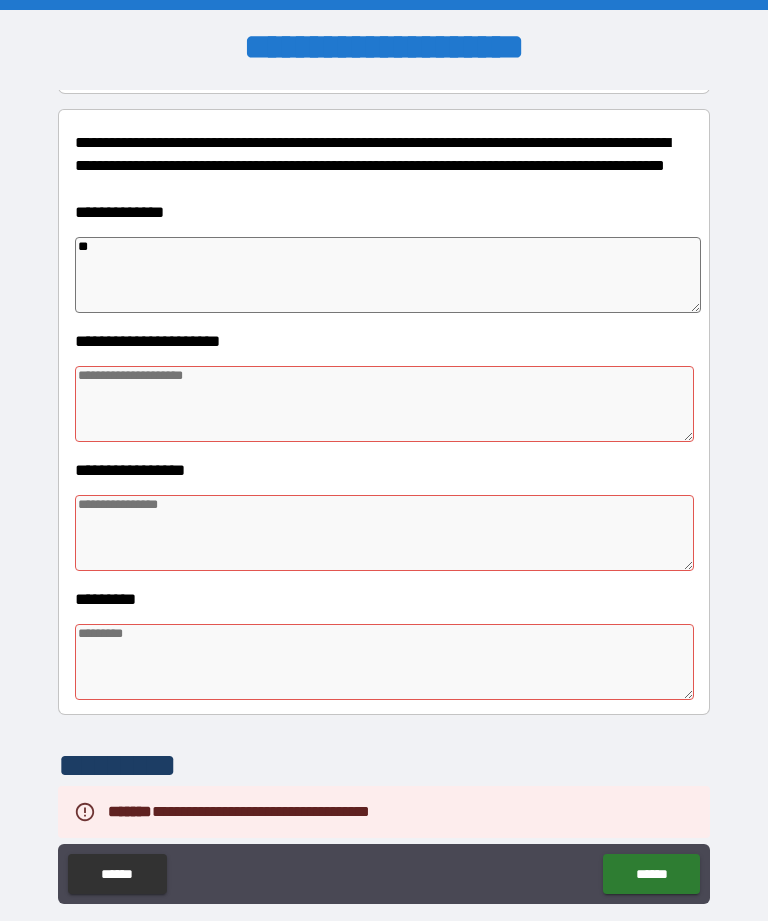 type on "*" 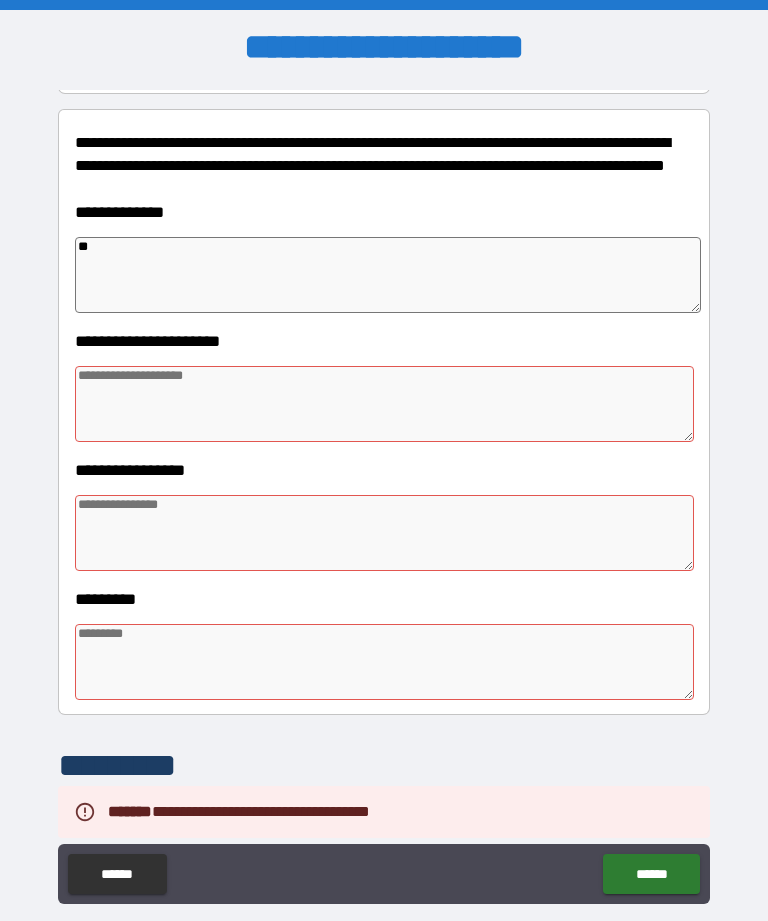 type on "*" 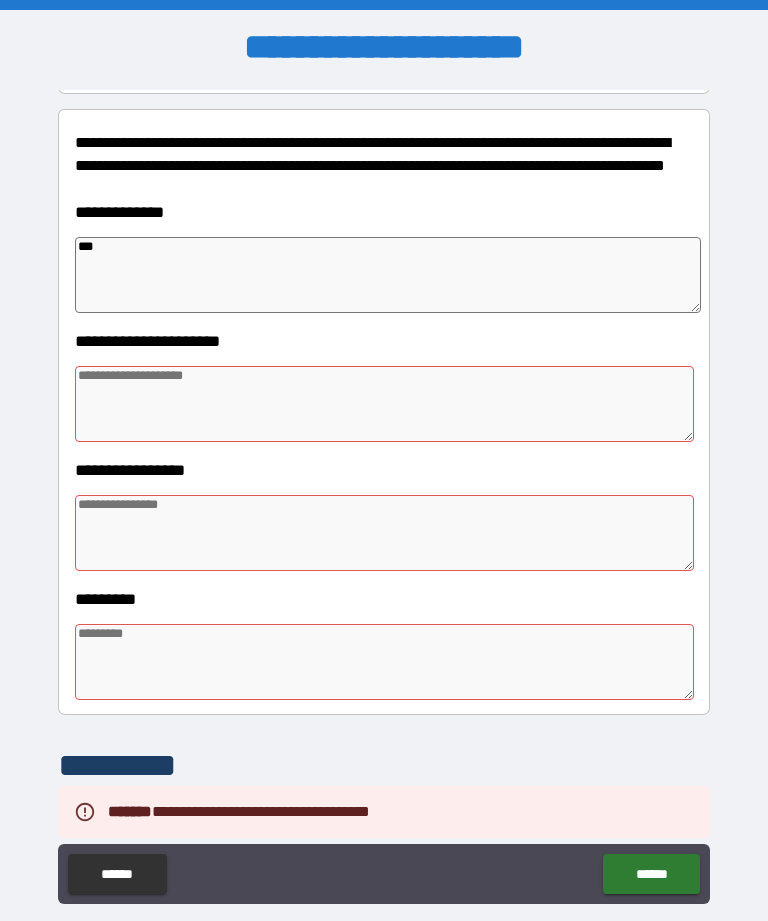 type on "*" 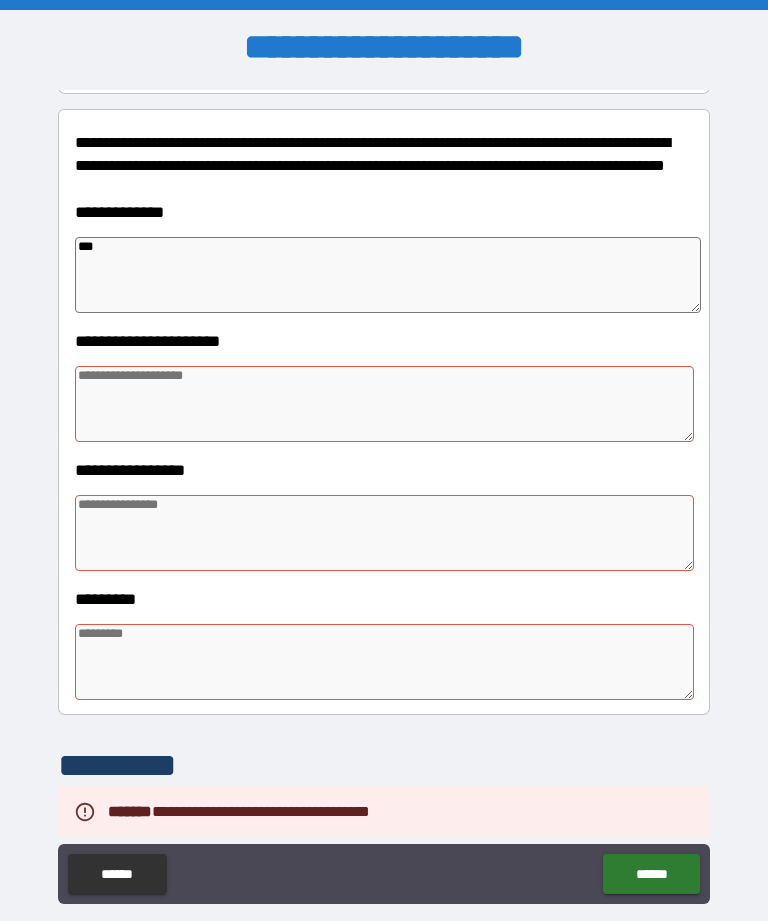 type on "*" 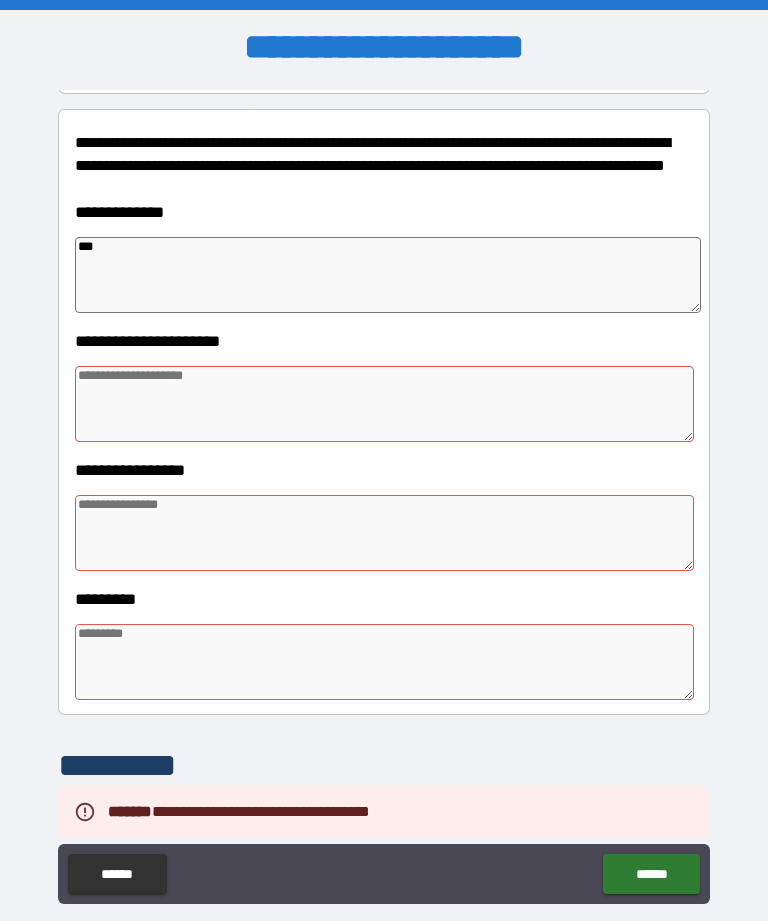 type on "*" 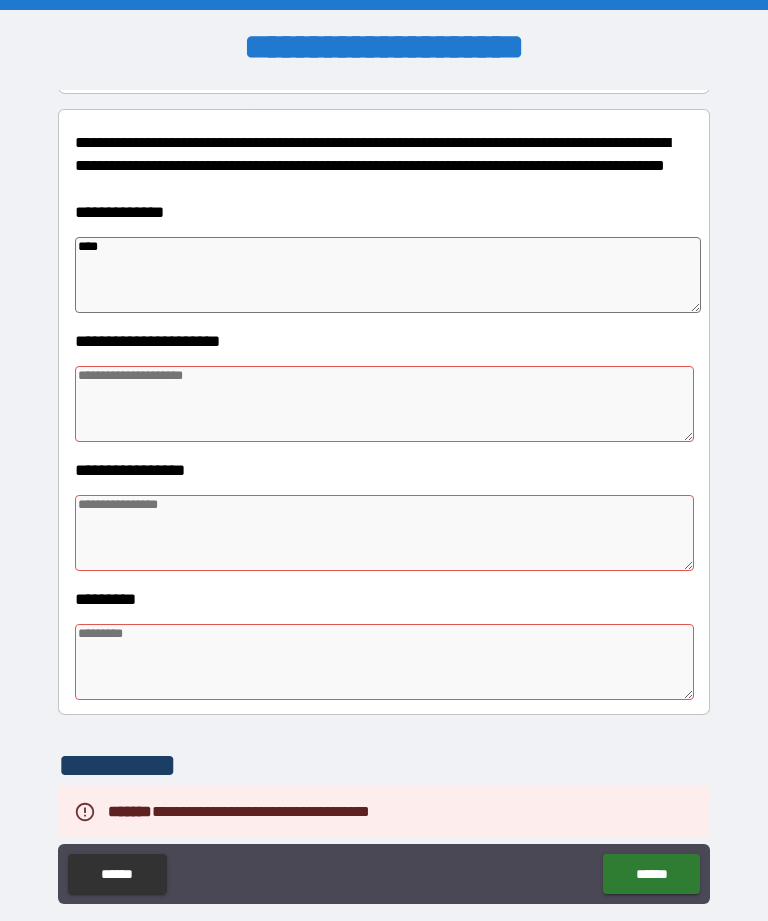 type on "*" 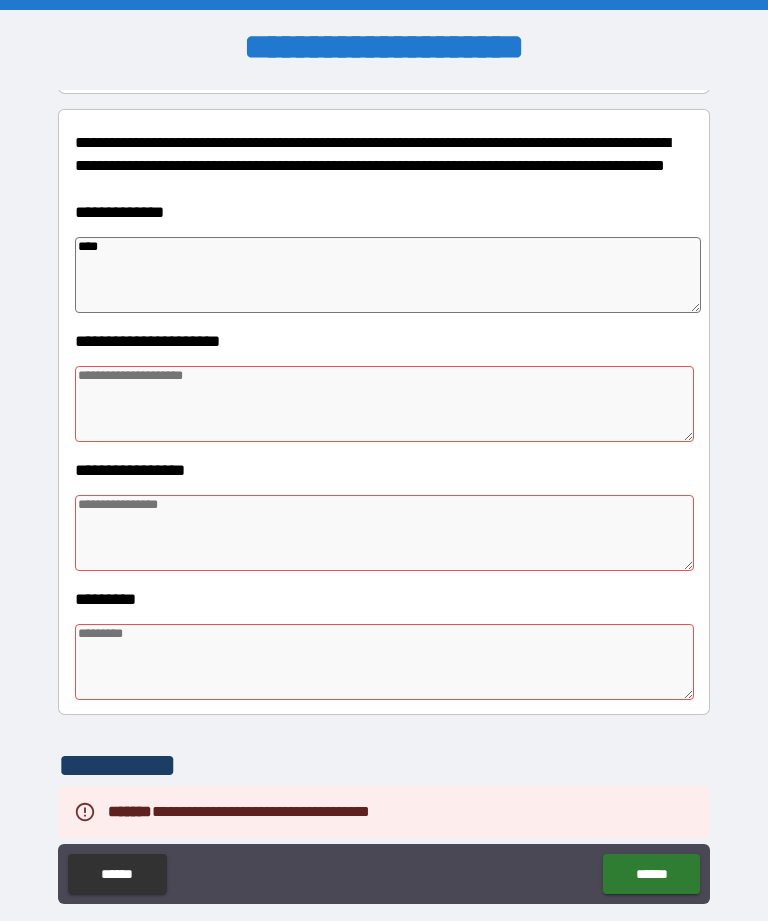 type on "*****" 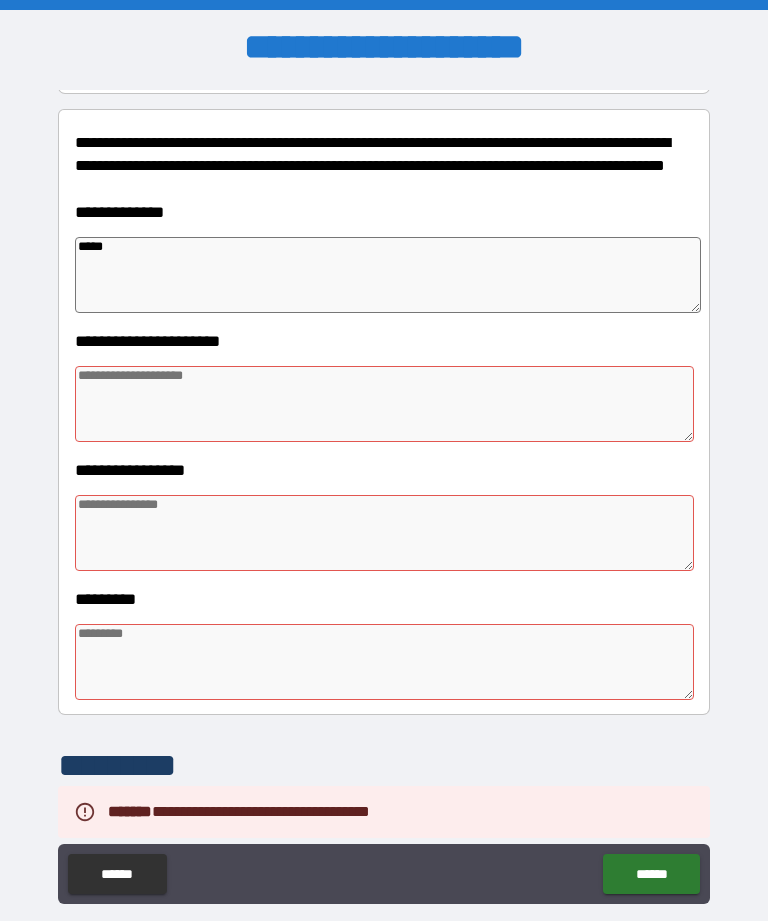 type on "*" 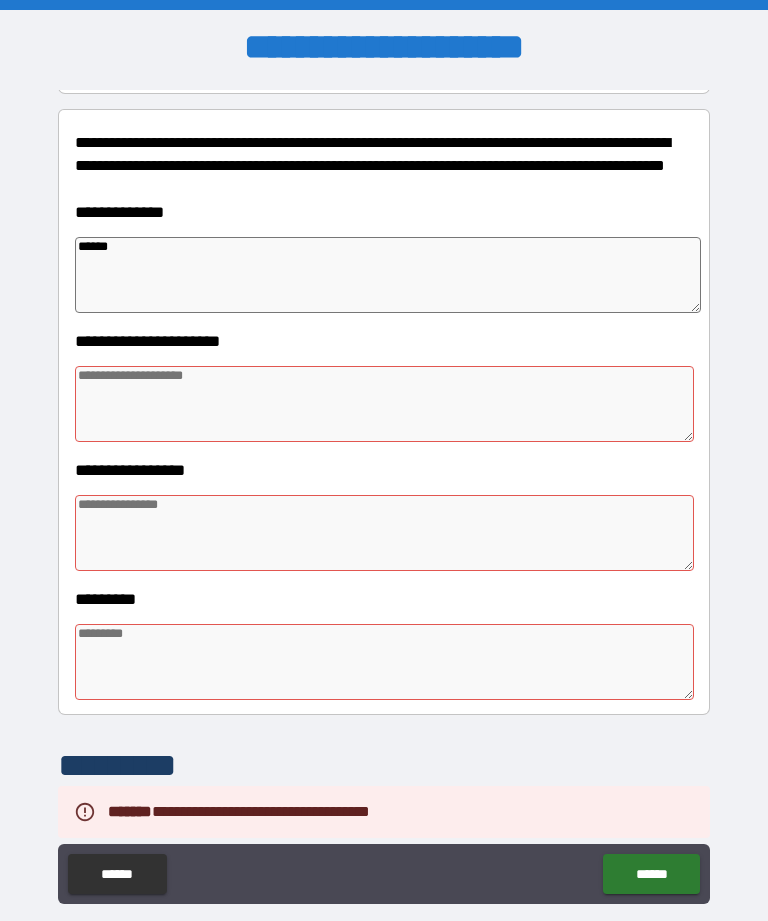 type on "*" 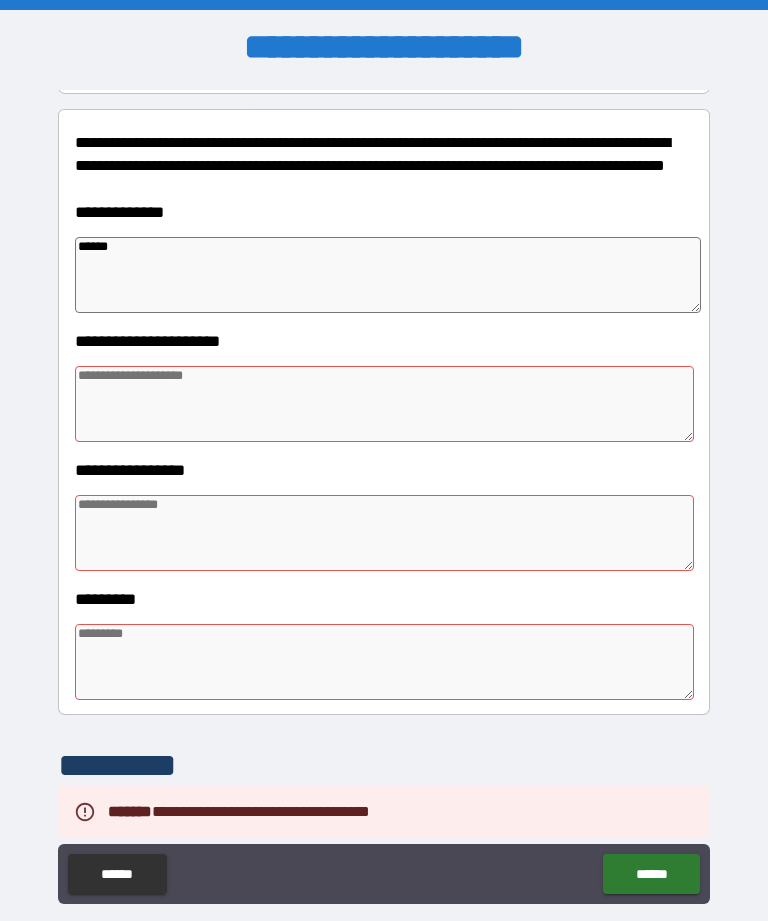 type on "*******" 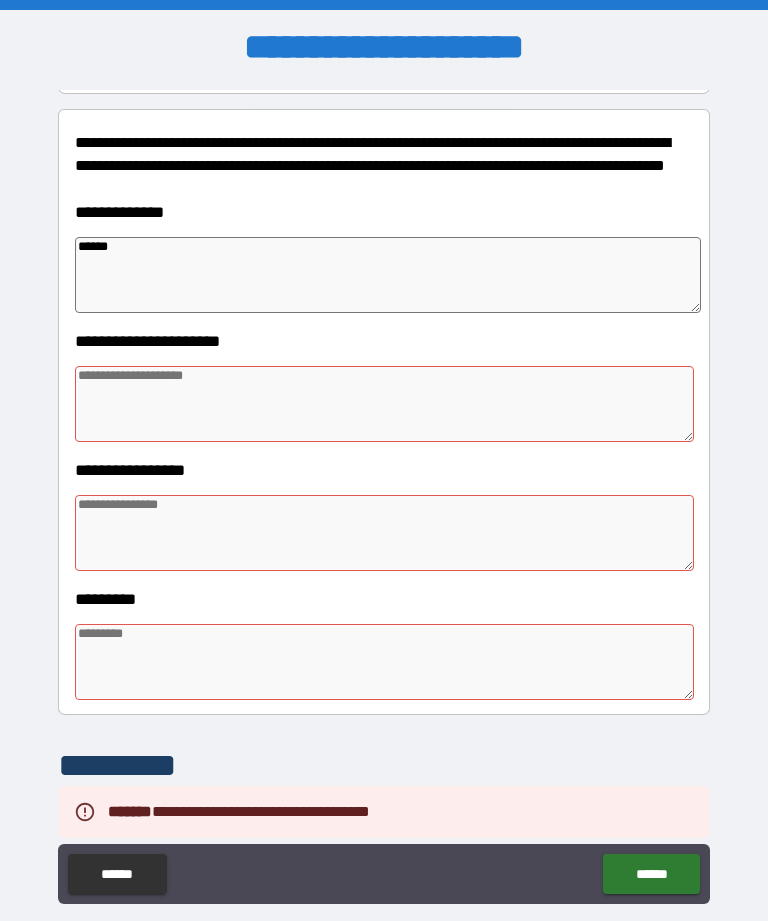 type on "*" 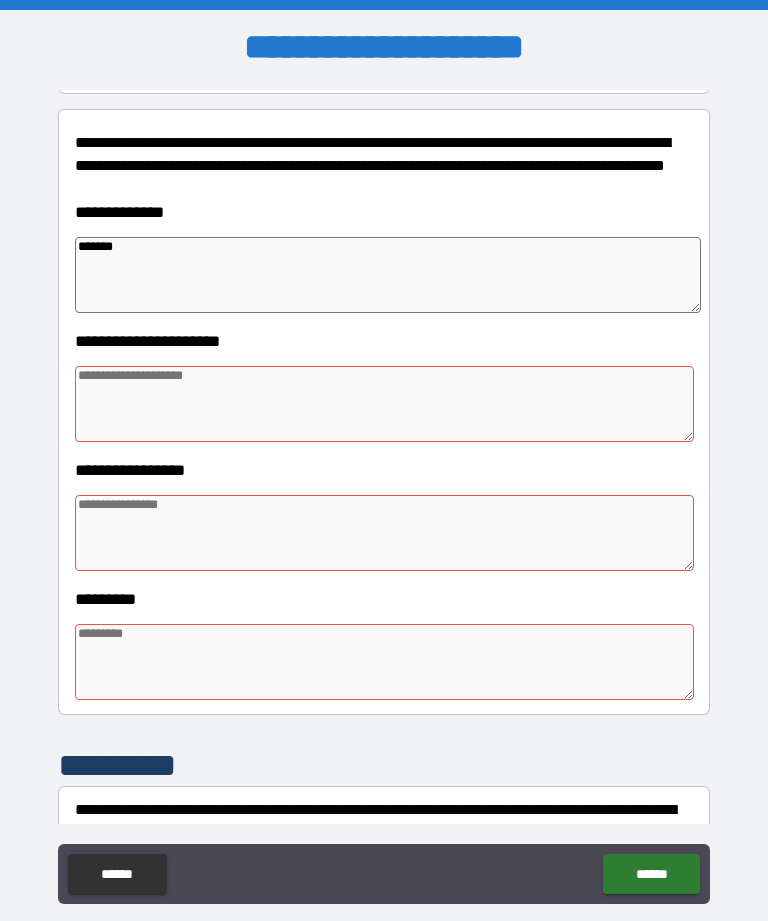 type on "*" 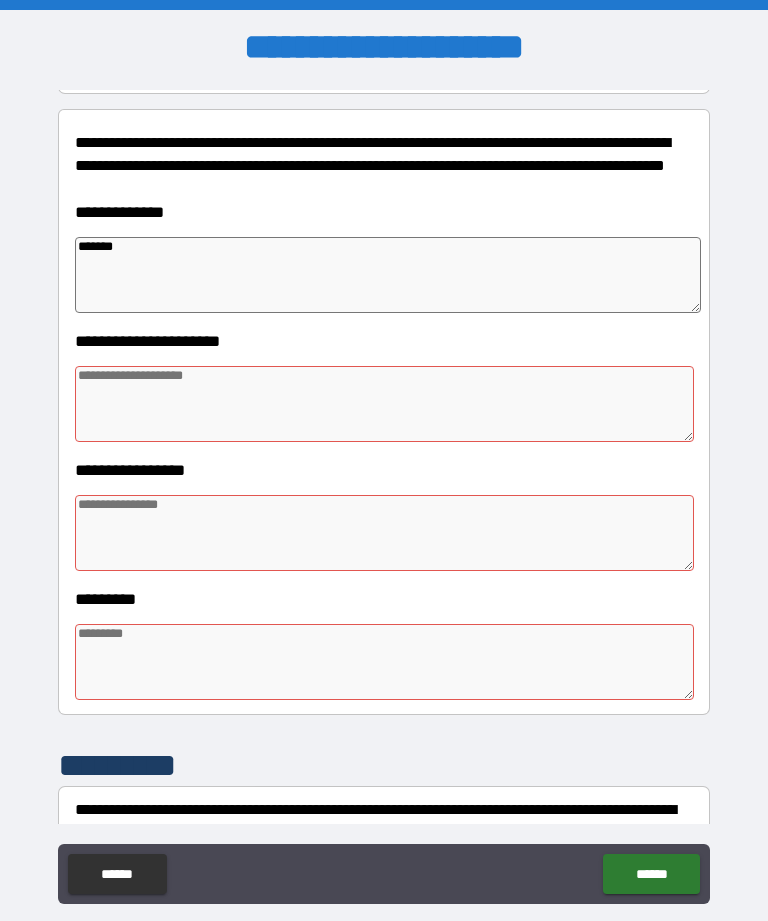type on "*" 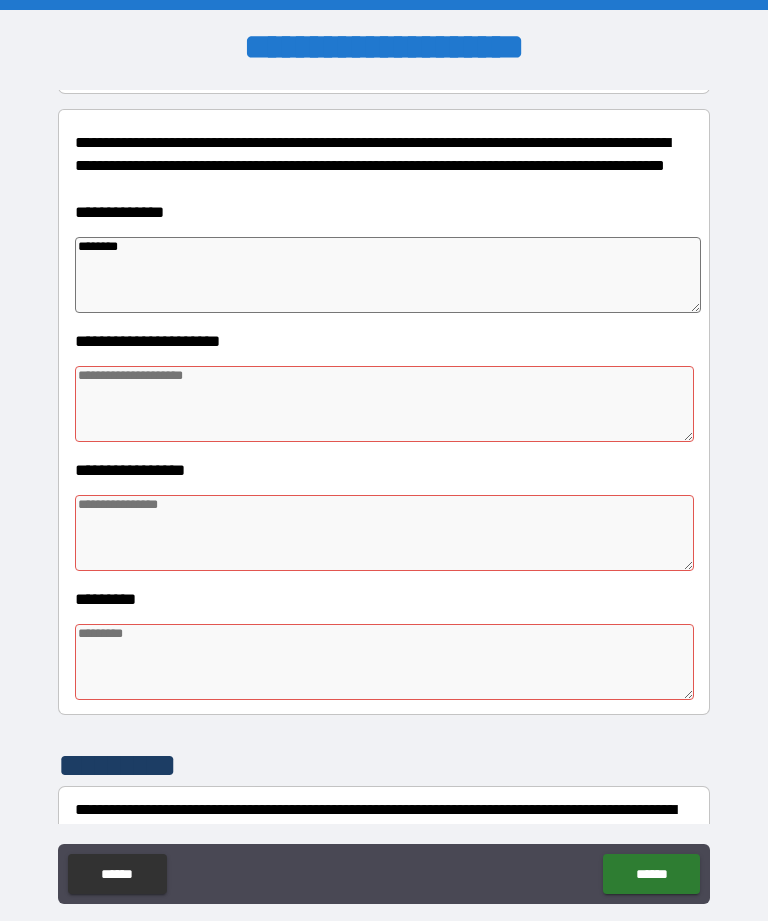 type on "*" 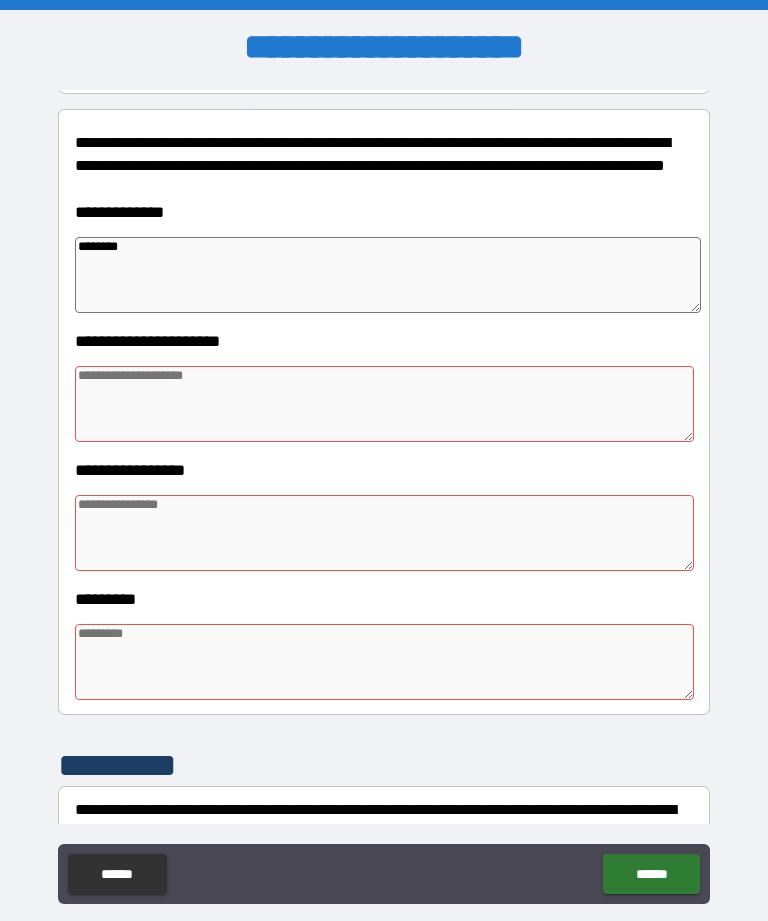 type on "*" 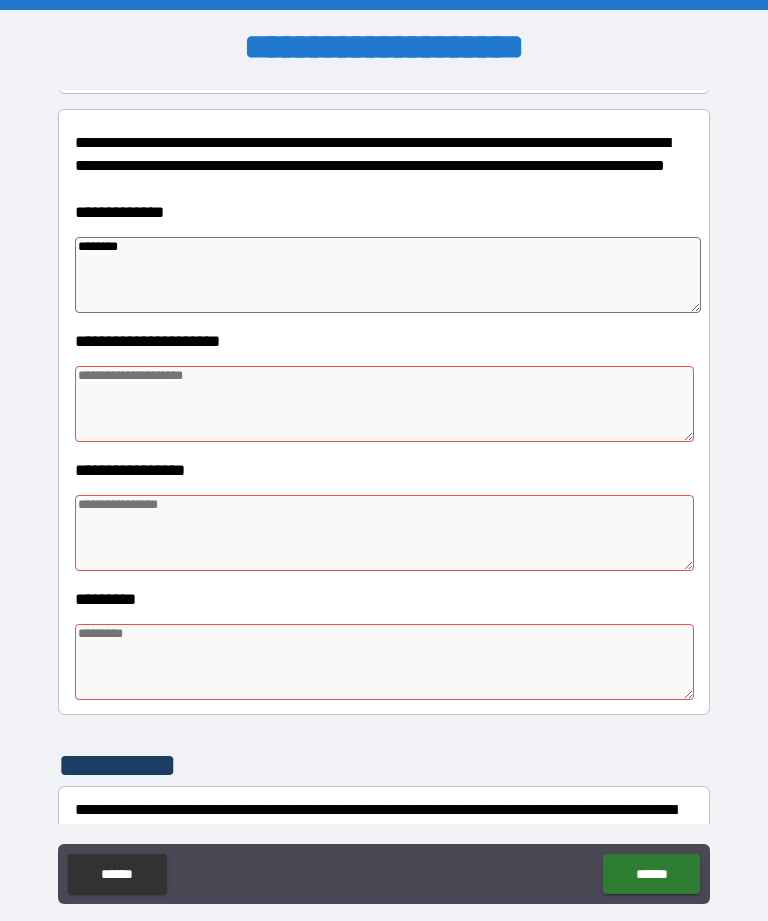 type on "*" 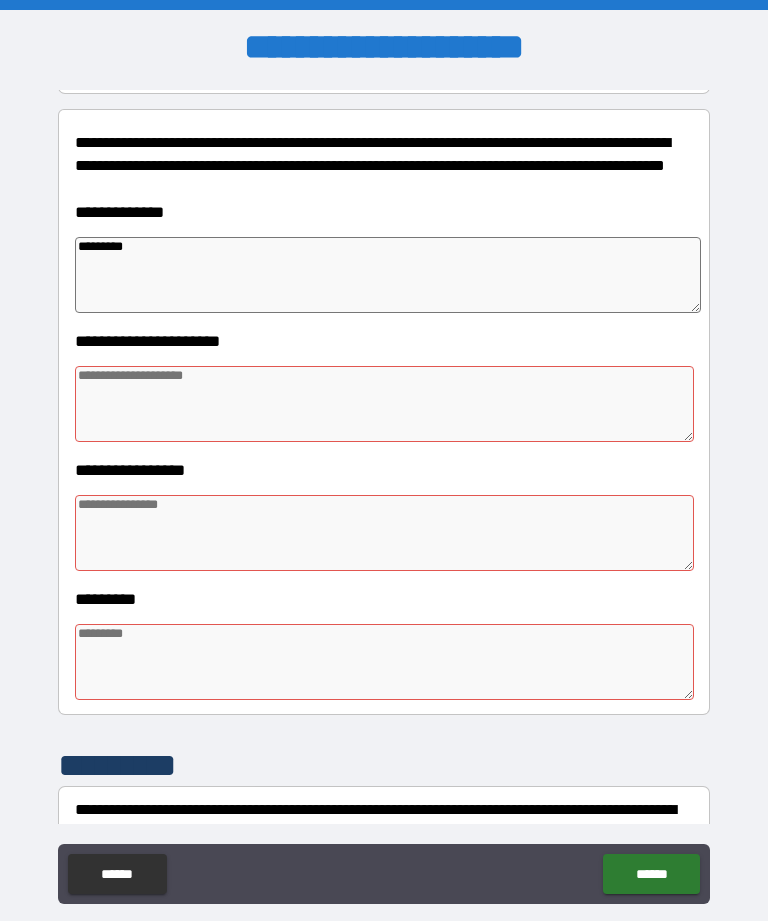 type on "*" 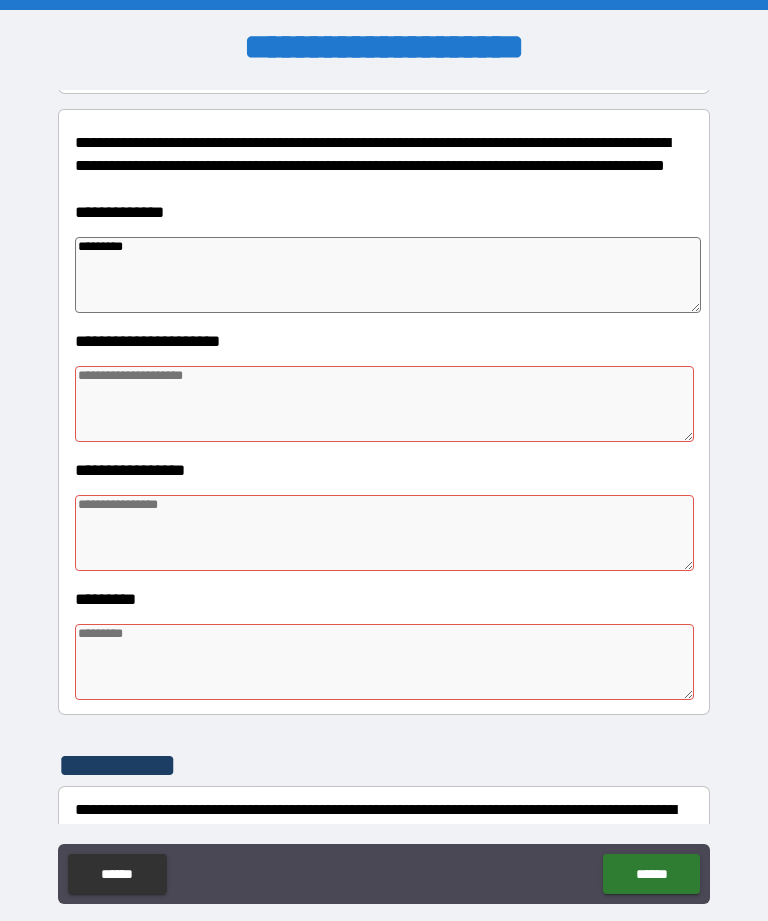 type on "*" 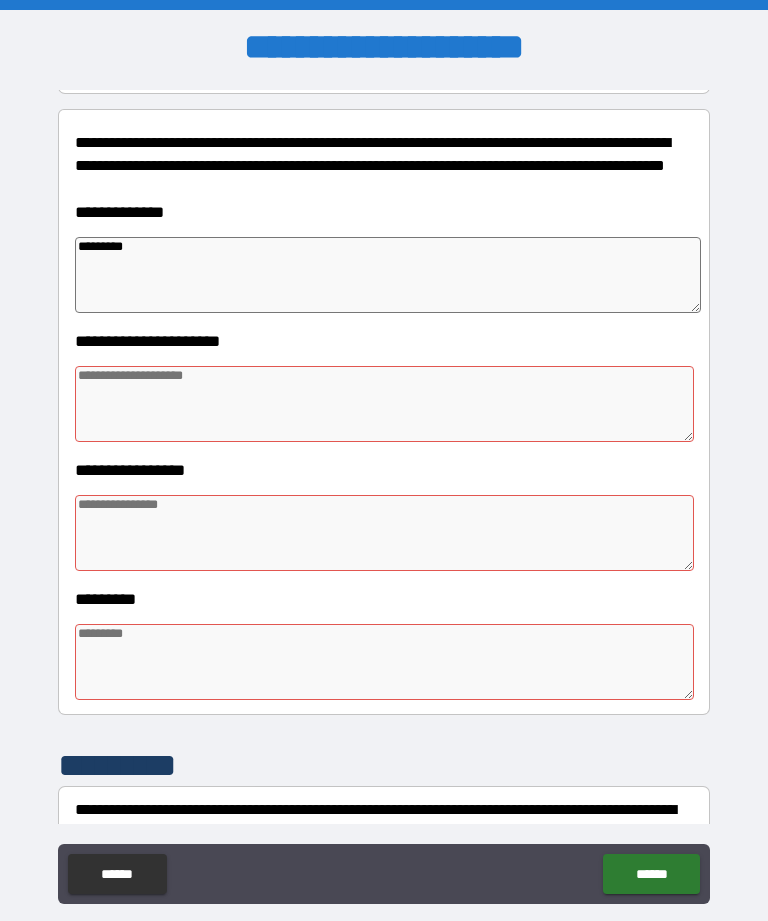 type on "*" 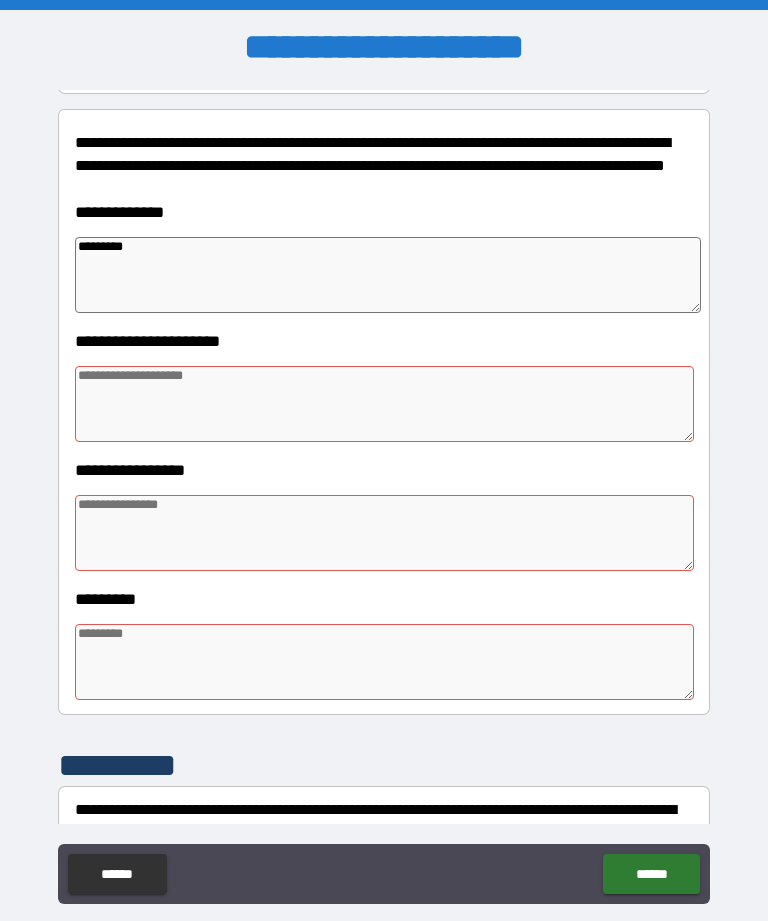 type on "*" 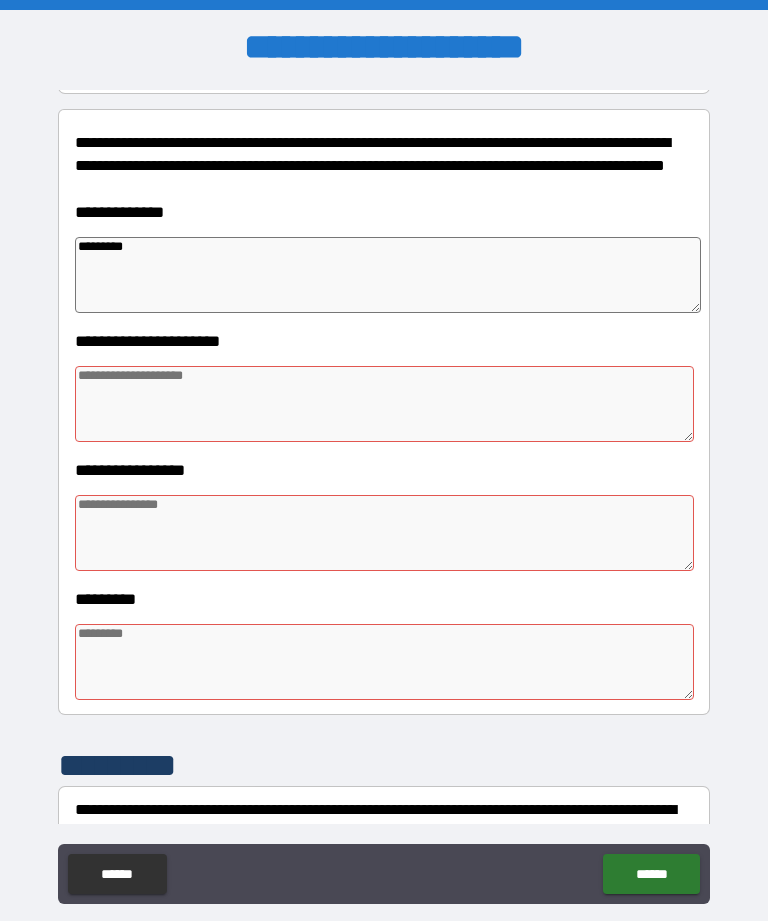type on "*" 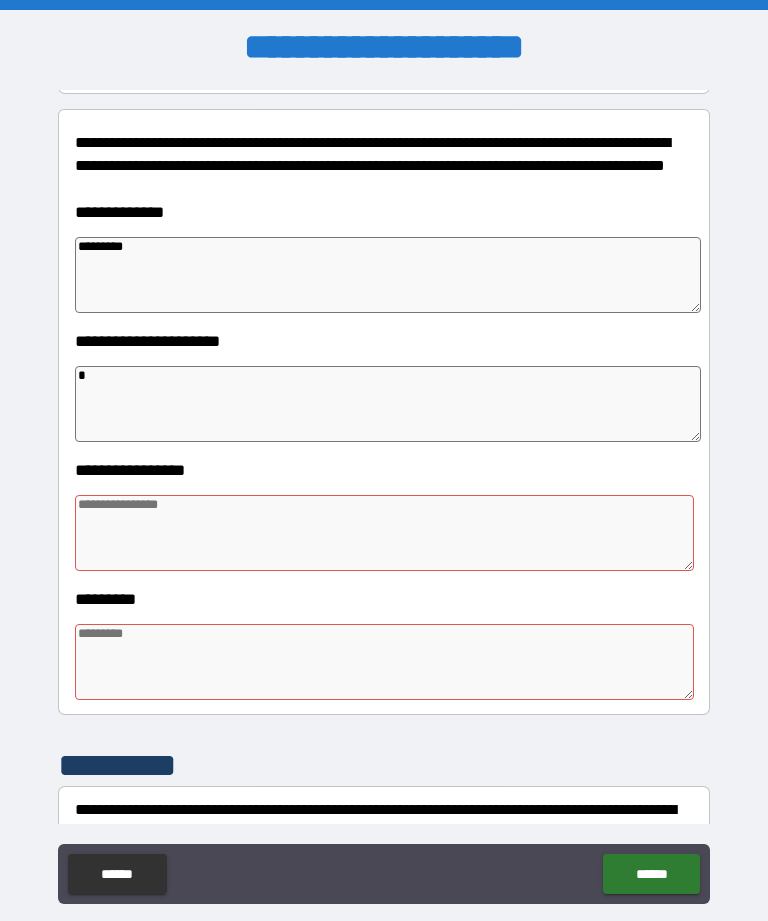 type on "*" 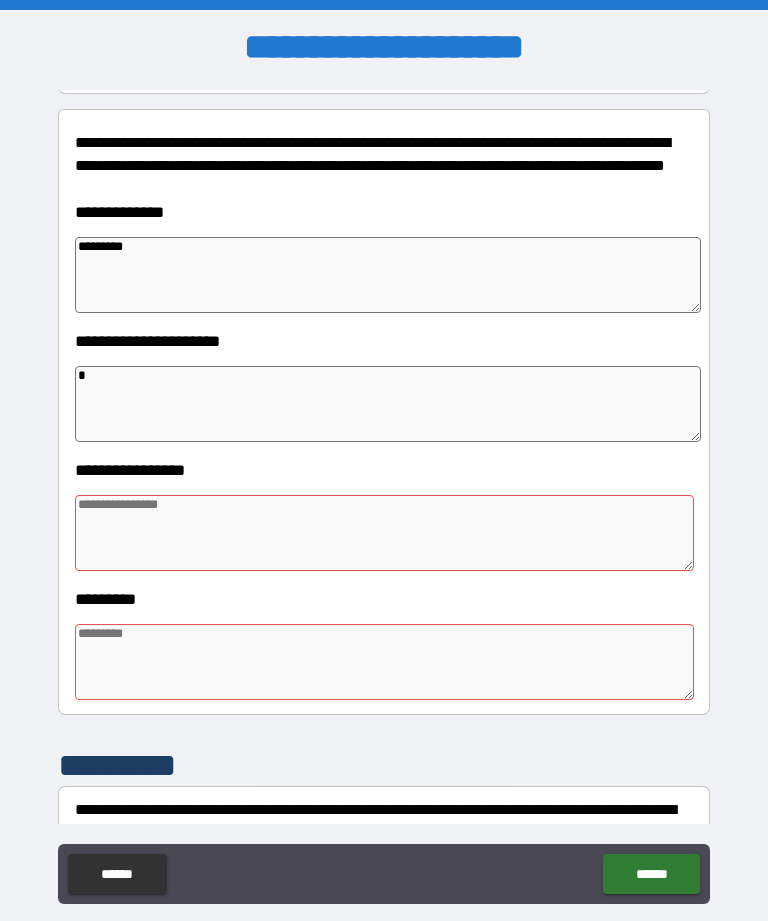 type on "*" 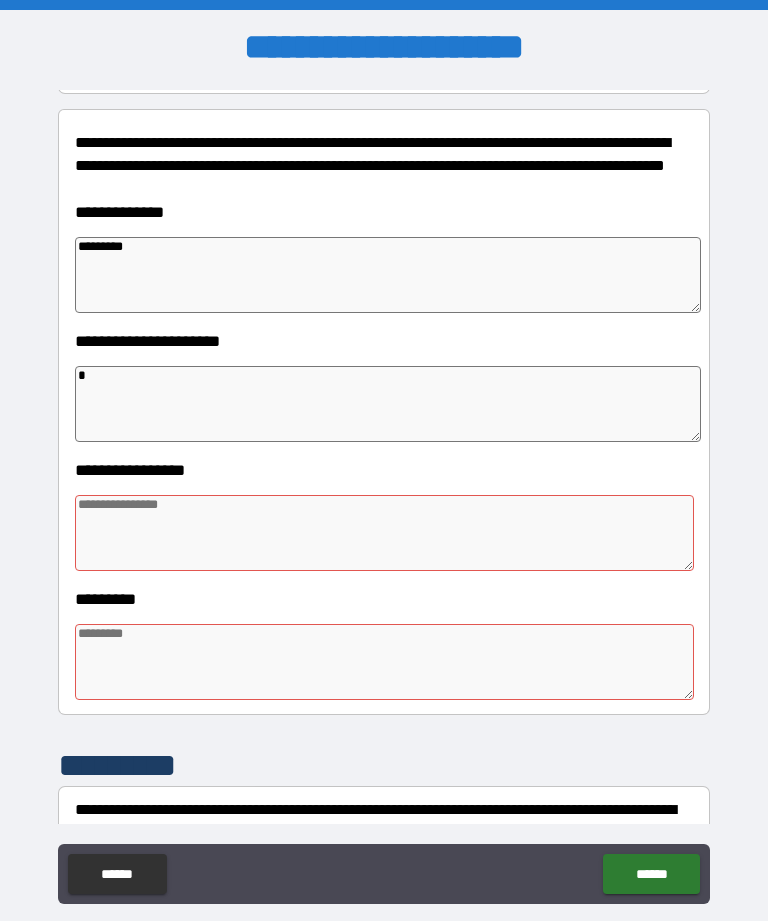 type on "*" 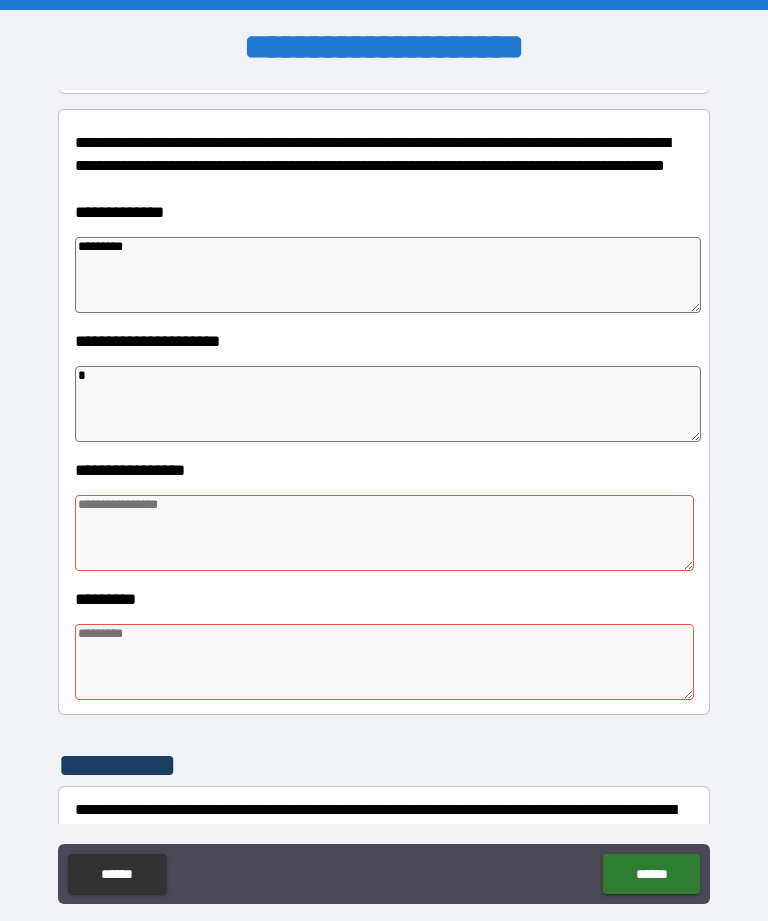 type on "**" 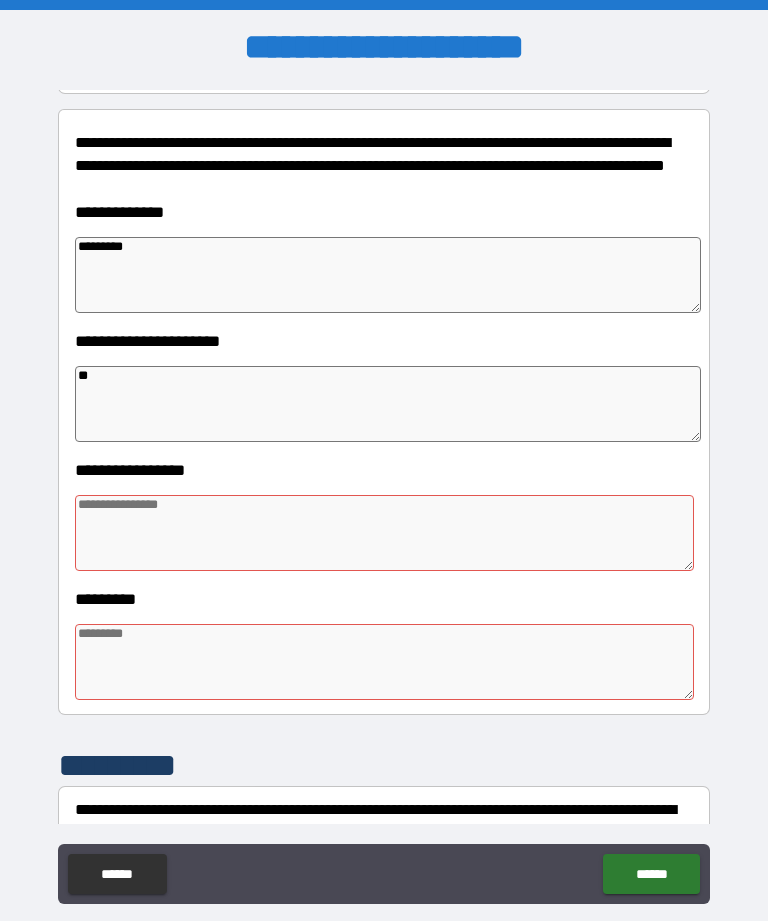type on "*" 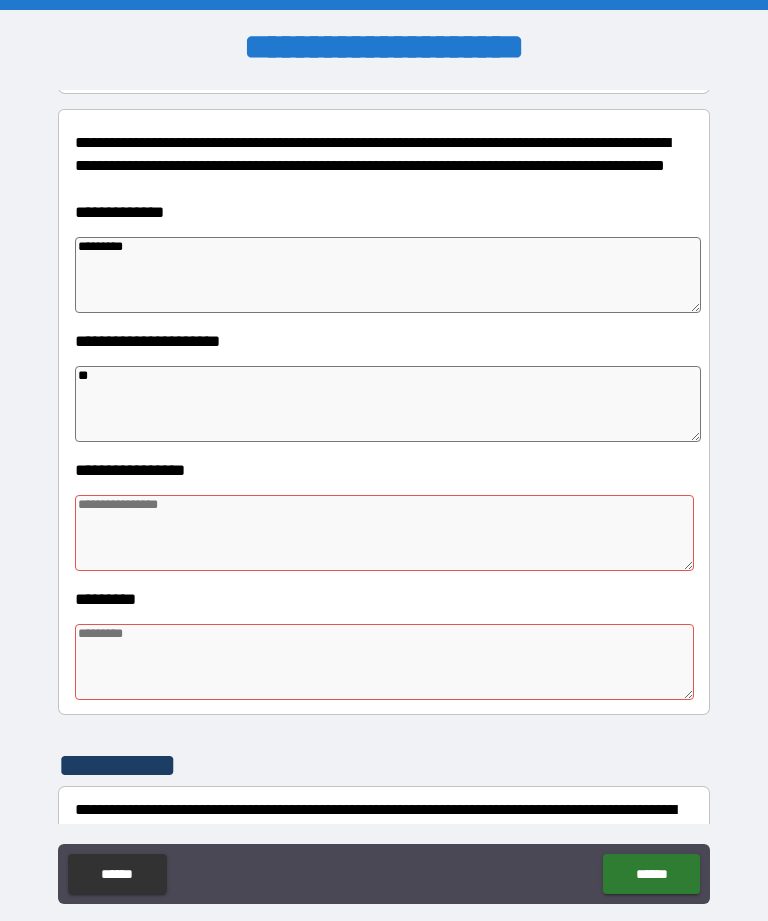 type on "***" 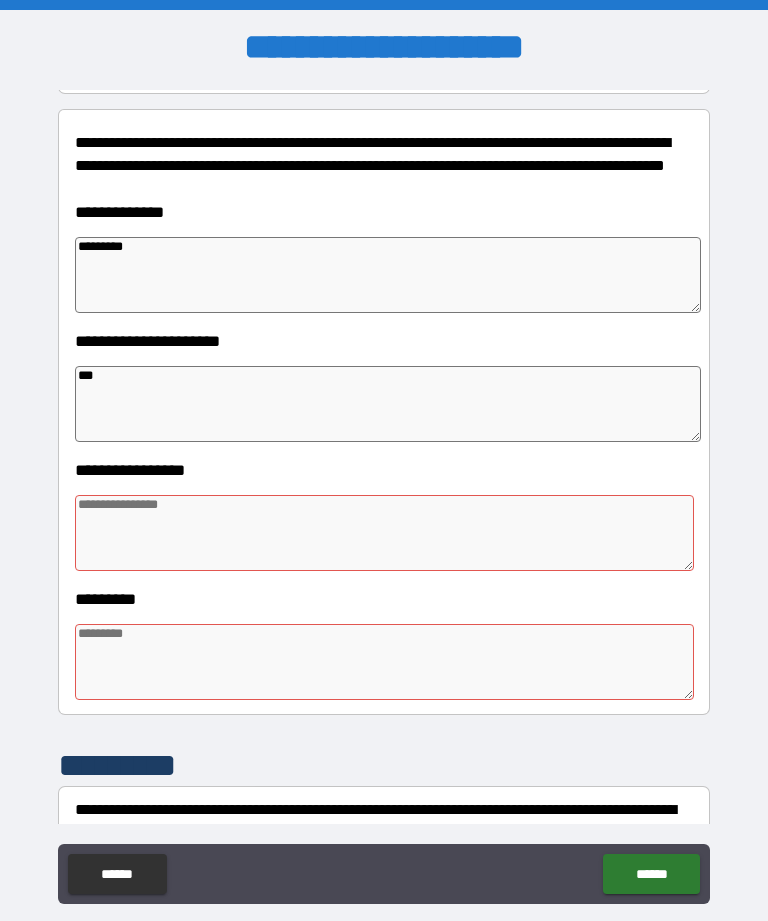 type on "*" 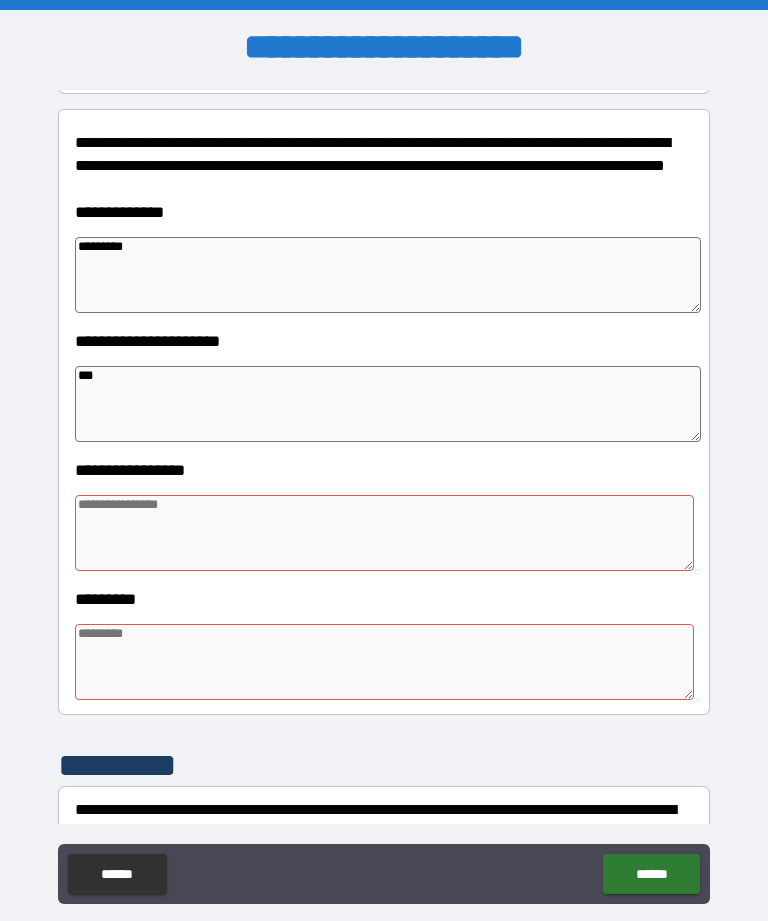 type on "****" 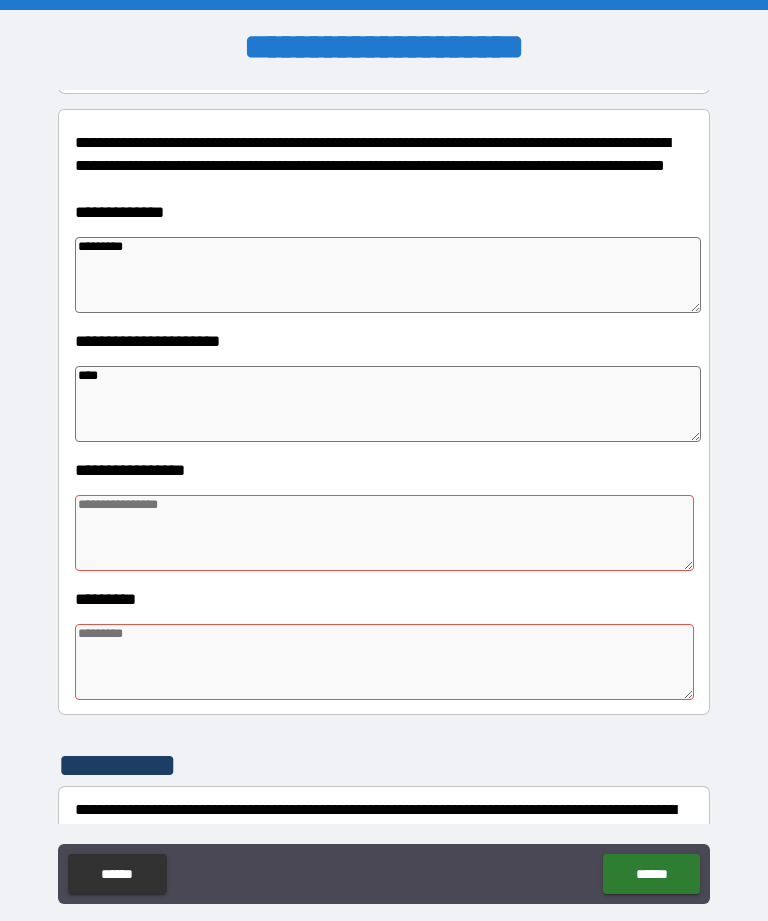 type on "*" 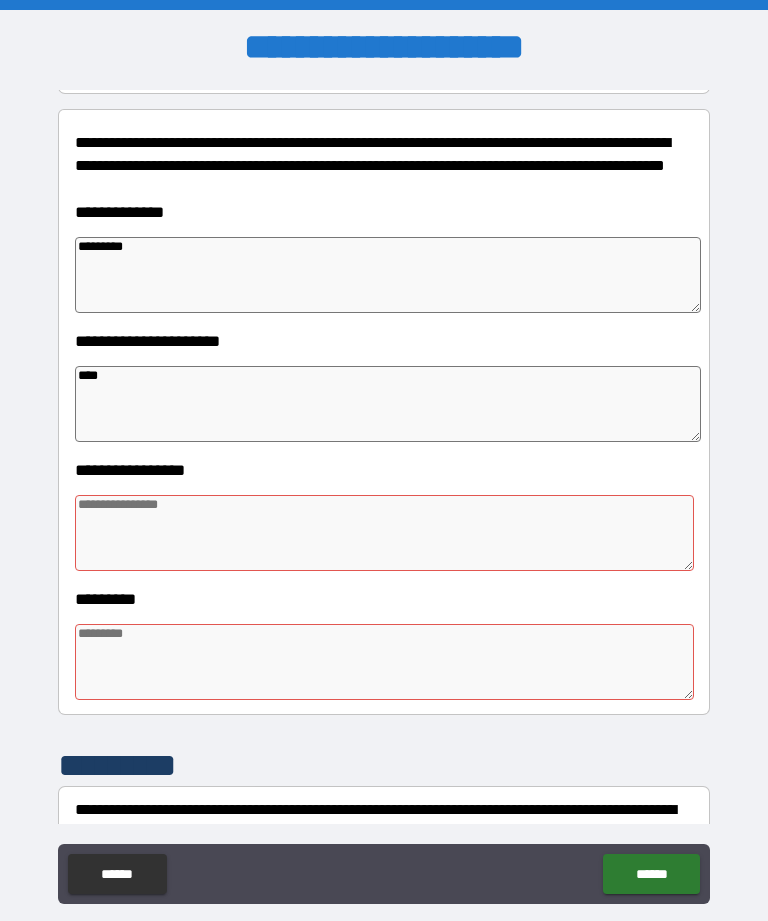 type on "*" 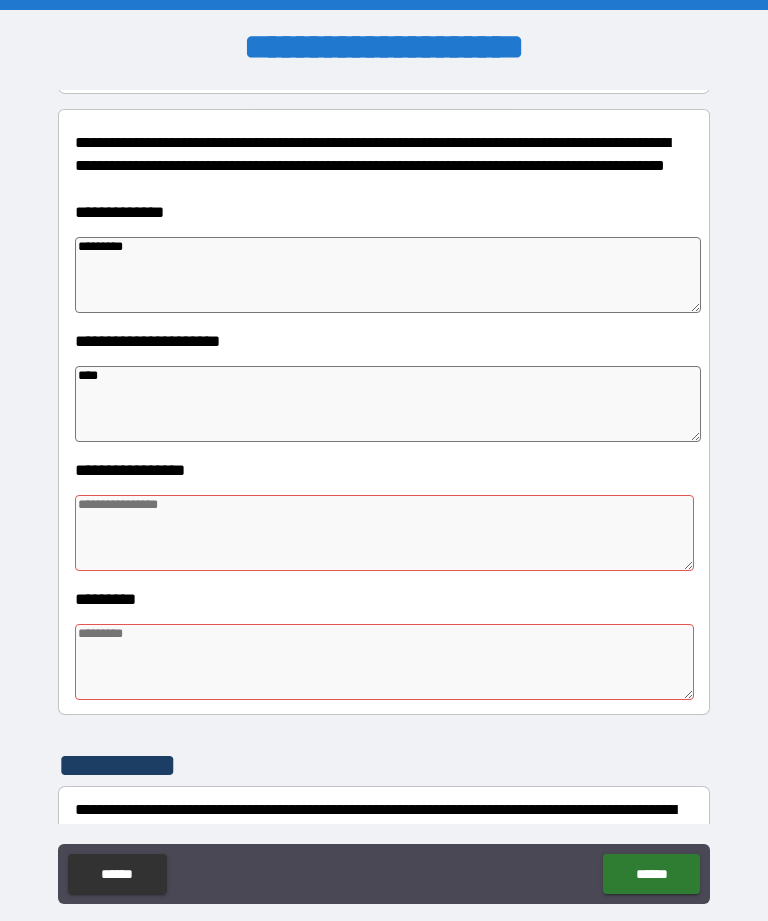 type on "*" 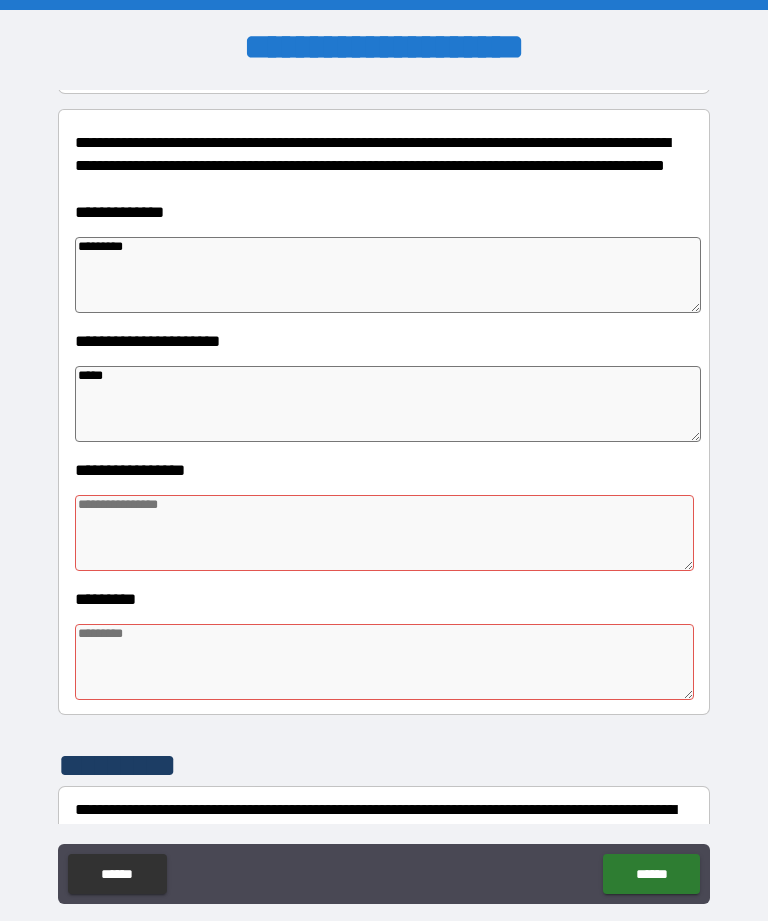 type on "*" 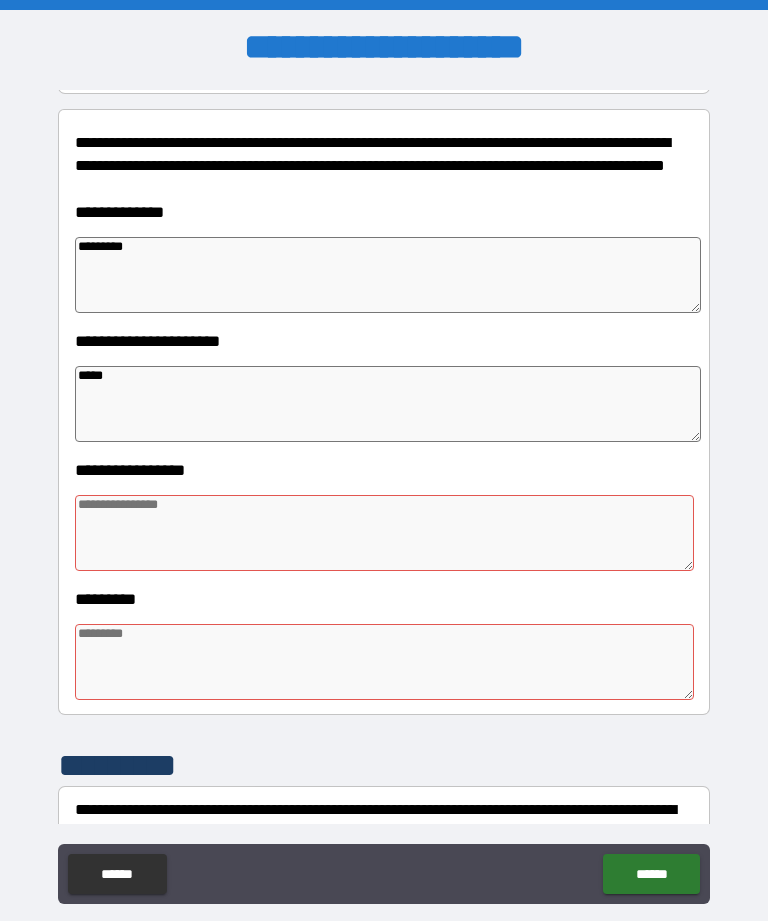 type on "******" 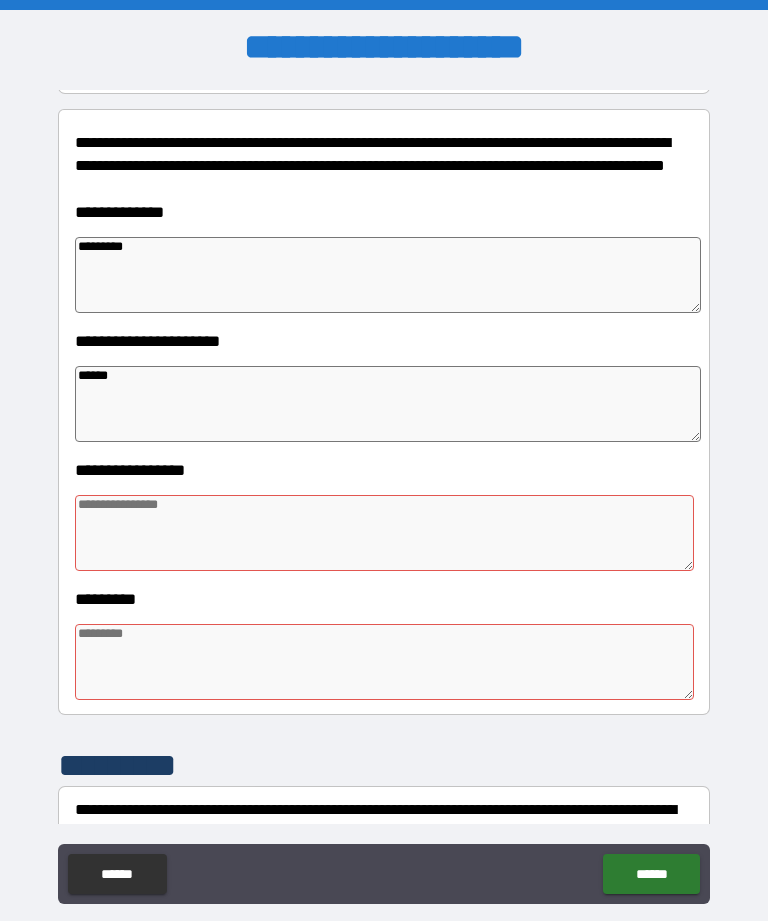 type on "*" 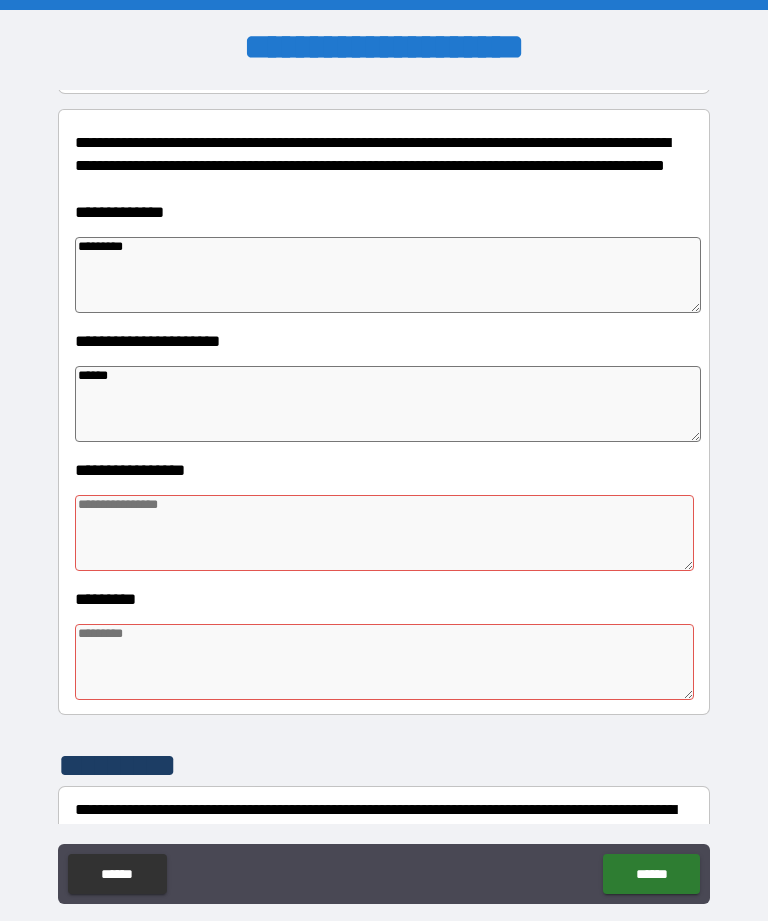 type on "*" 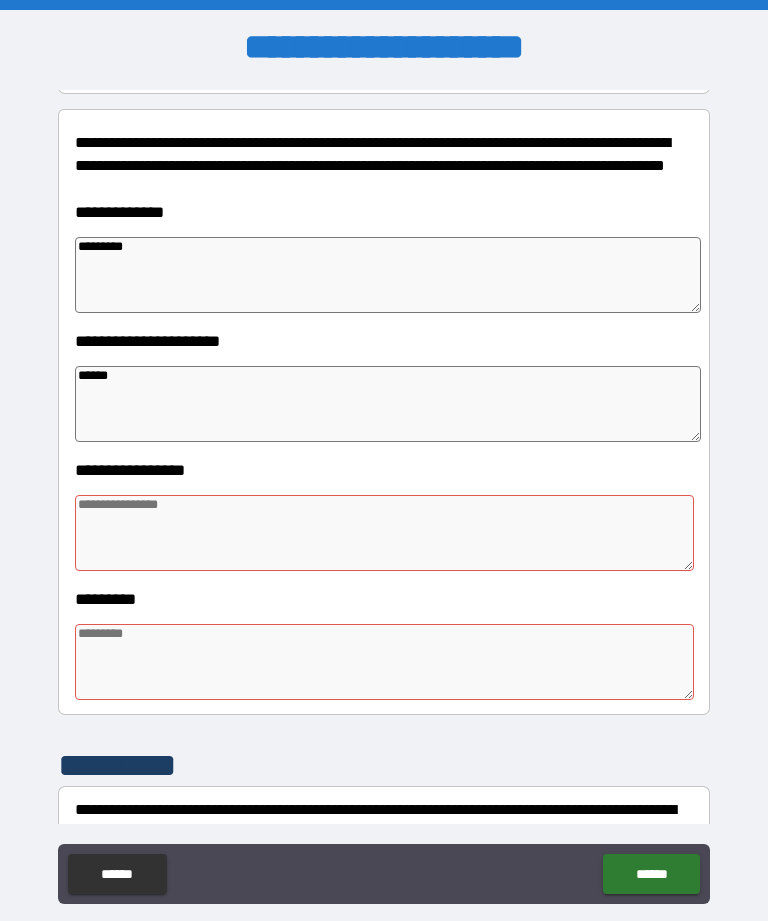 type on "*" 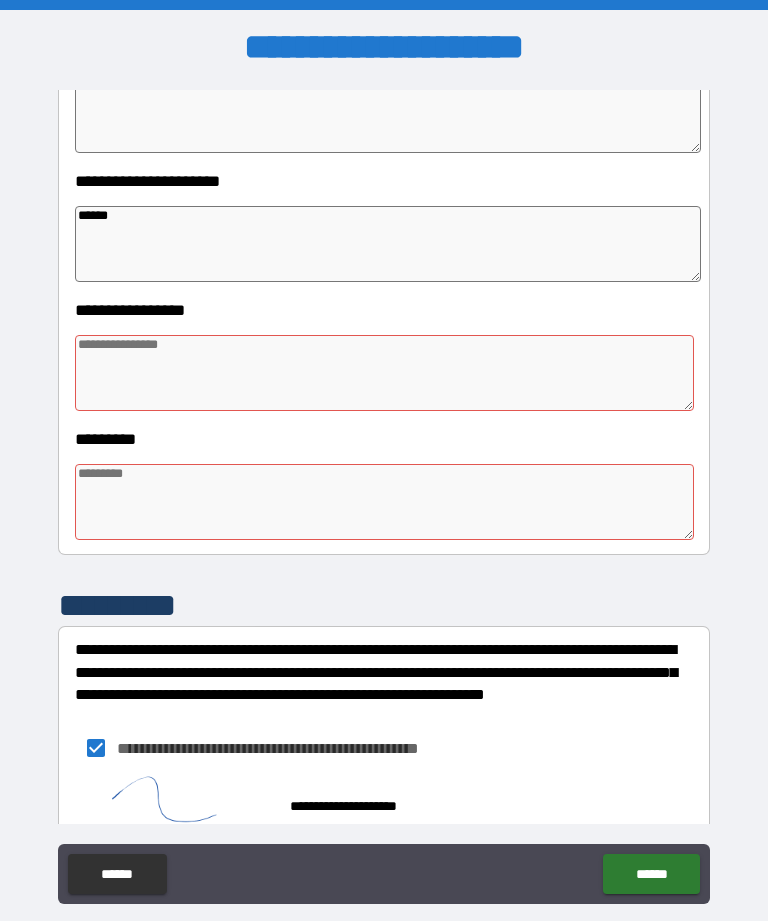 scroll, scrollTop: 427, scrollLeft: 0, axis: vertical 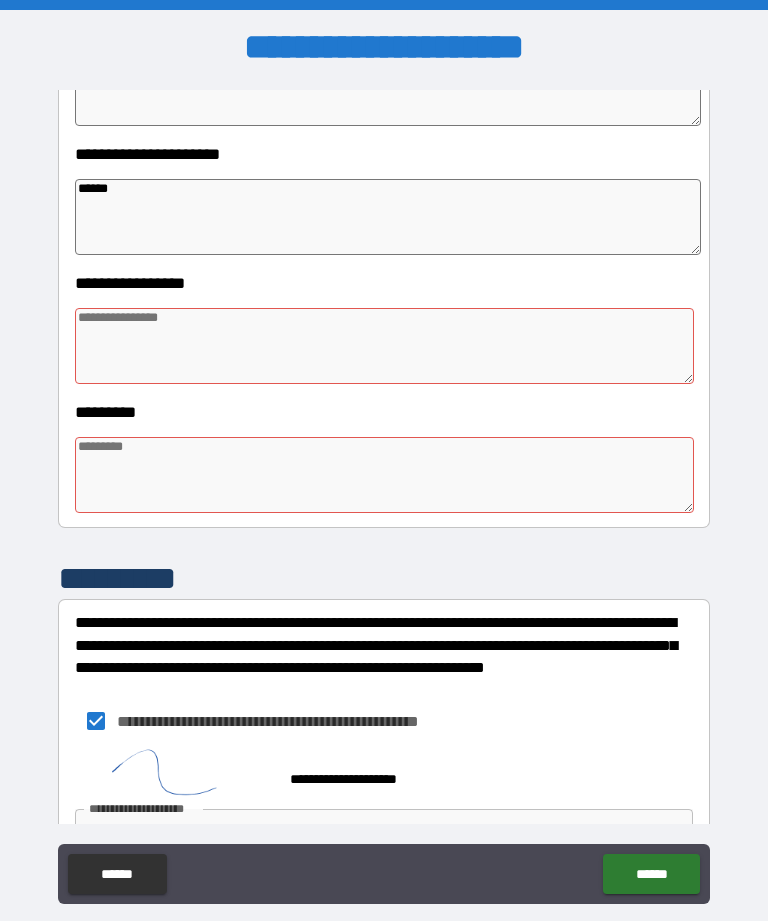 type on "*" 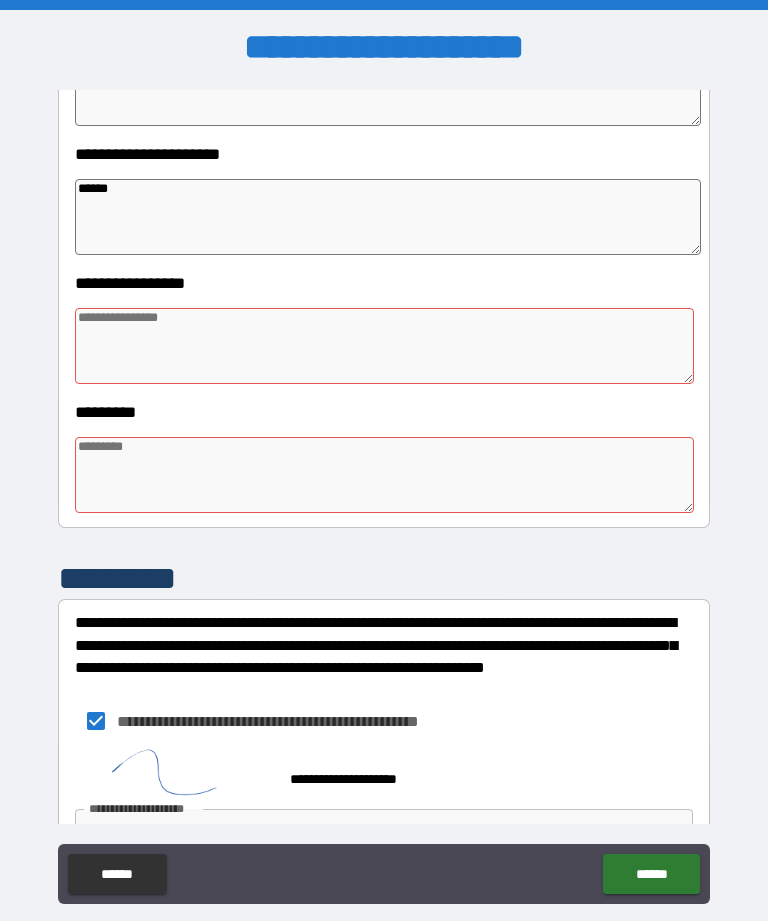 type on "*" 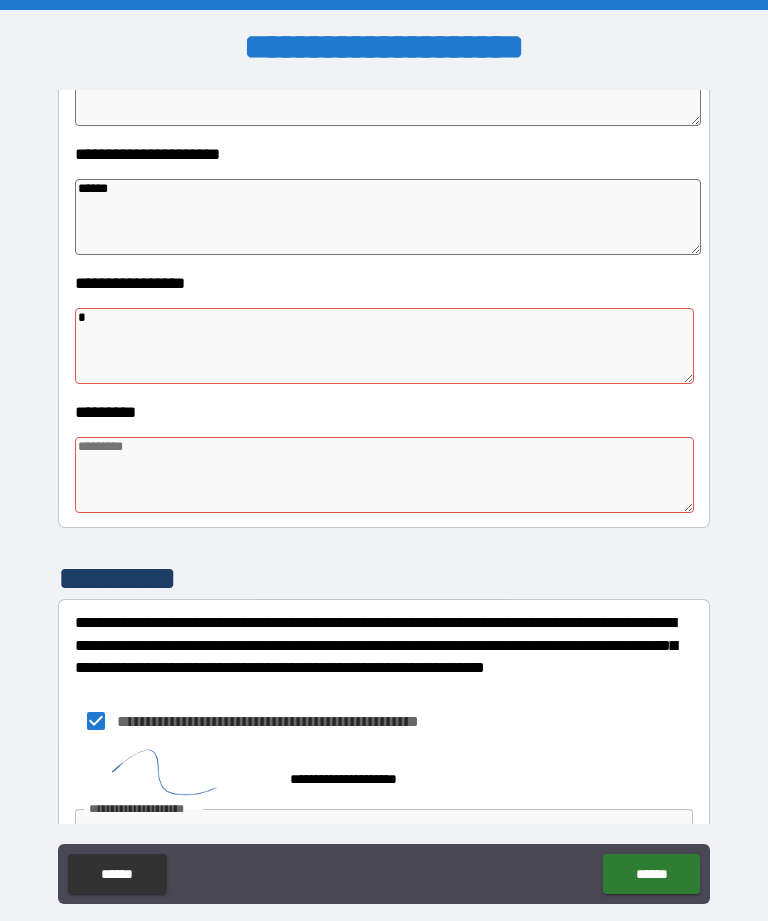 type on "*" 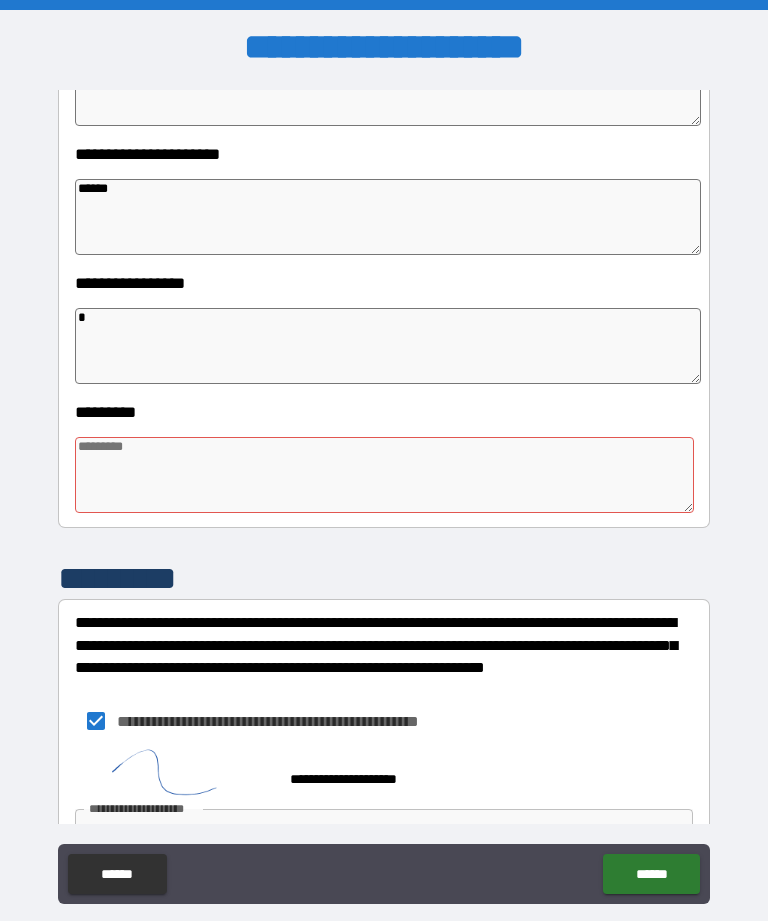 type on "**" 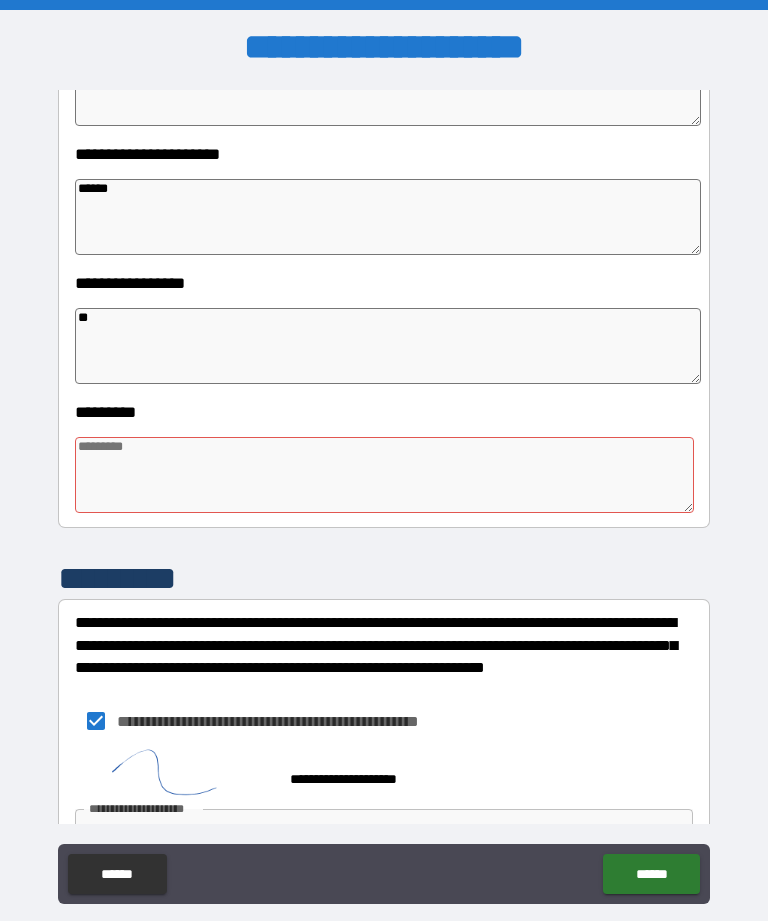 type on "*" 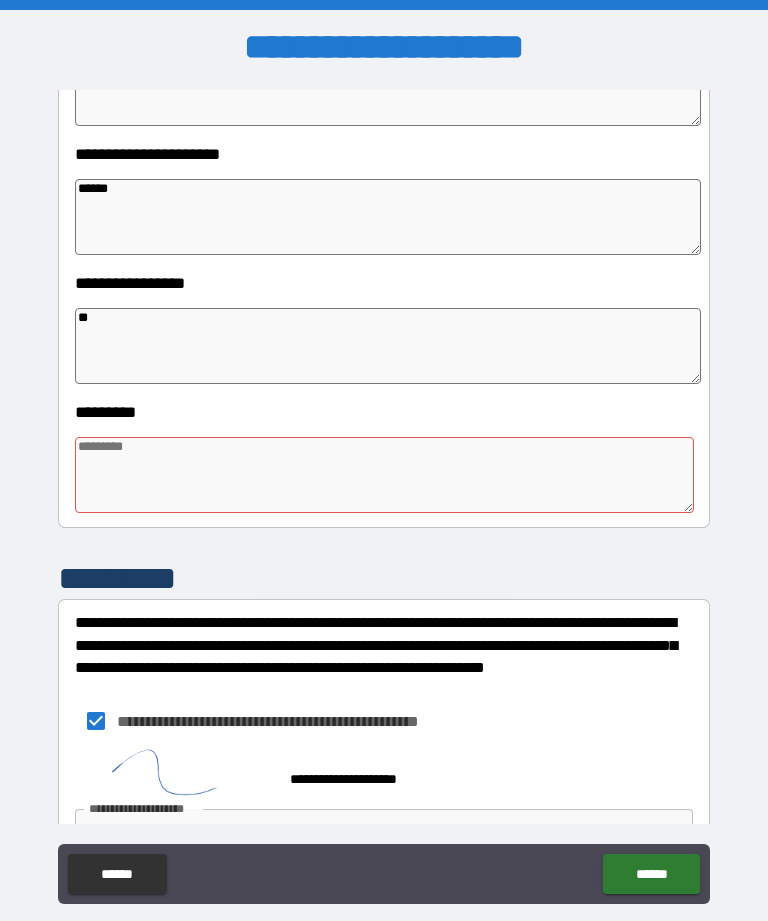type on "*" 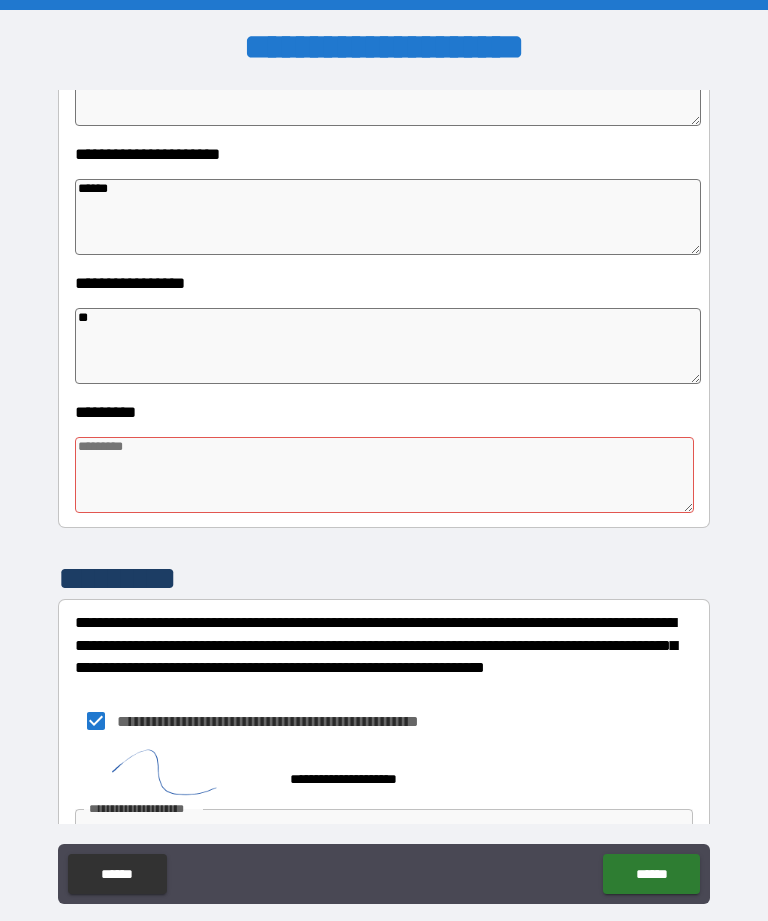 type on "*" 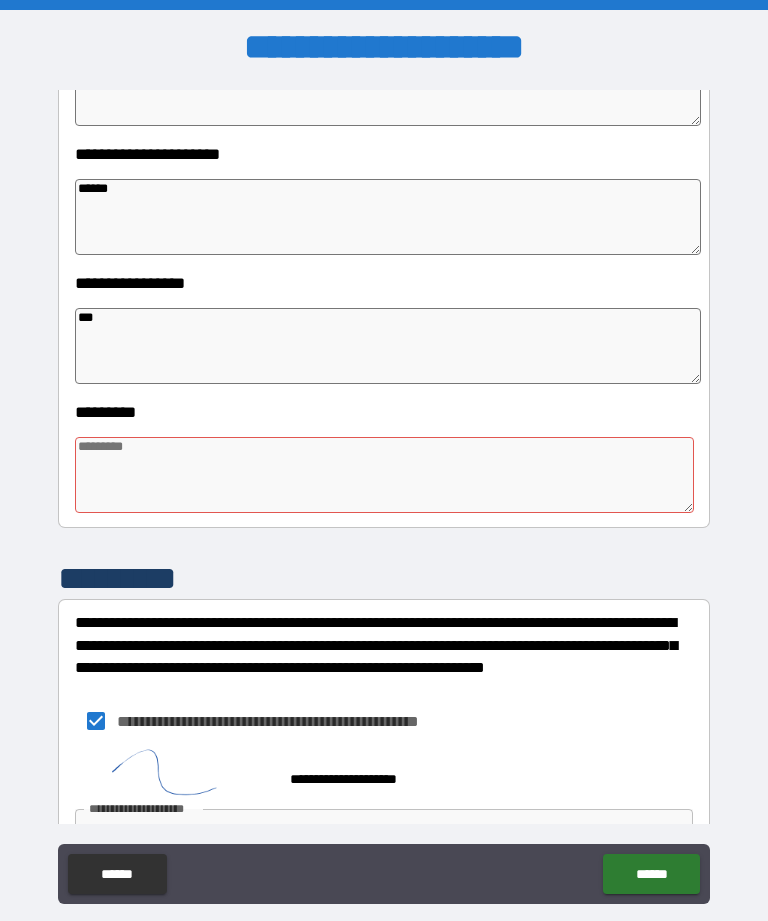 type on "*" 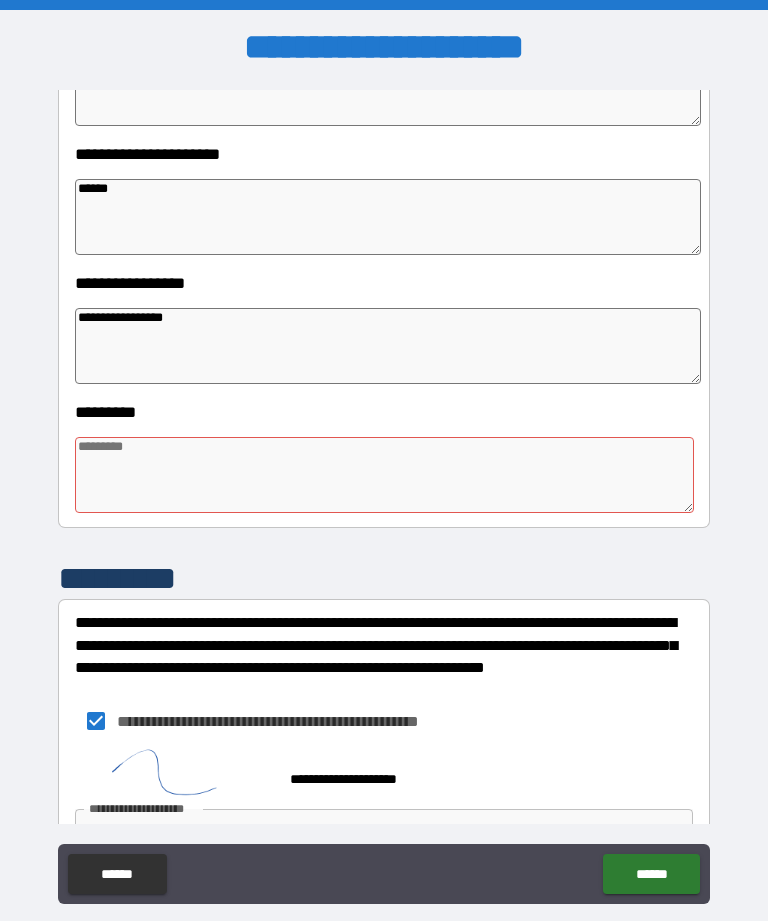 click at bounding box center [384, 475] 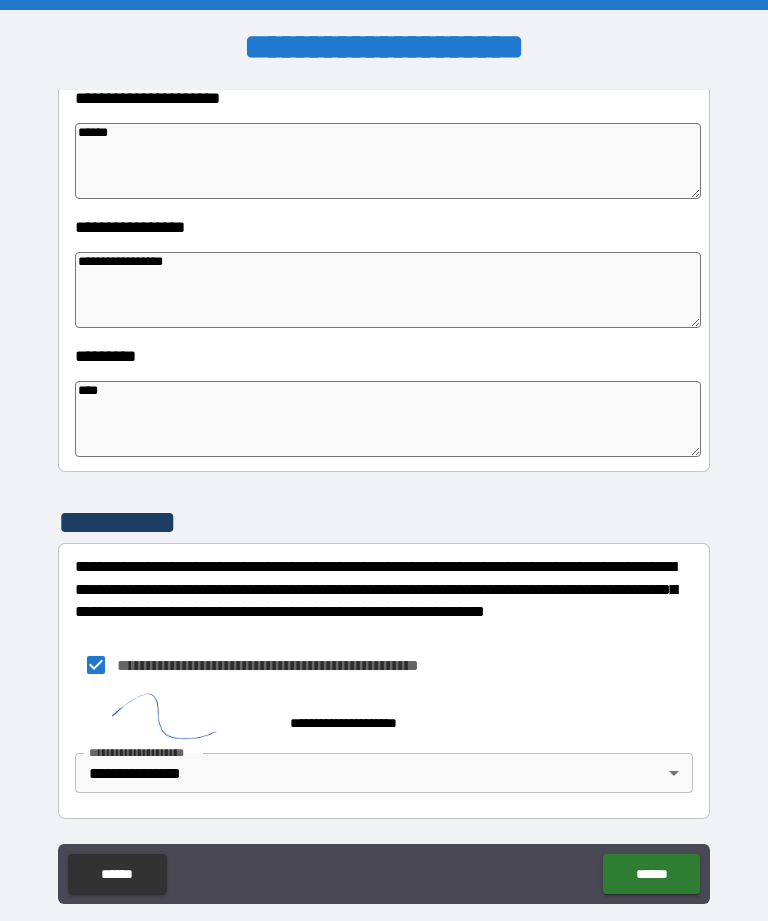 scroll, scrollTop: 483, scrollLeft: 0, axis: vertical 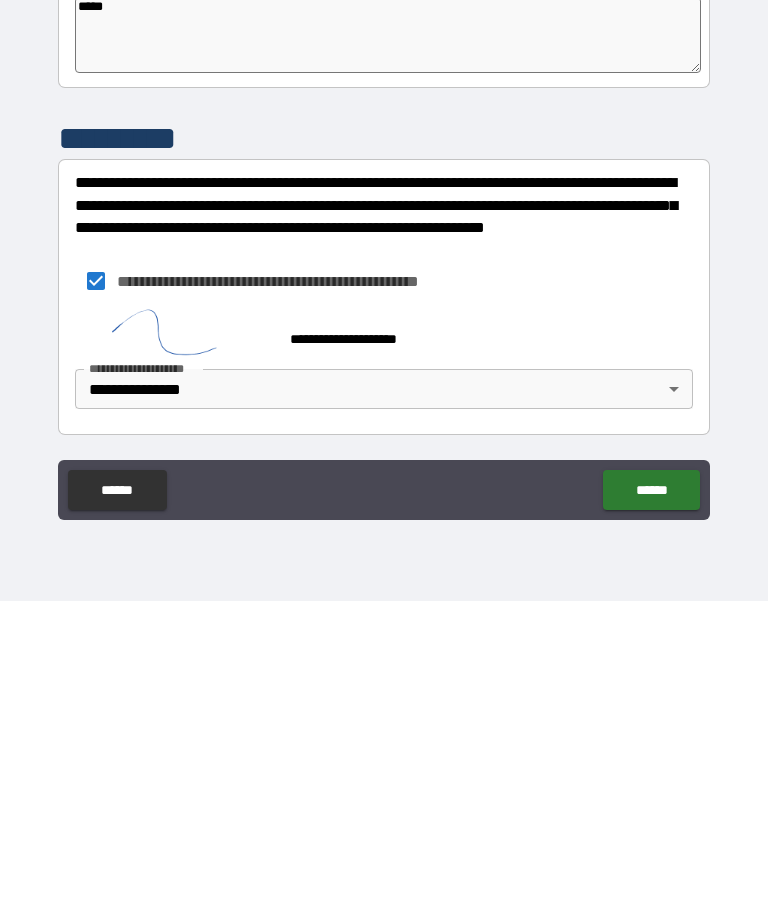 click on "******   ******" at bounding box center [384, 812] 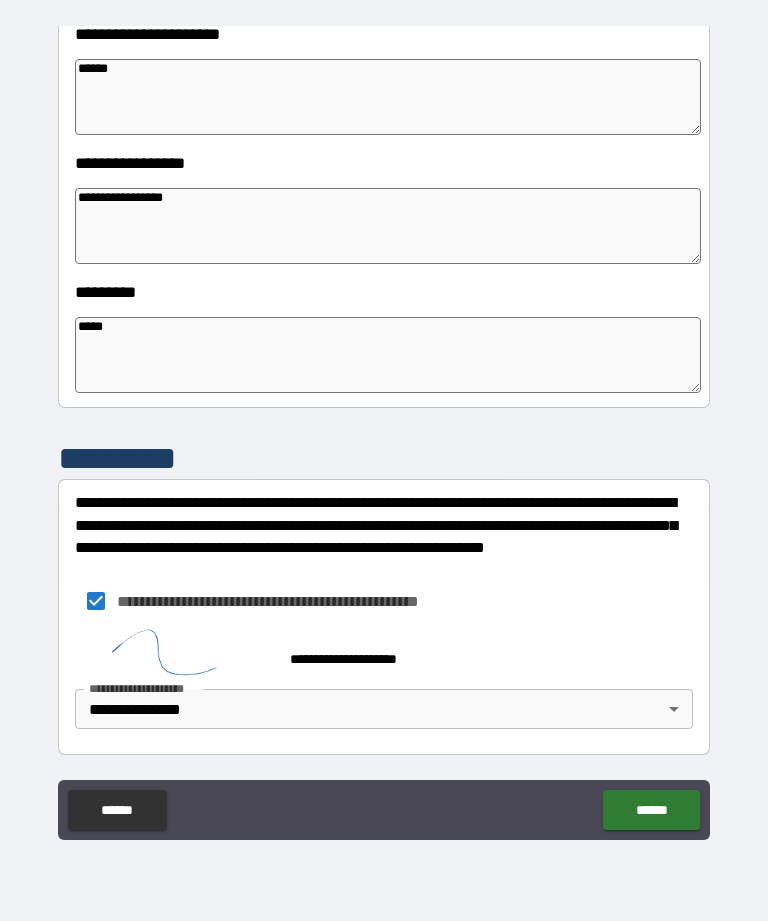 click on "******" at bounding box center [651, 810] 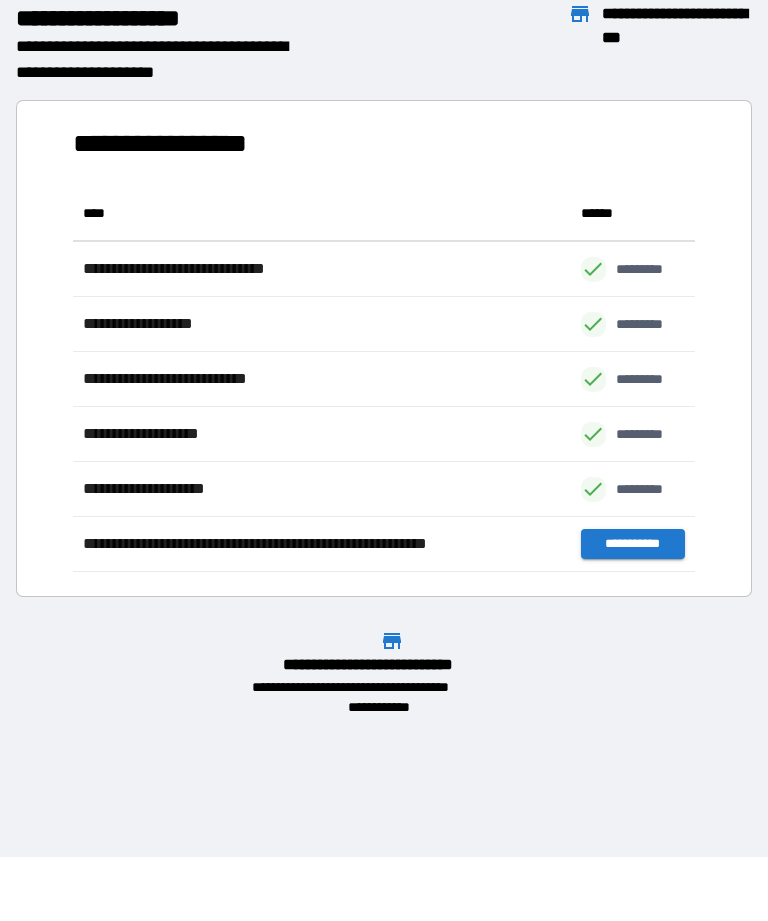 scroll, scrollTop: 1, scrollLeft: 1, axis: both 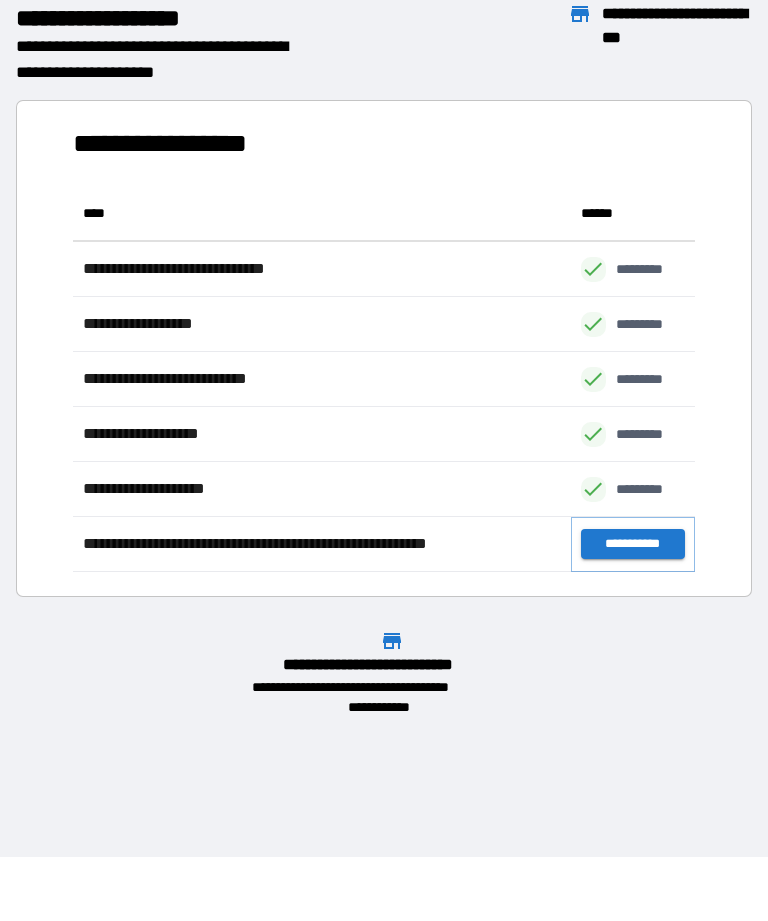 click on "**********" at bounding box center [633, 544] 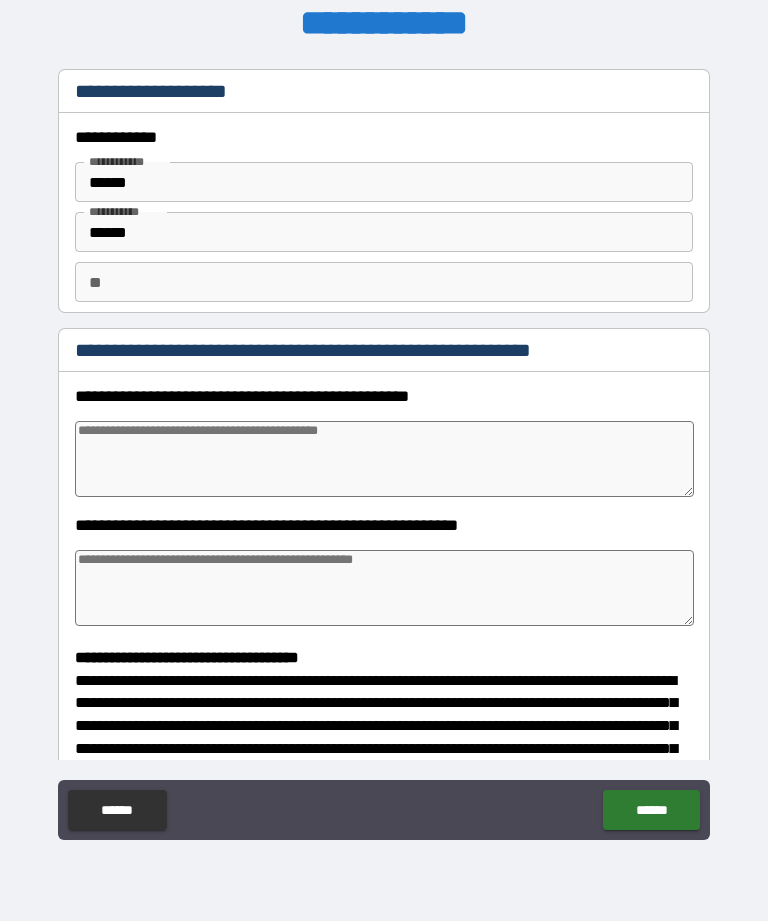 click at bounding box center [384, 459] 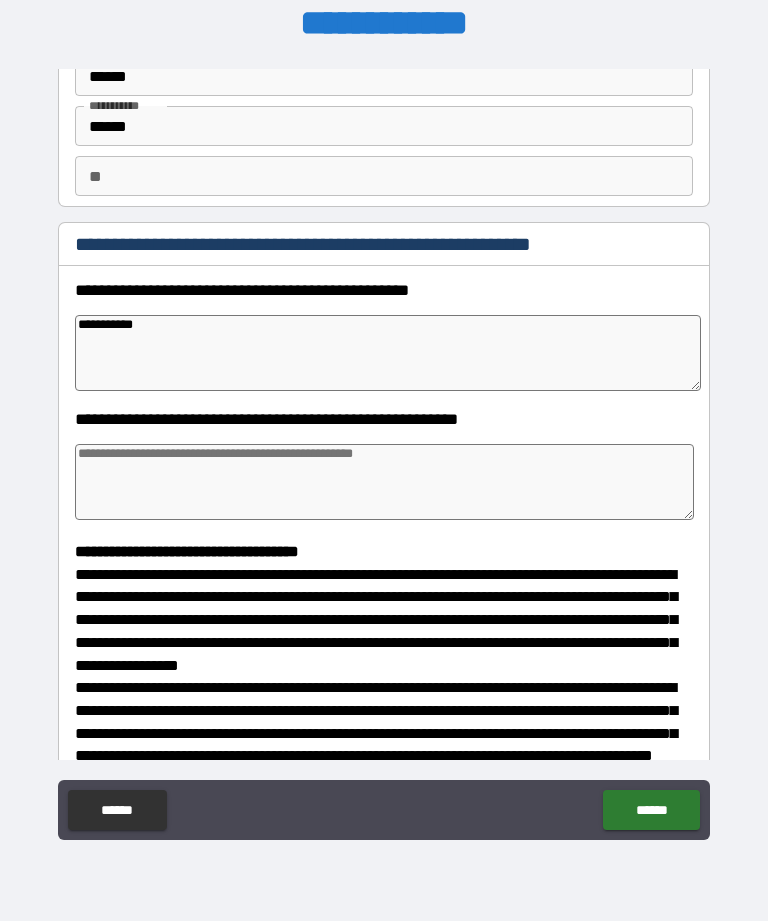 scroll, scrollTop: 119, scrollLeft: 0, axis: vertical 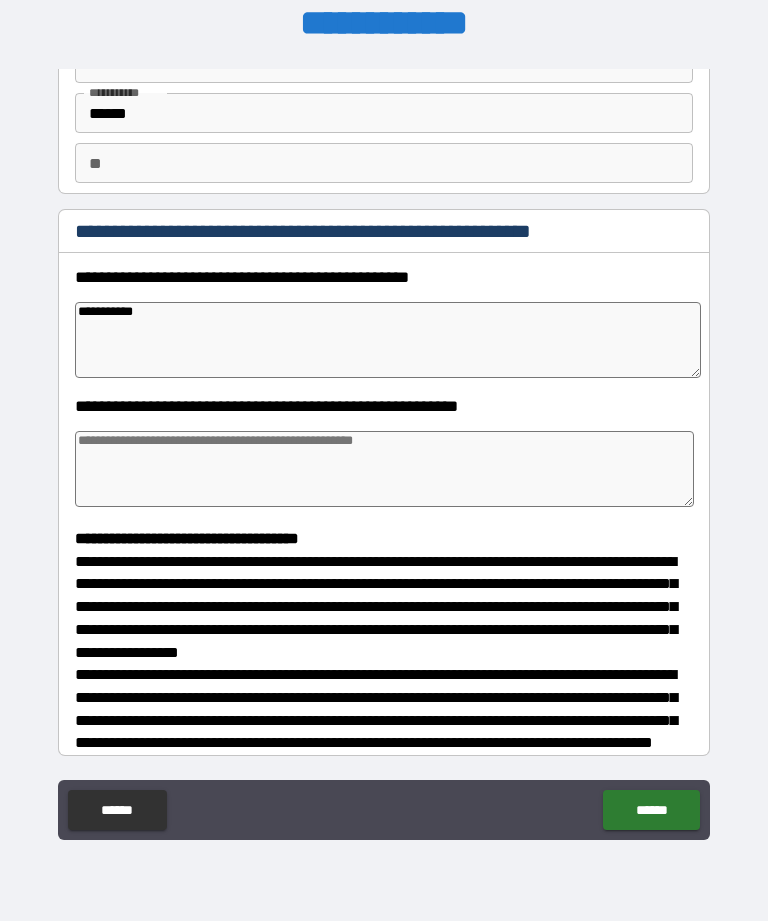 click at bounding box center [384, 469] 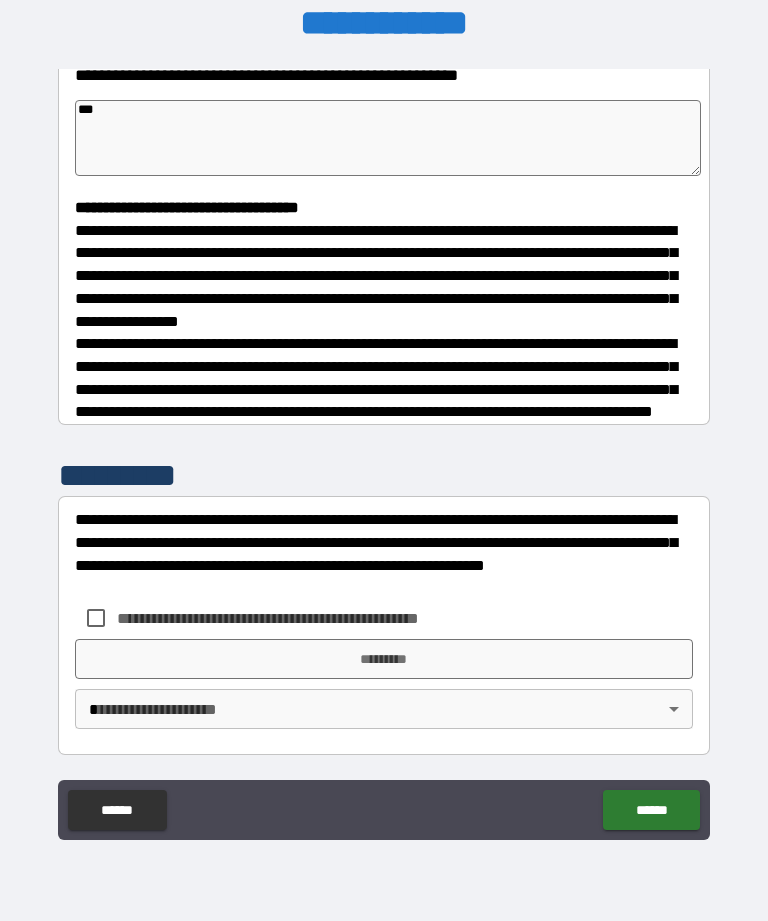 scroll, scrollTop: 465, scrollLeft: 0, axis: vertical 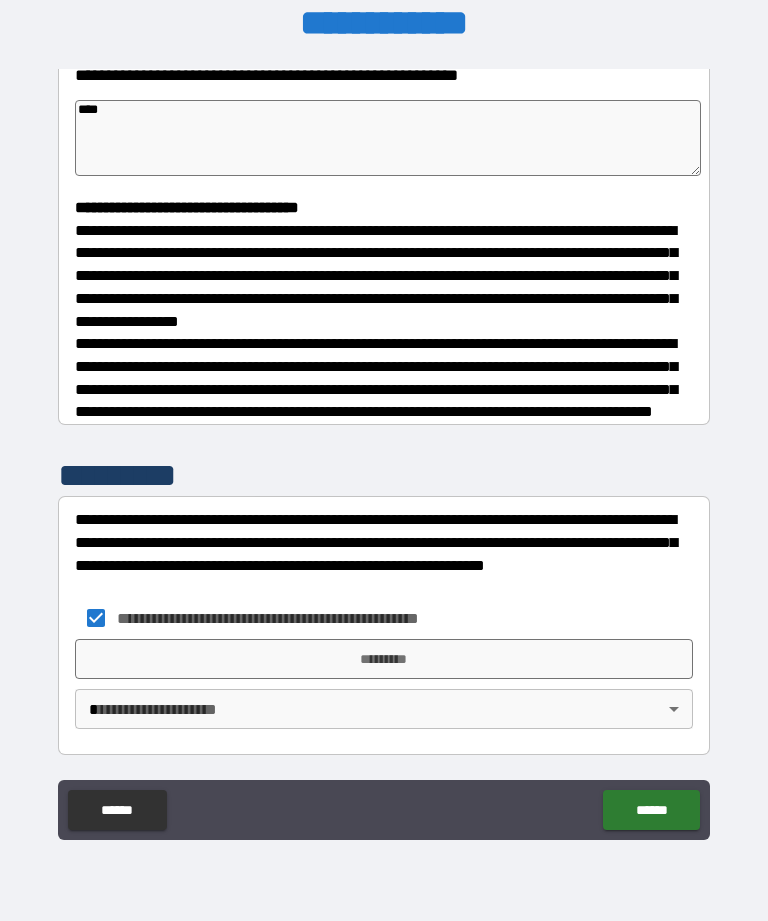 click on "*********" at bounding box center (384, 659) 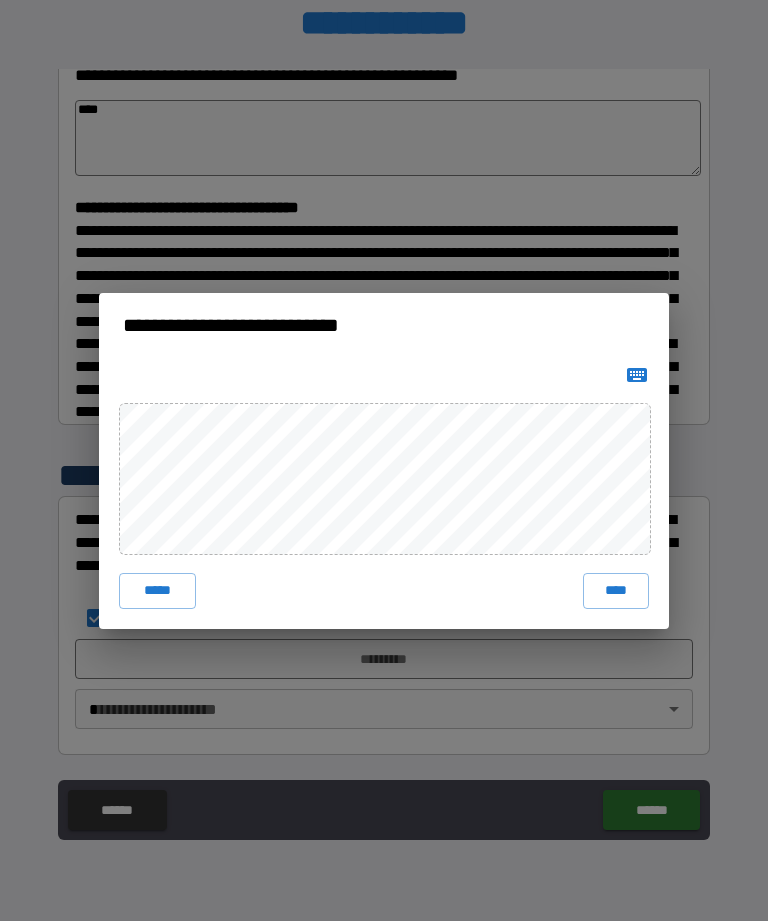 click on "****" at bounding box center (616, 591) 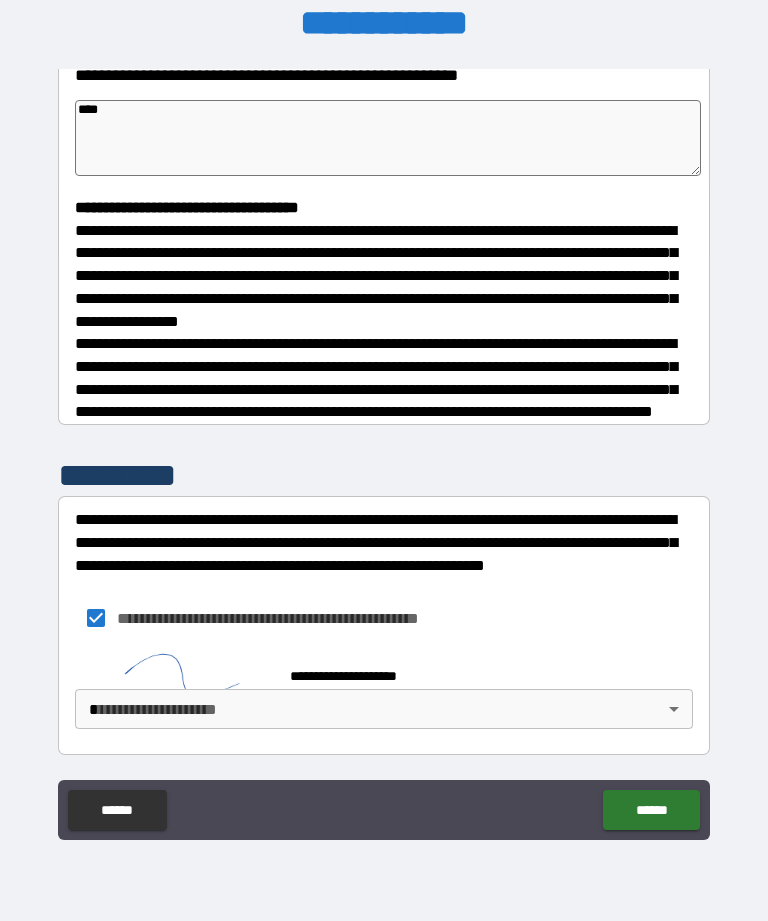 scroll, scrollTop: 455, scrollLeft: 0, axis: vertical 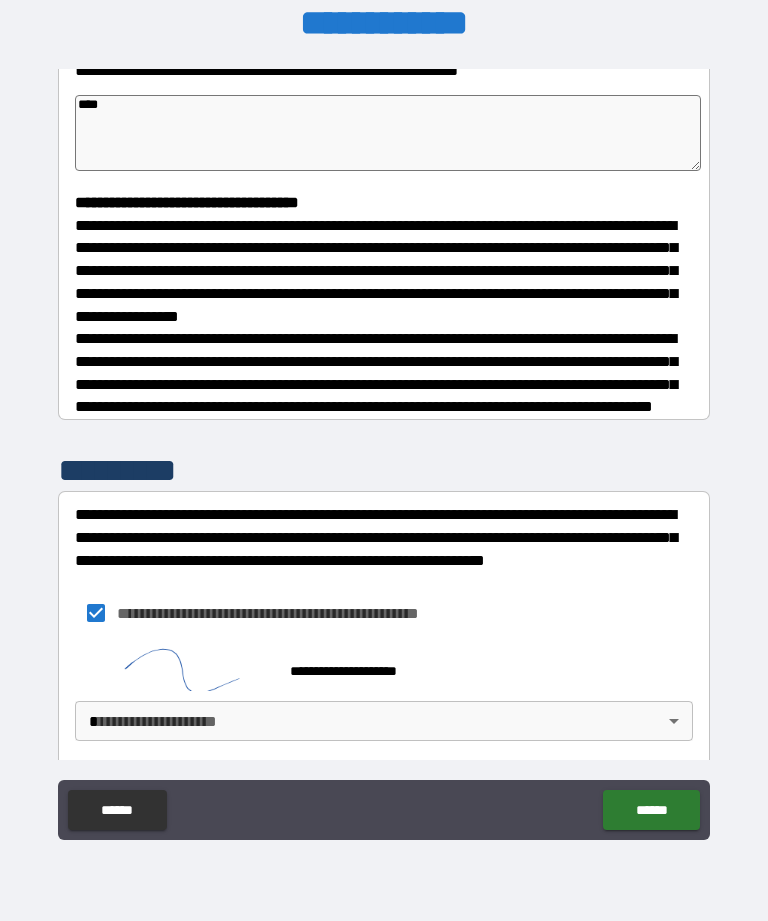 click on "**********" at bounding box center (384, 428) 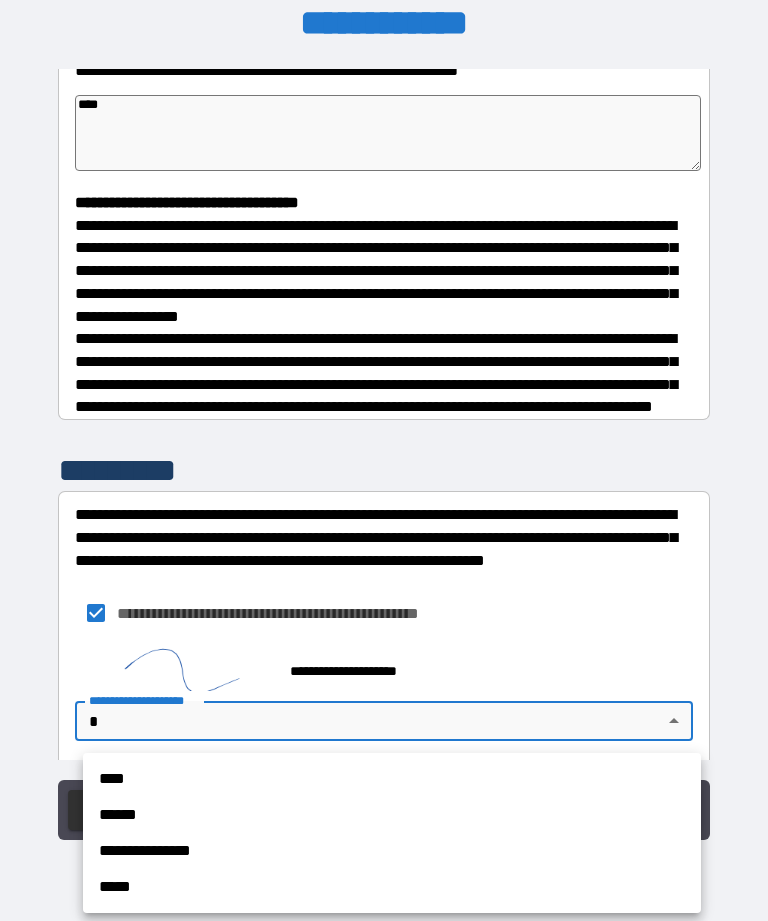 click on "**********" at bounding box center [392, 851] 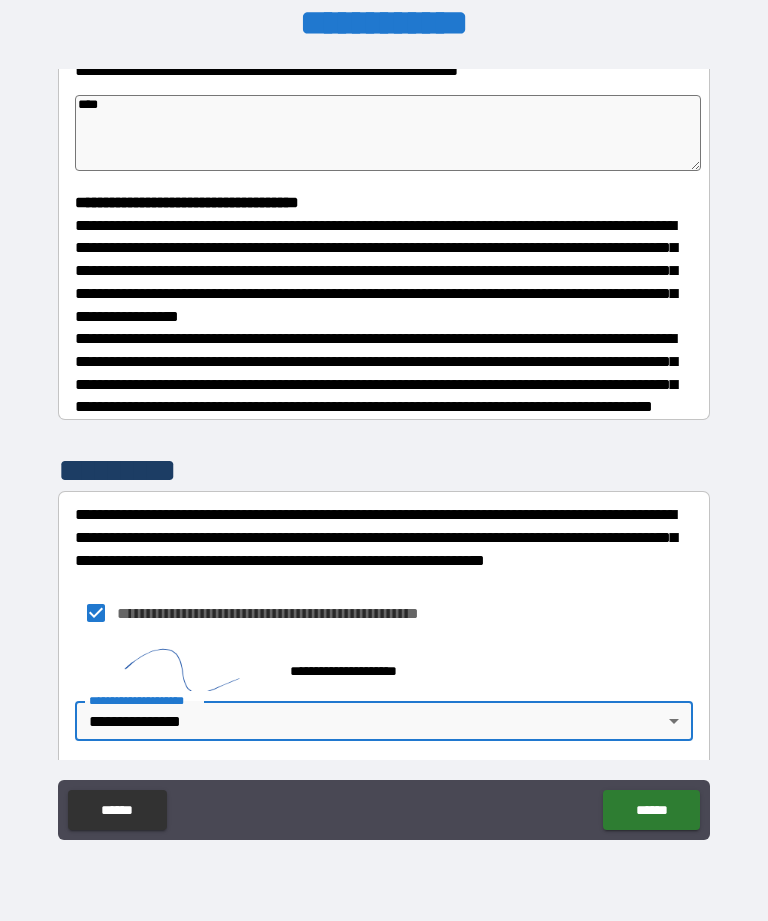 click on "******" at bounding box center (651, 810) 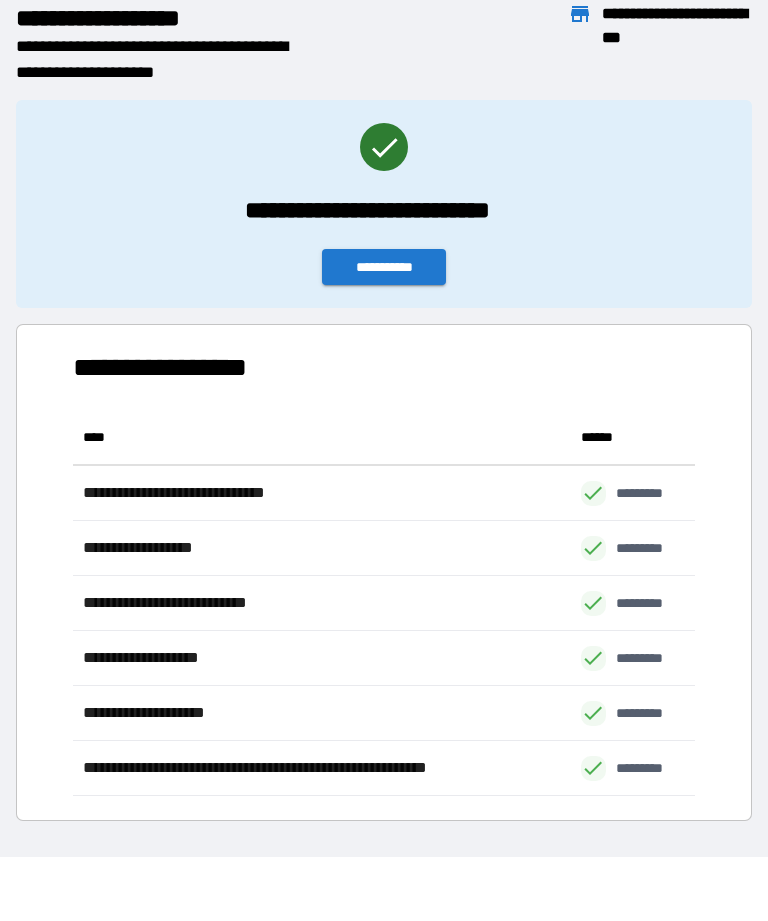scroll, scrollTop: 386, scrollLeft: 622, axis: both 